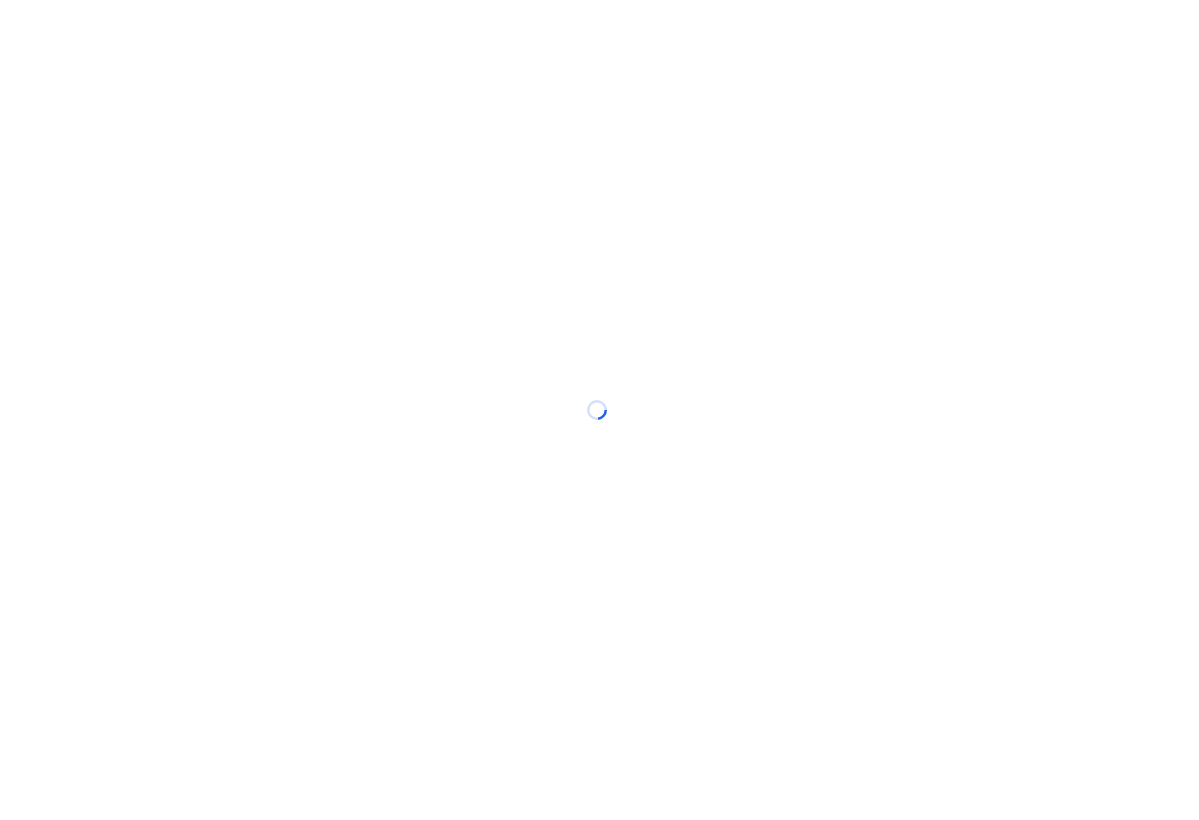 scroll, scrollTop: 0, scrollLeft: 0, axis: both 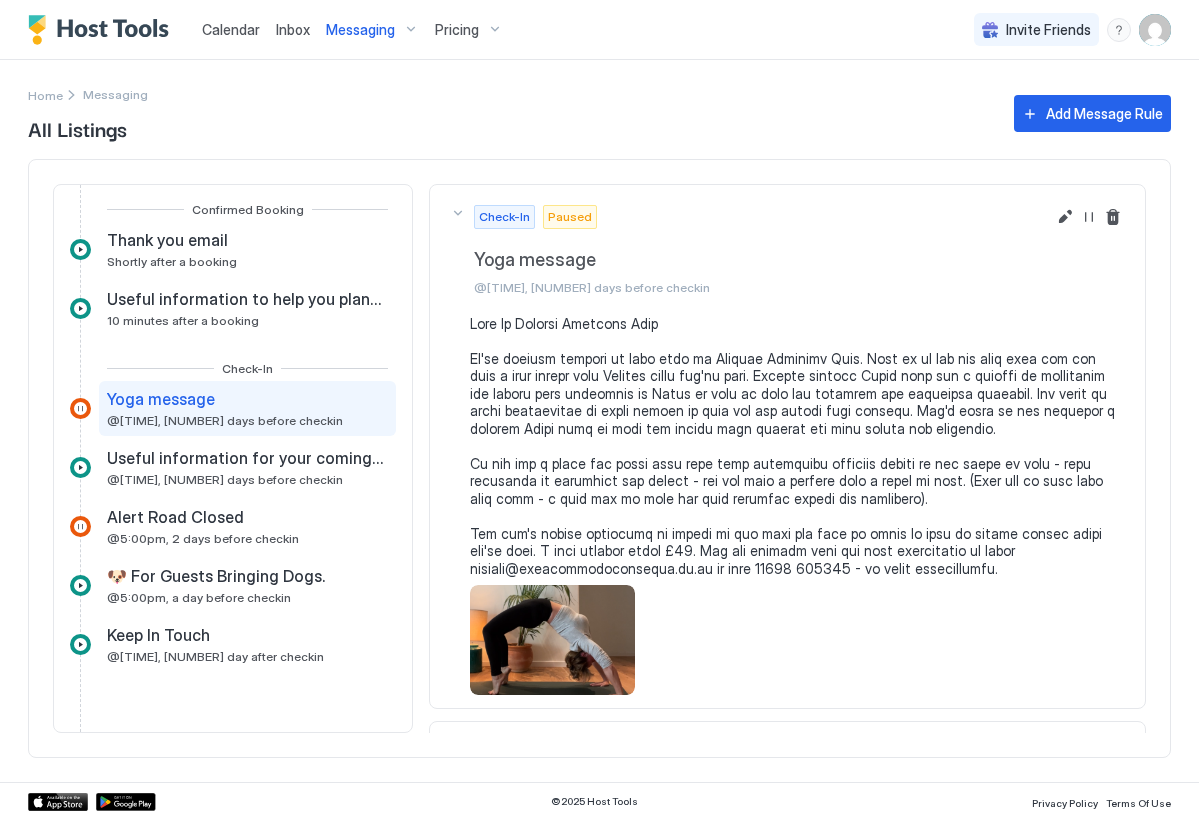 click on "Inbox" at bounding box center [293, 29] 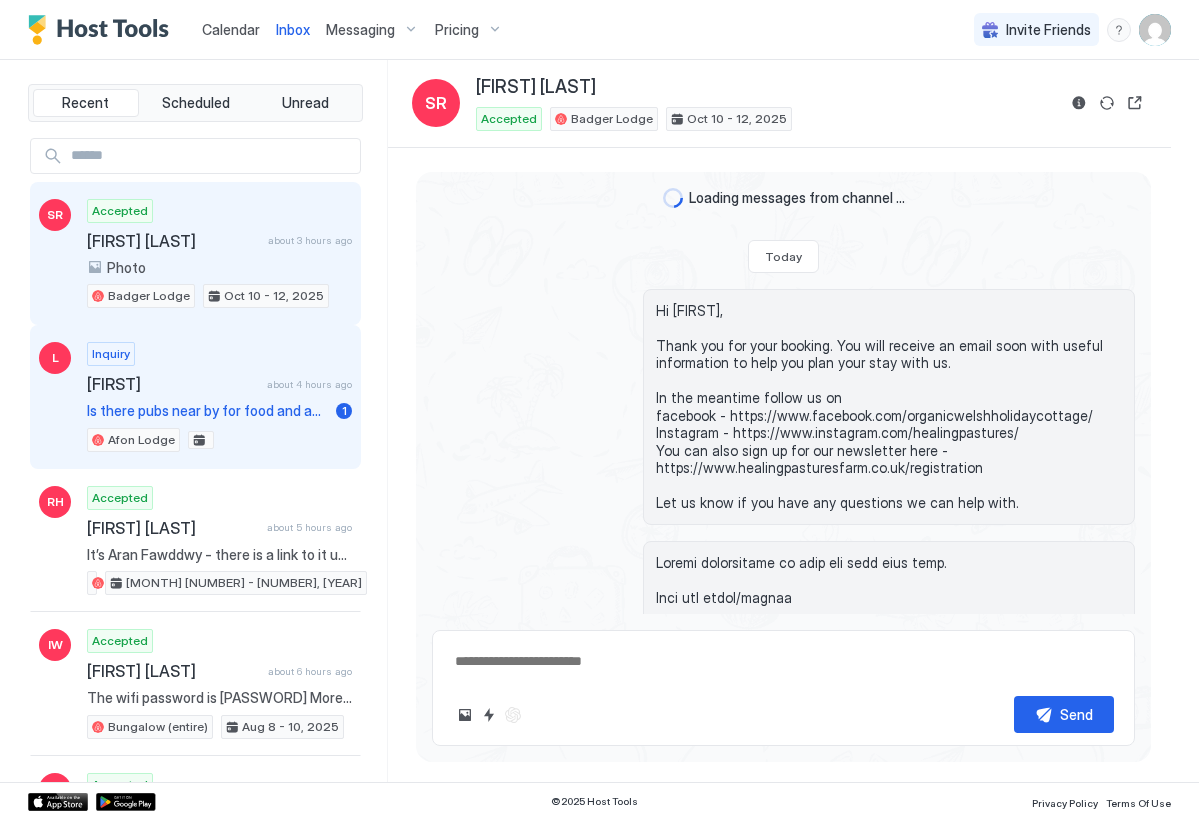scroll, scrollTop: 1065, scrollLeft: 0, axis: vertical 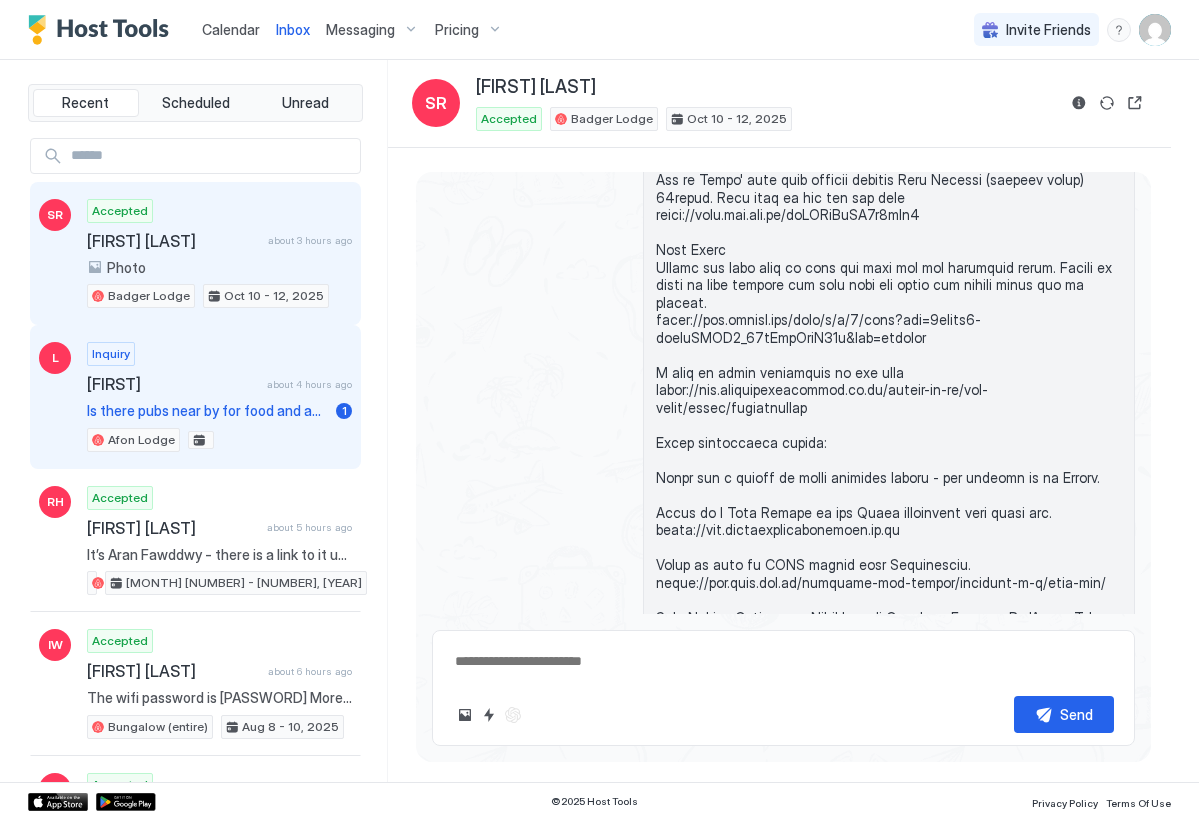 click on "Inquiry [FIRST] about [TIME] Is there pubs near by for food and anything to do with children ? [NUMBER] [NAME]" at bounding box center (219, 397) 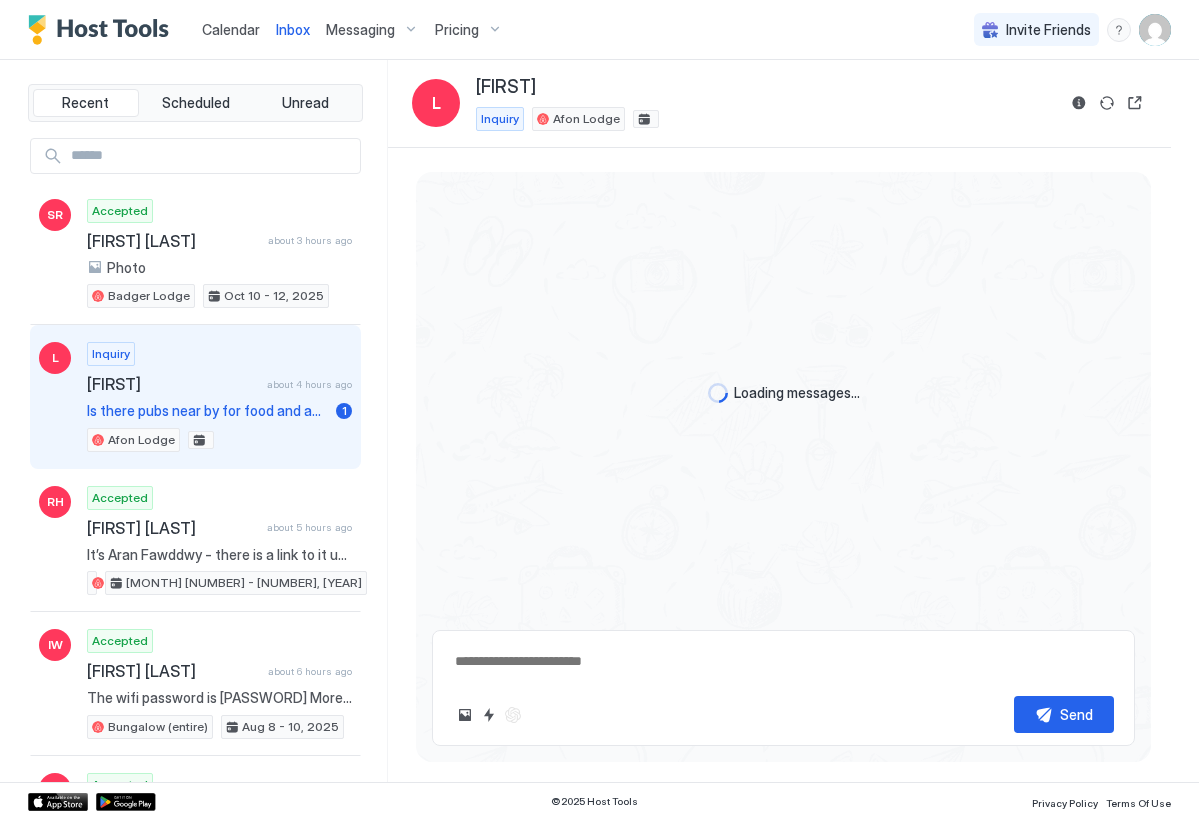 scroll, scrollTop: 0, scrollLeft: 0, axis: both 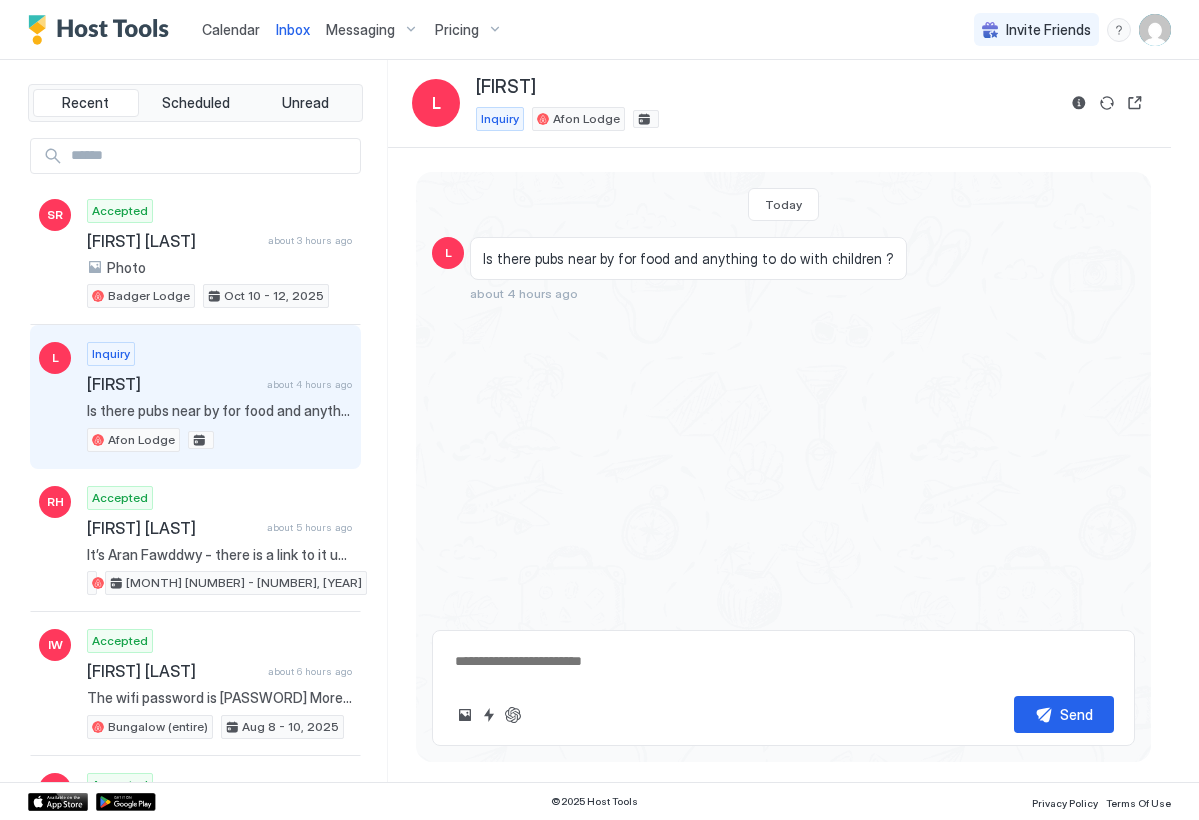 click at bounding box center [783, 661] 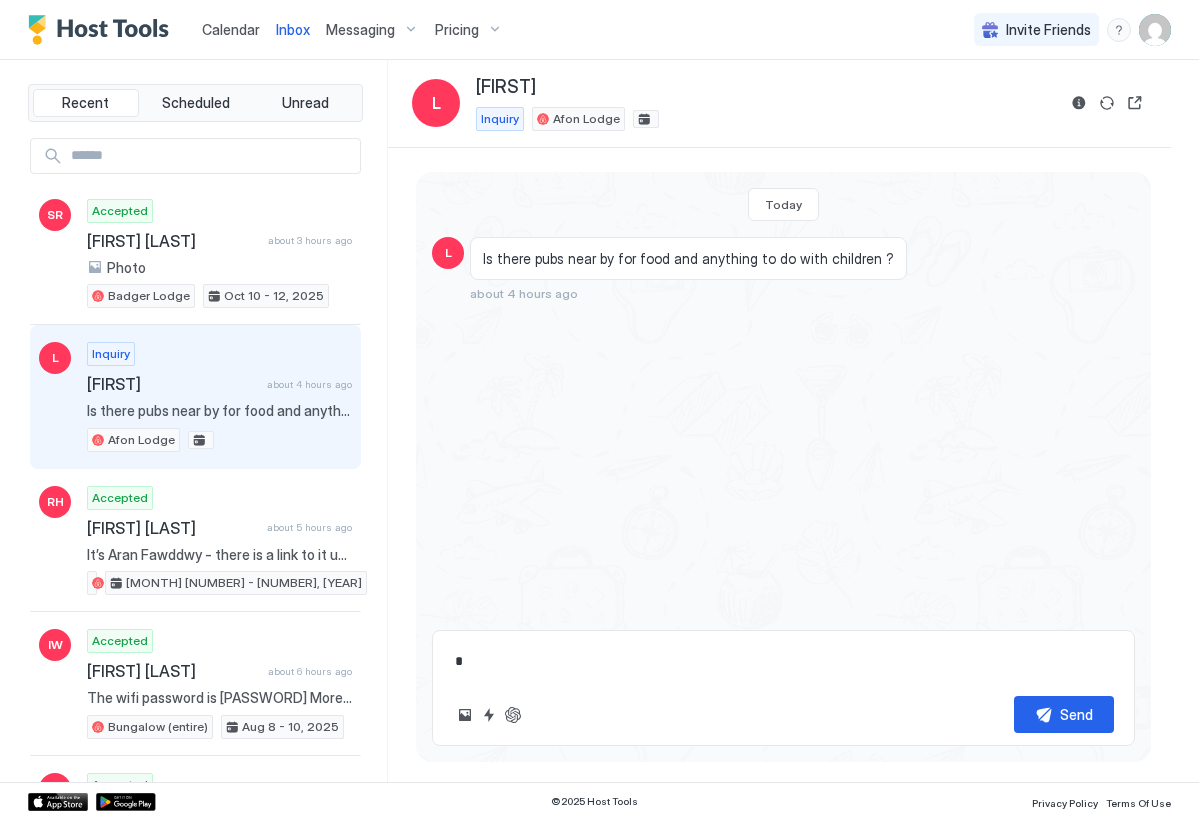 type on "*" 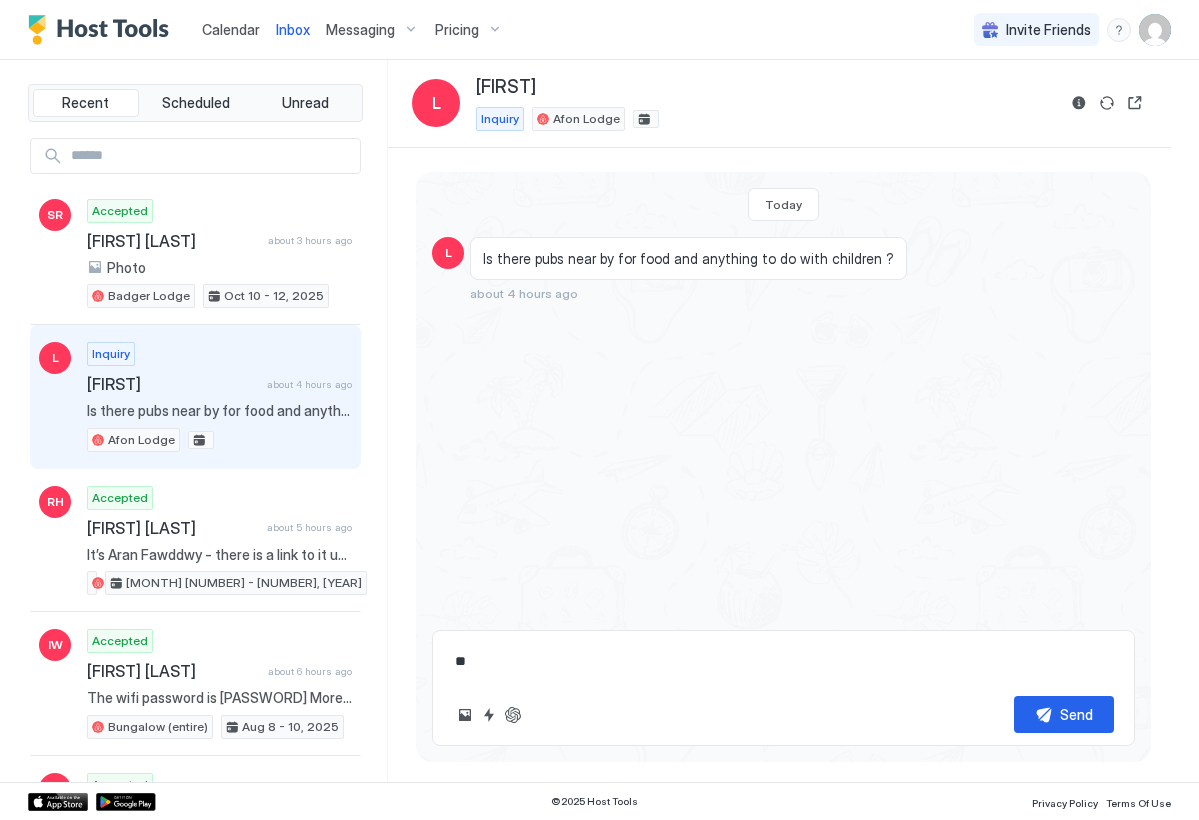 type on "*" 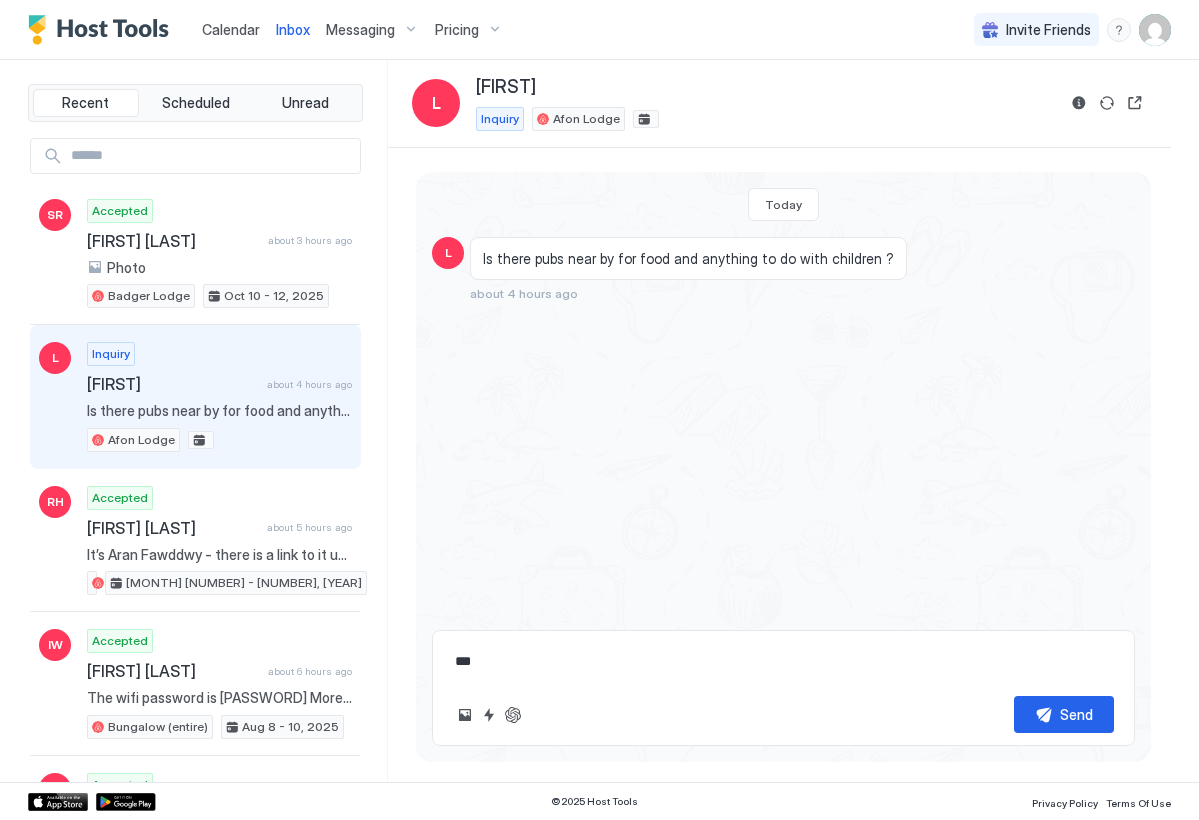 type on "*" 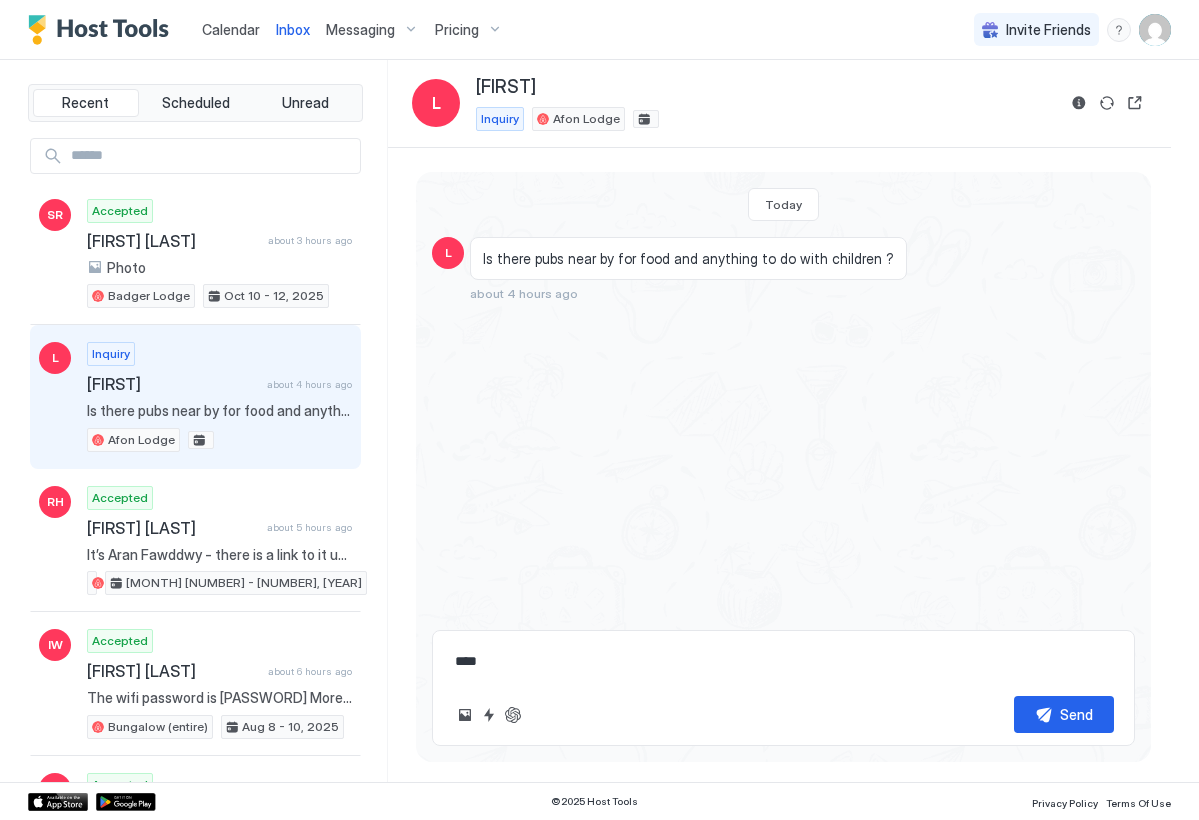 type on "*" 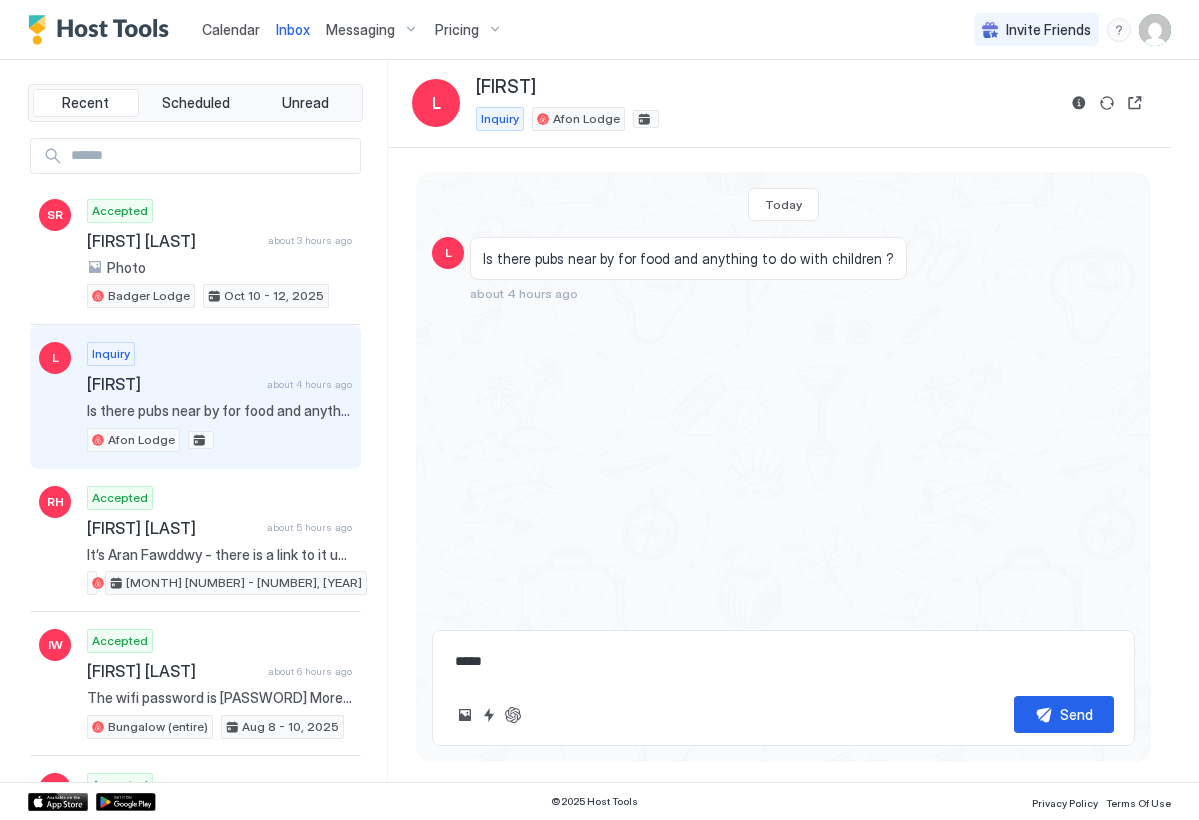 type on "*" 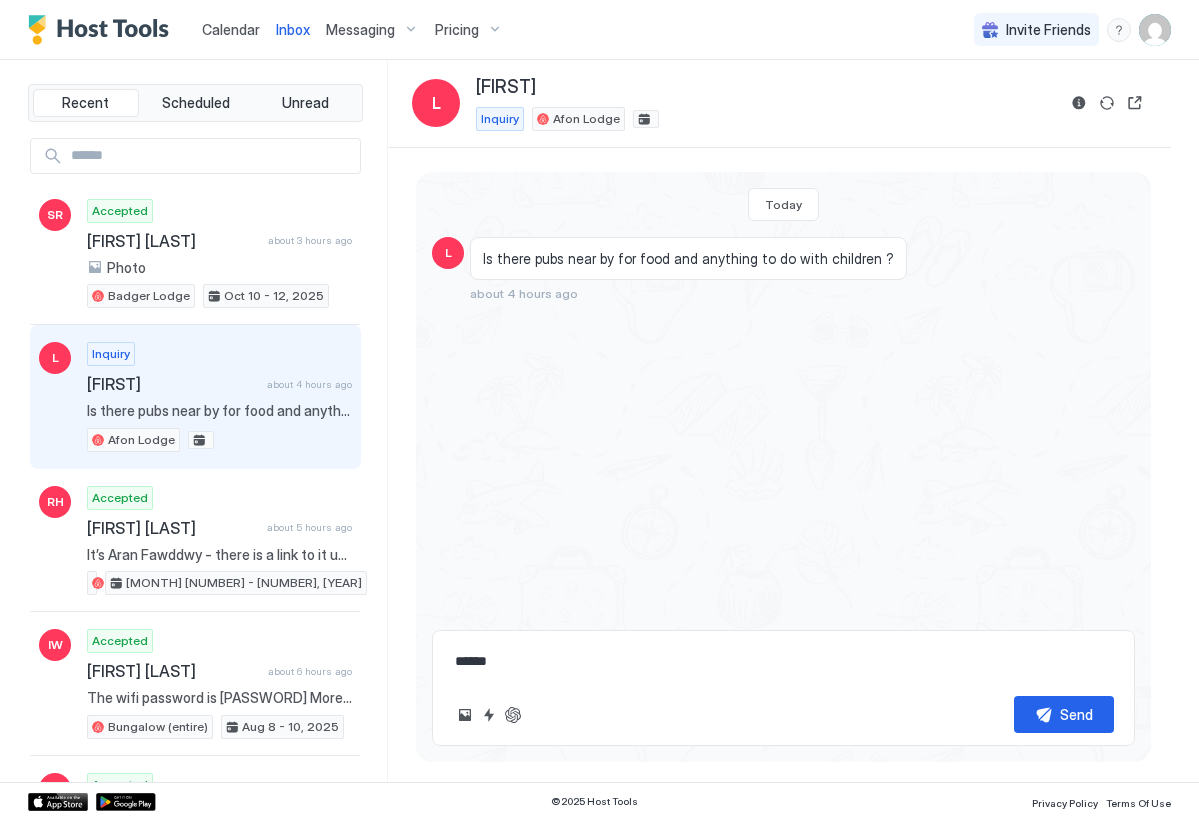 type on "*" 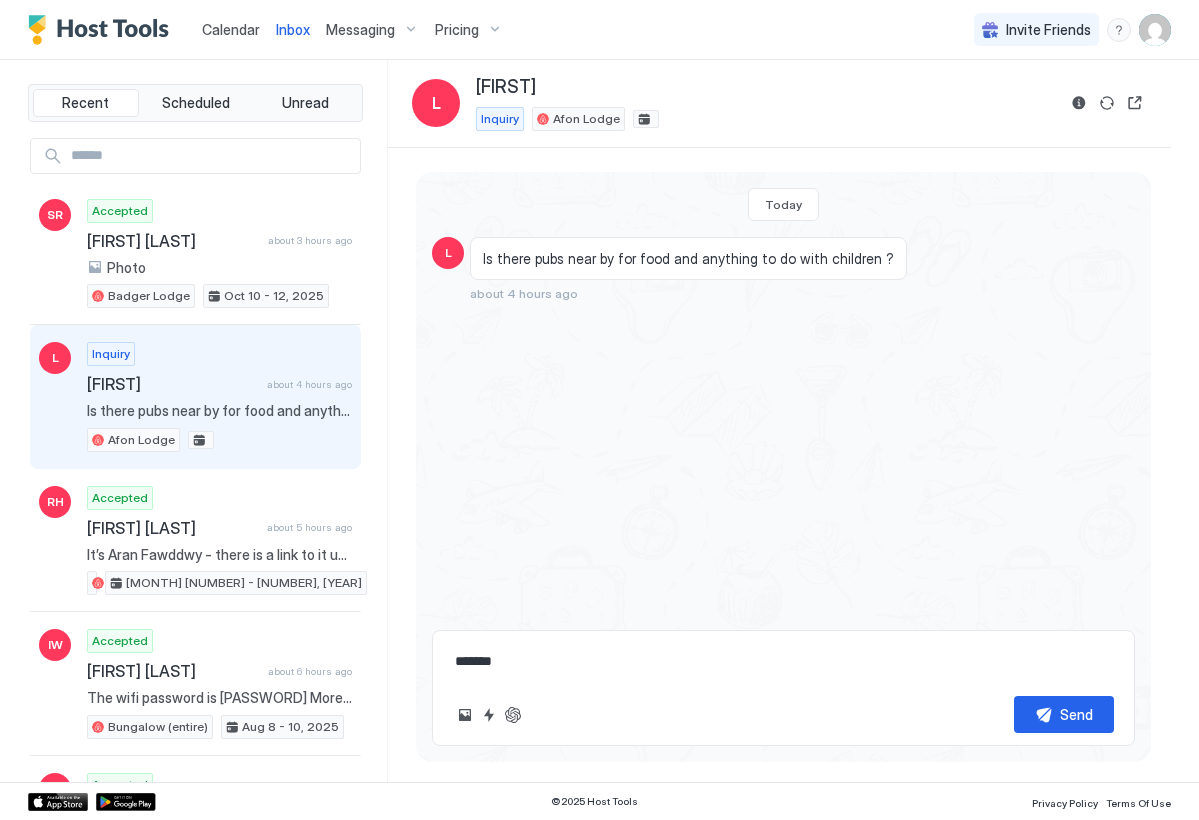 type on "*" 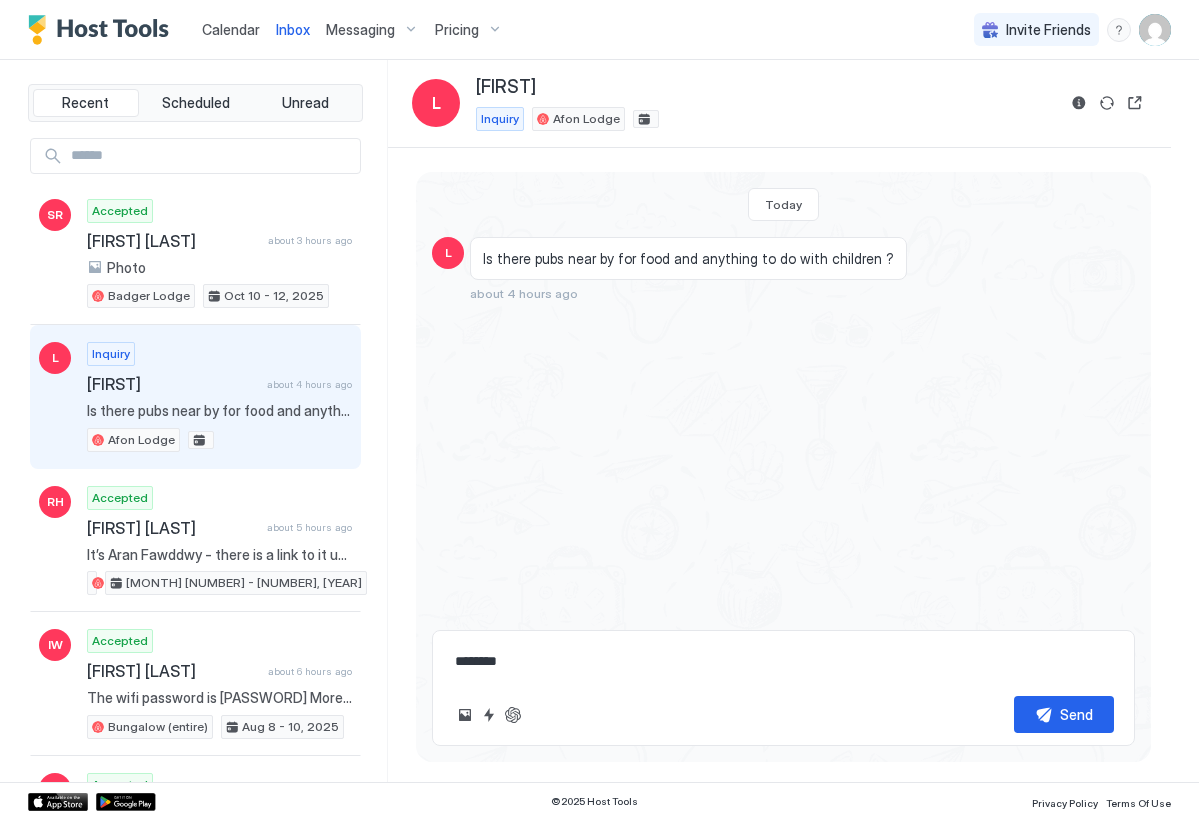 type on "*" 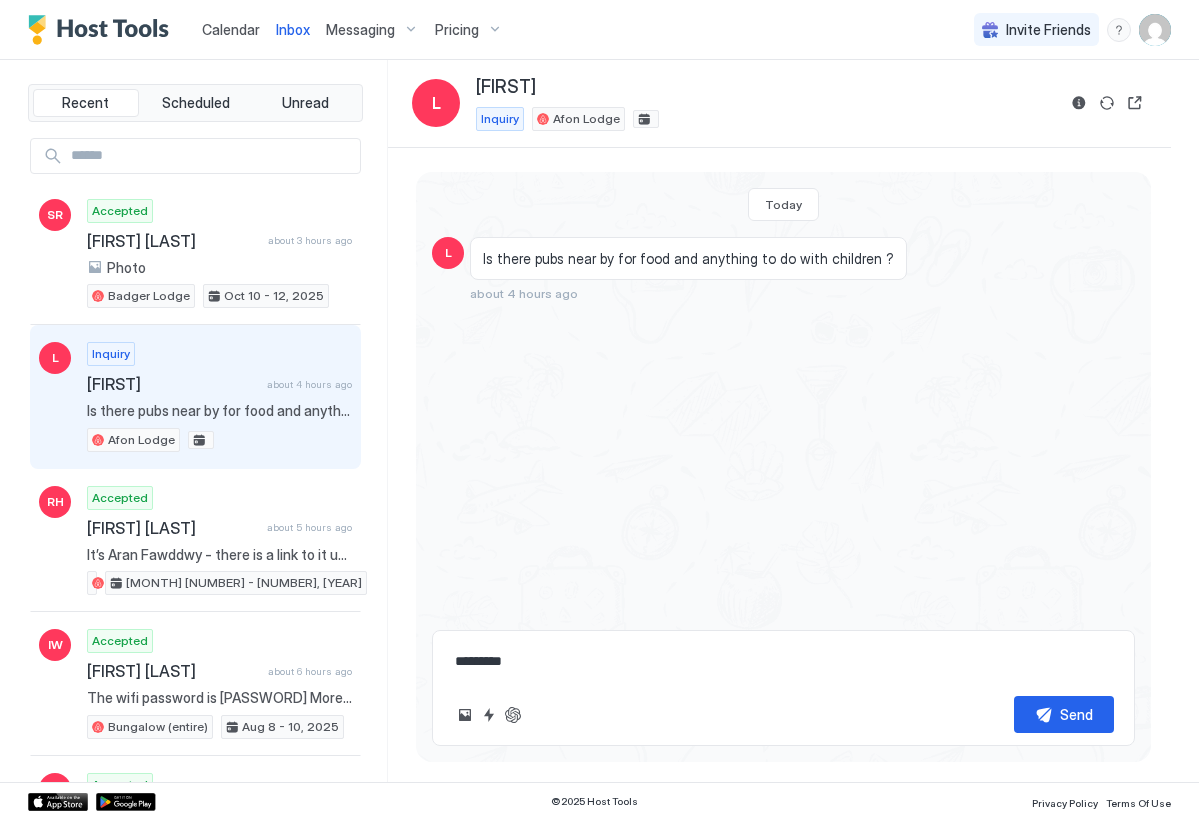 type on "*" 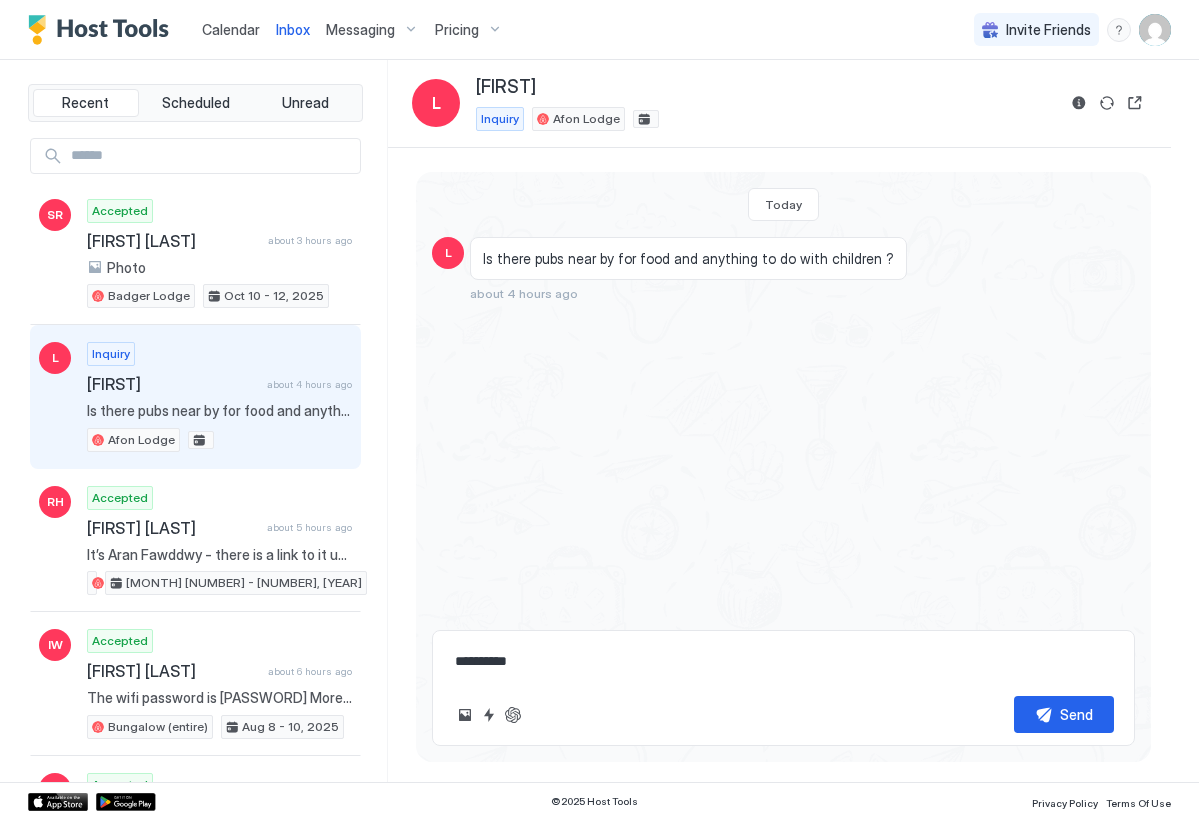 type on "*" 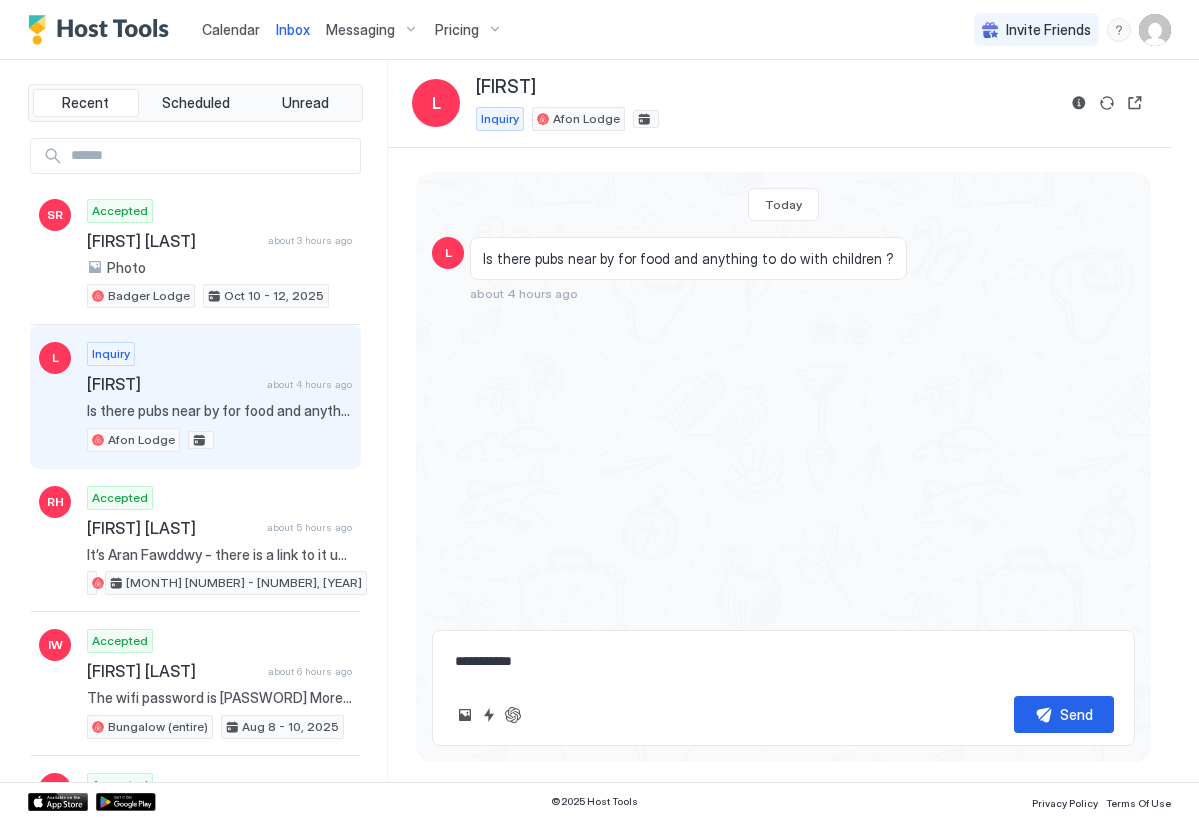 type on "*" 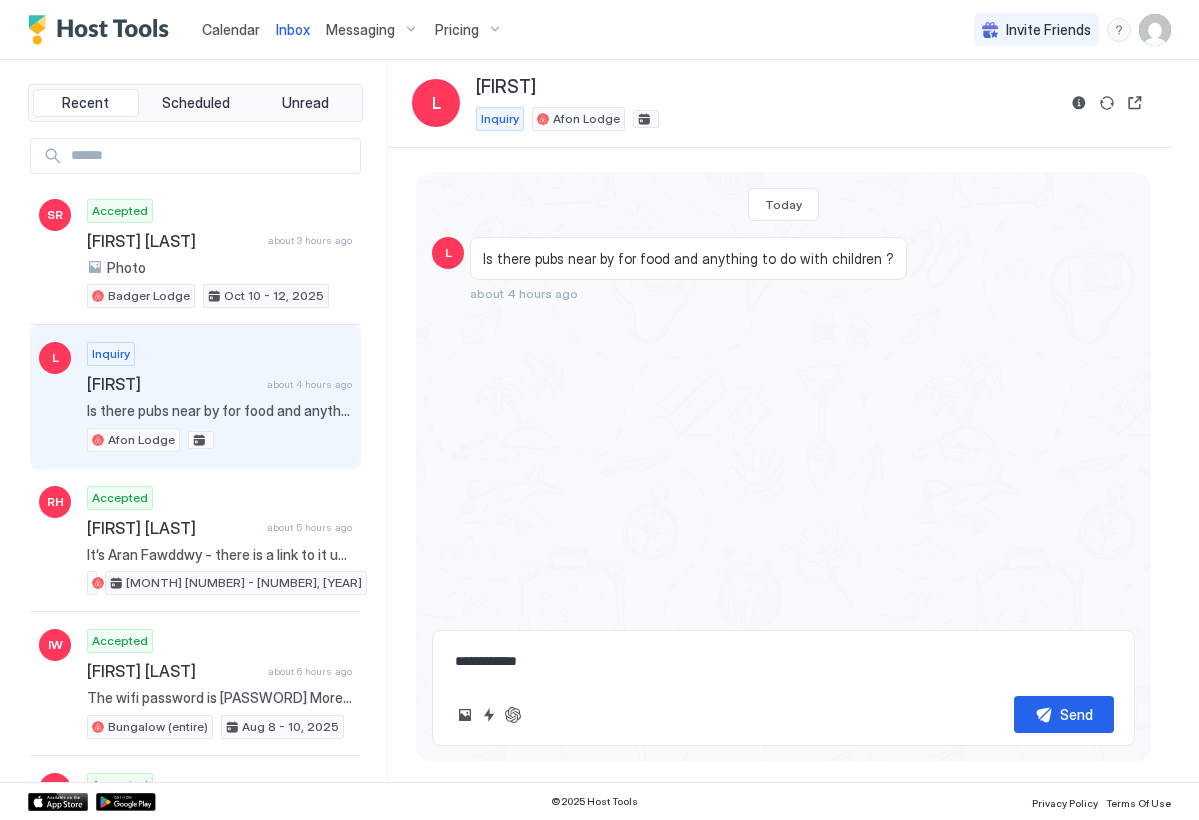 type on "*" 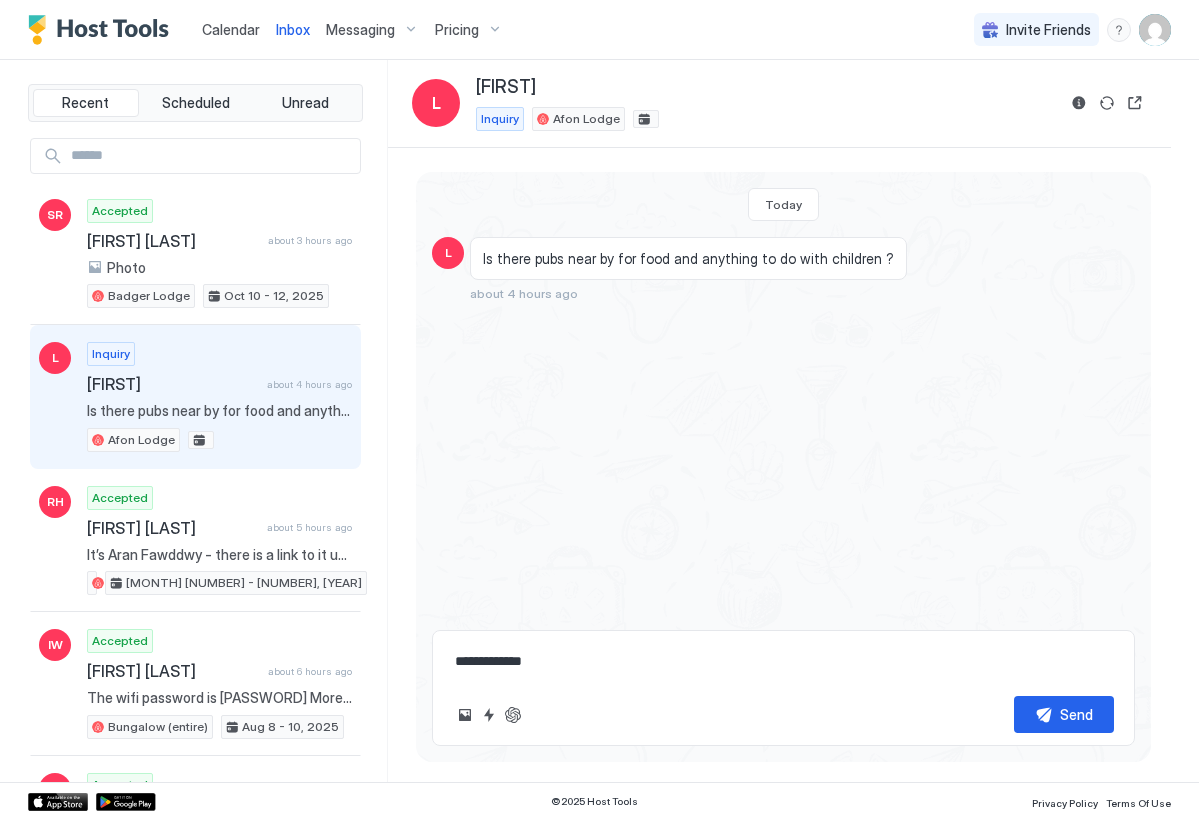 type on "*" 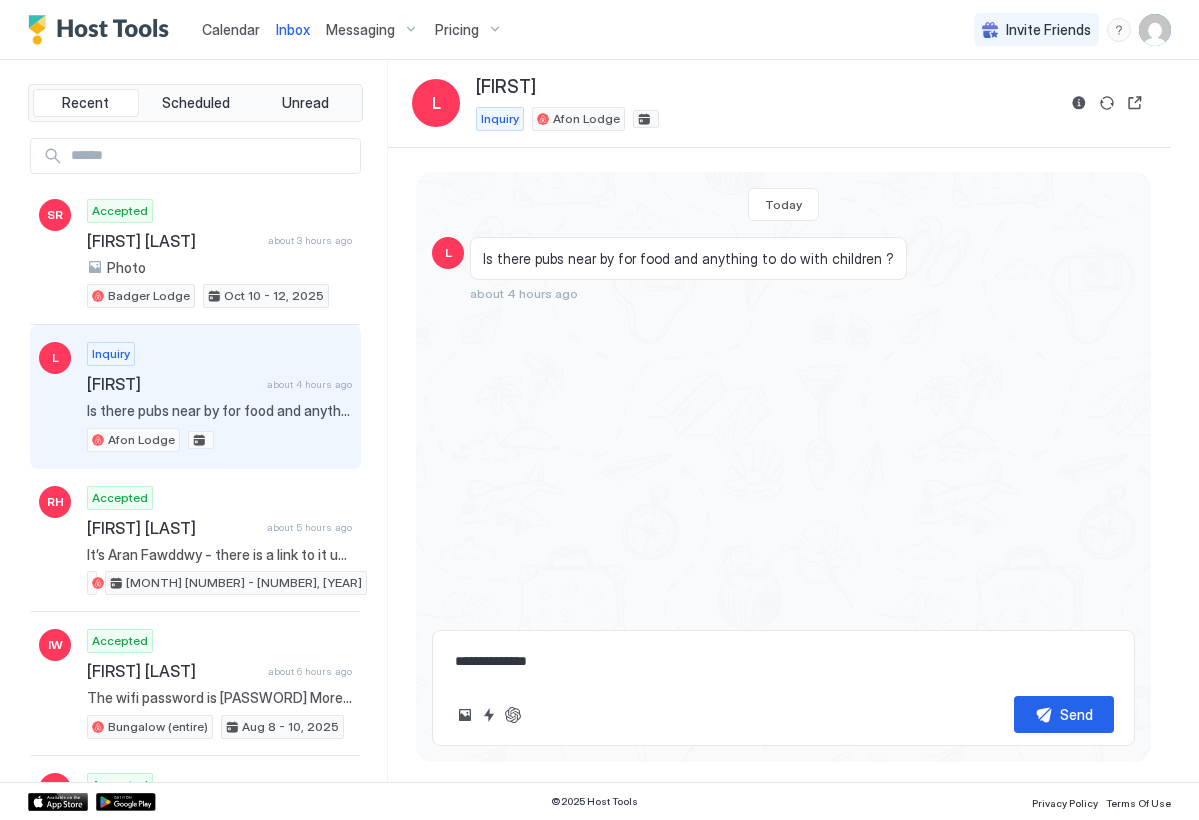 type on "*" 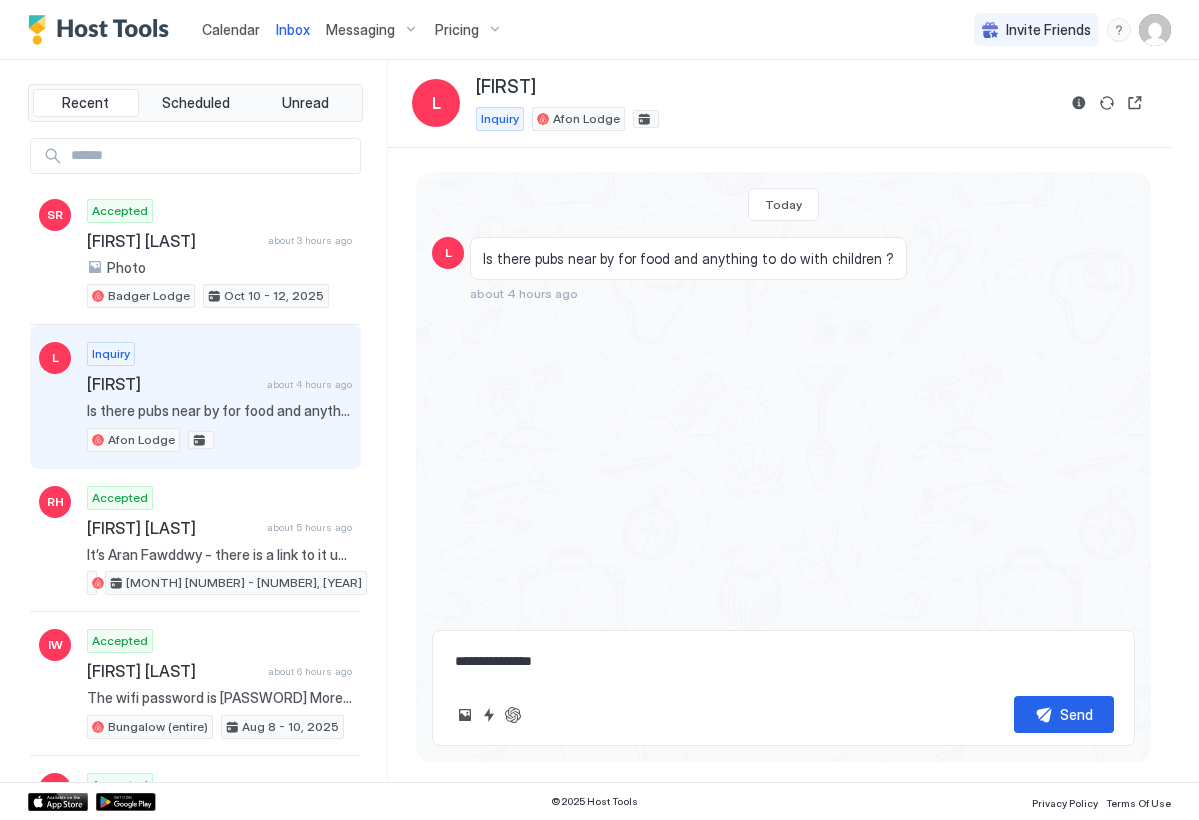 type on "*" 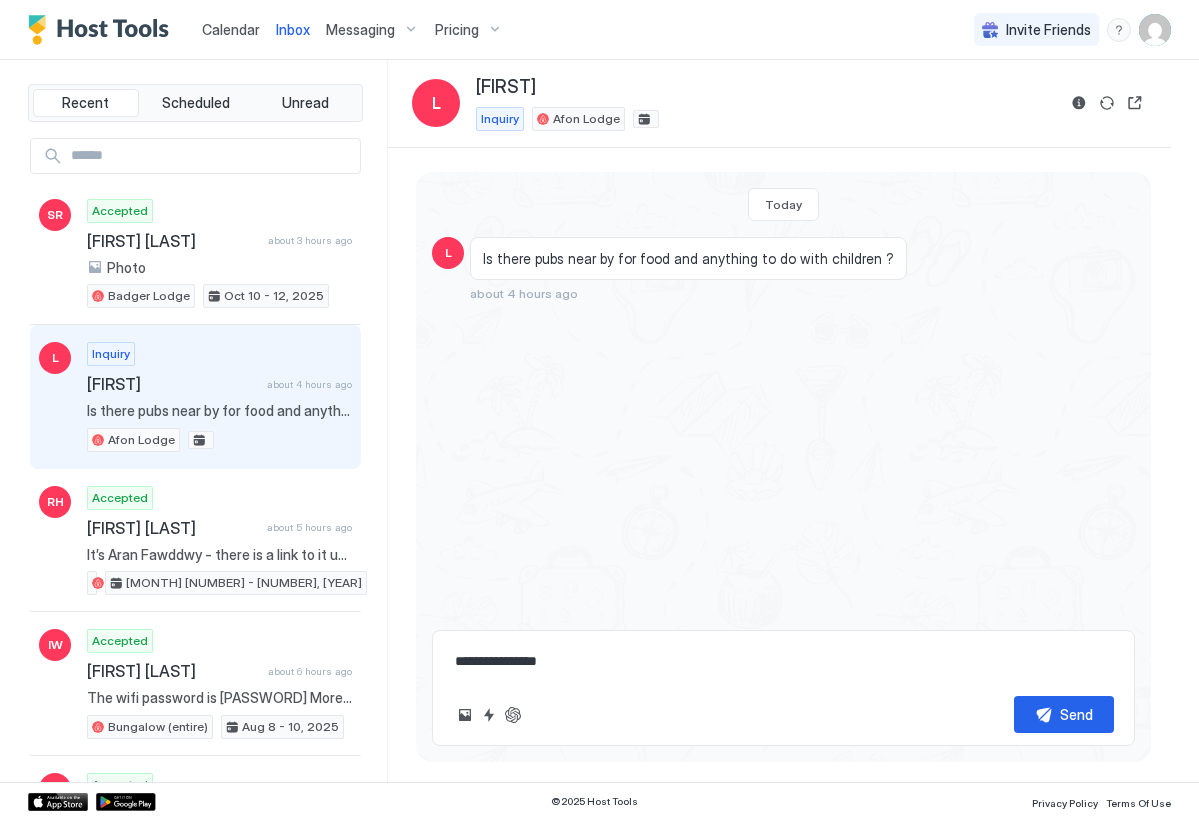 type on "*" 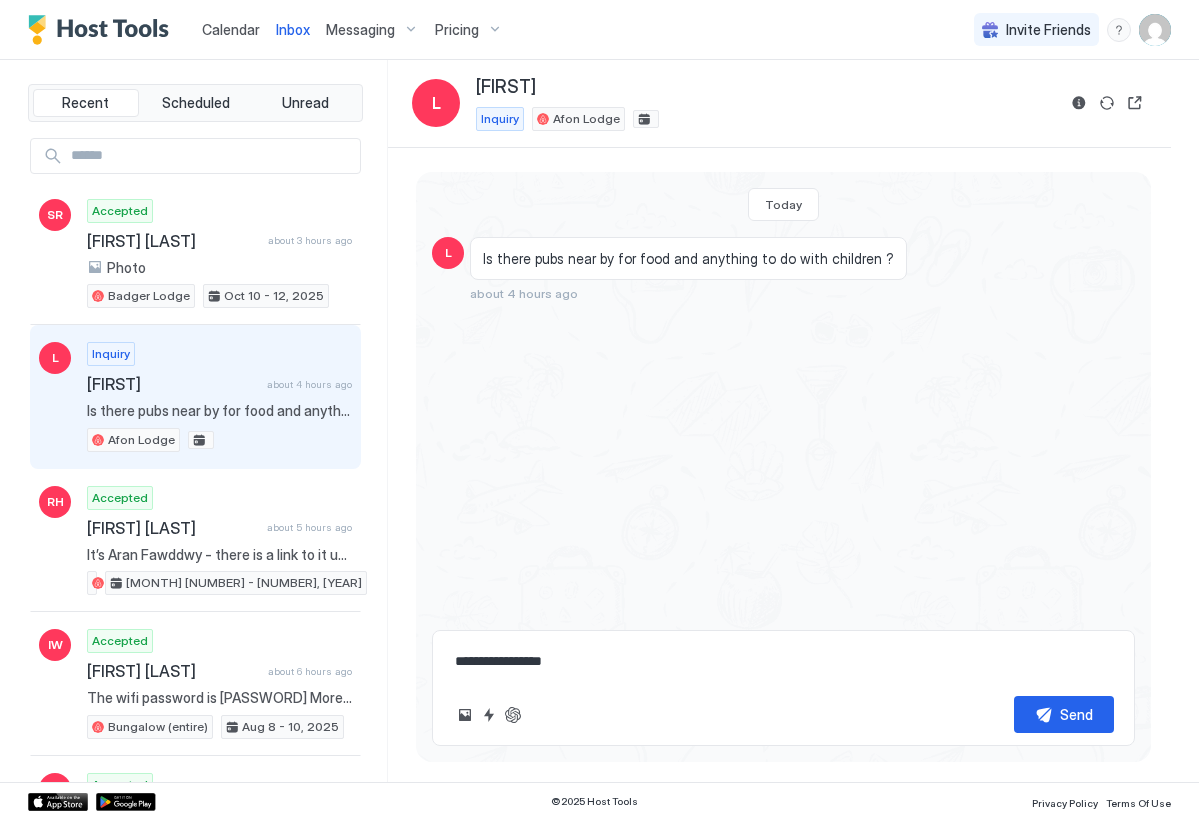 type on "*" 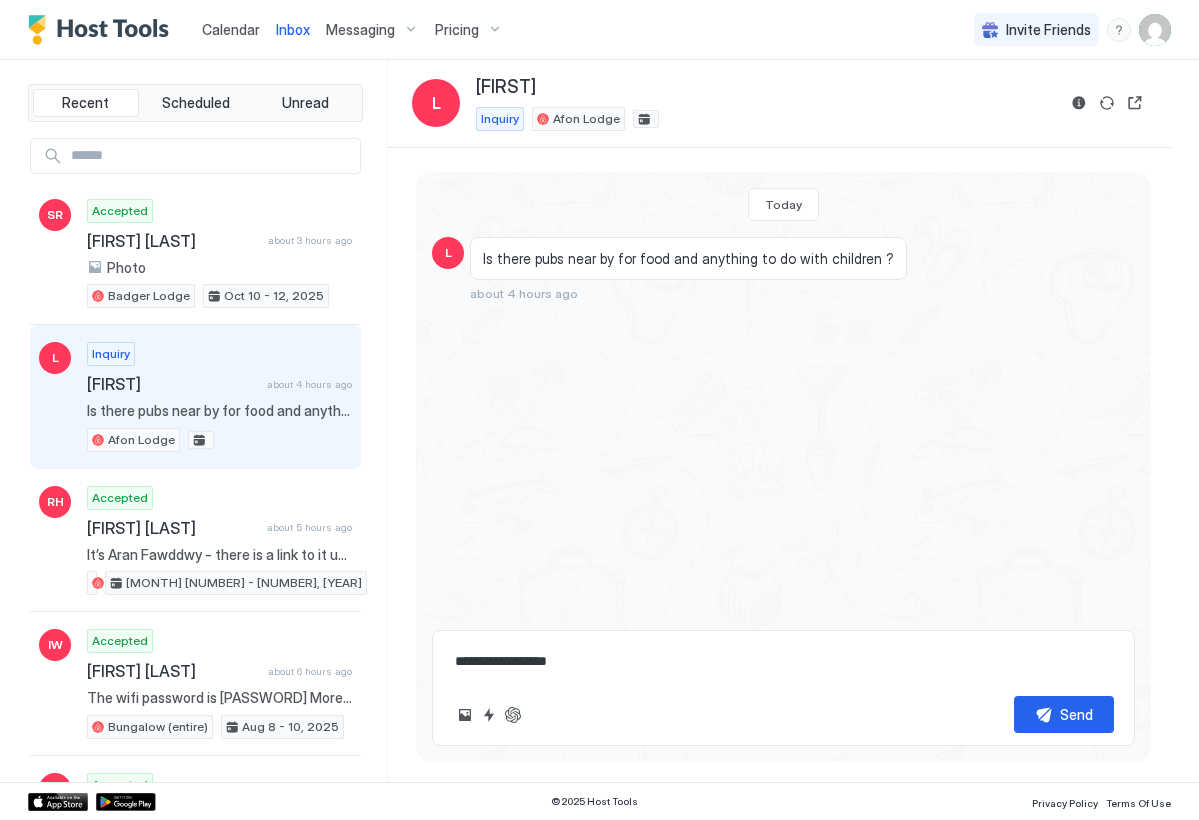 type on "*" 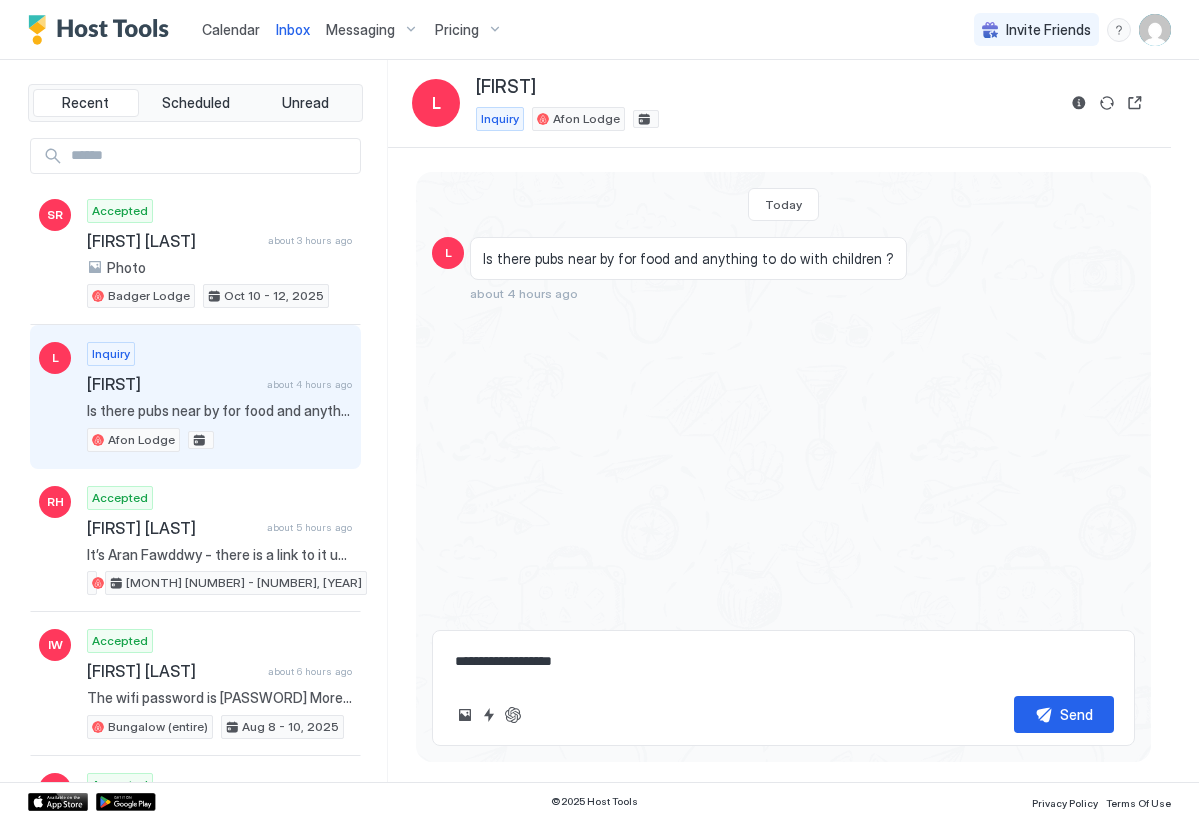 type on "*" 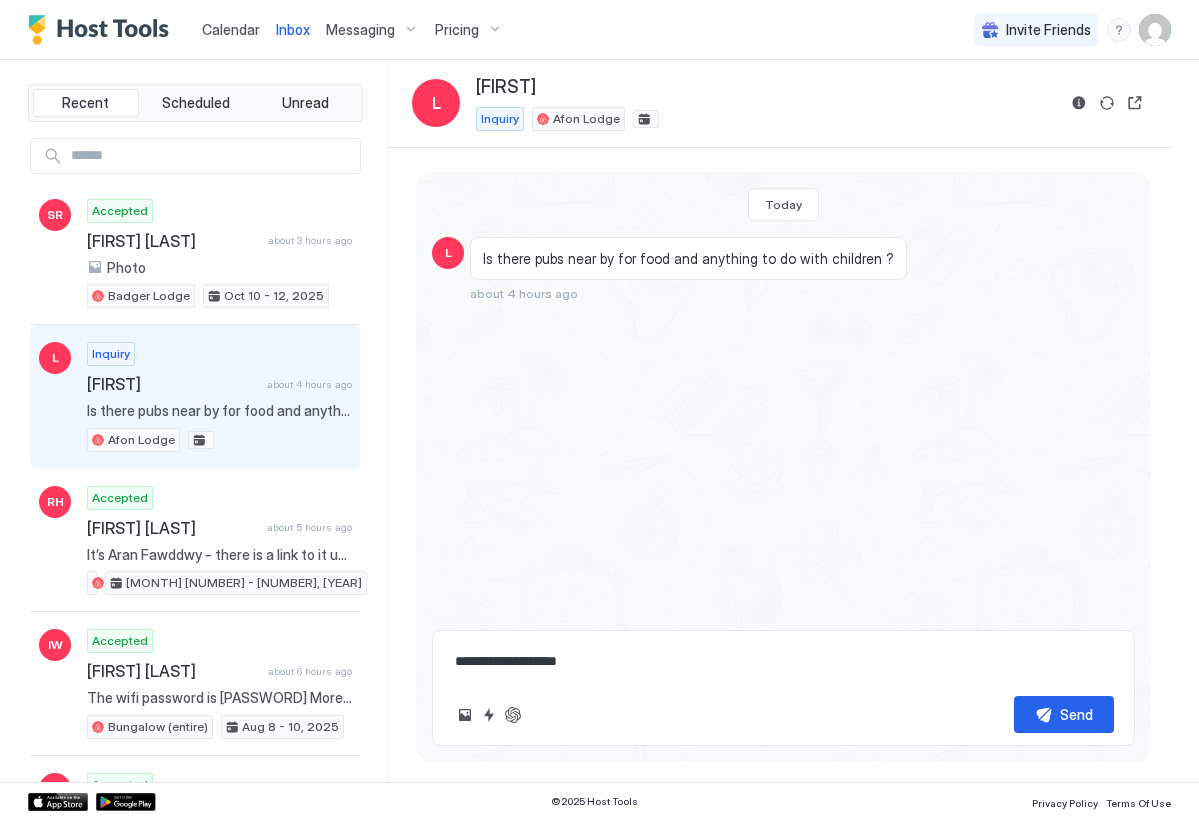 type on "*" 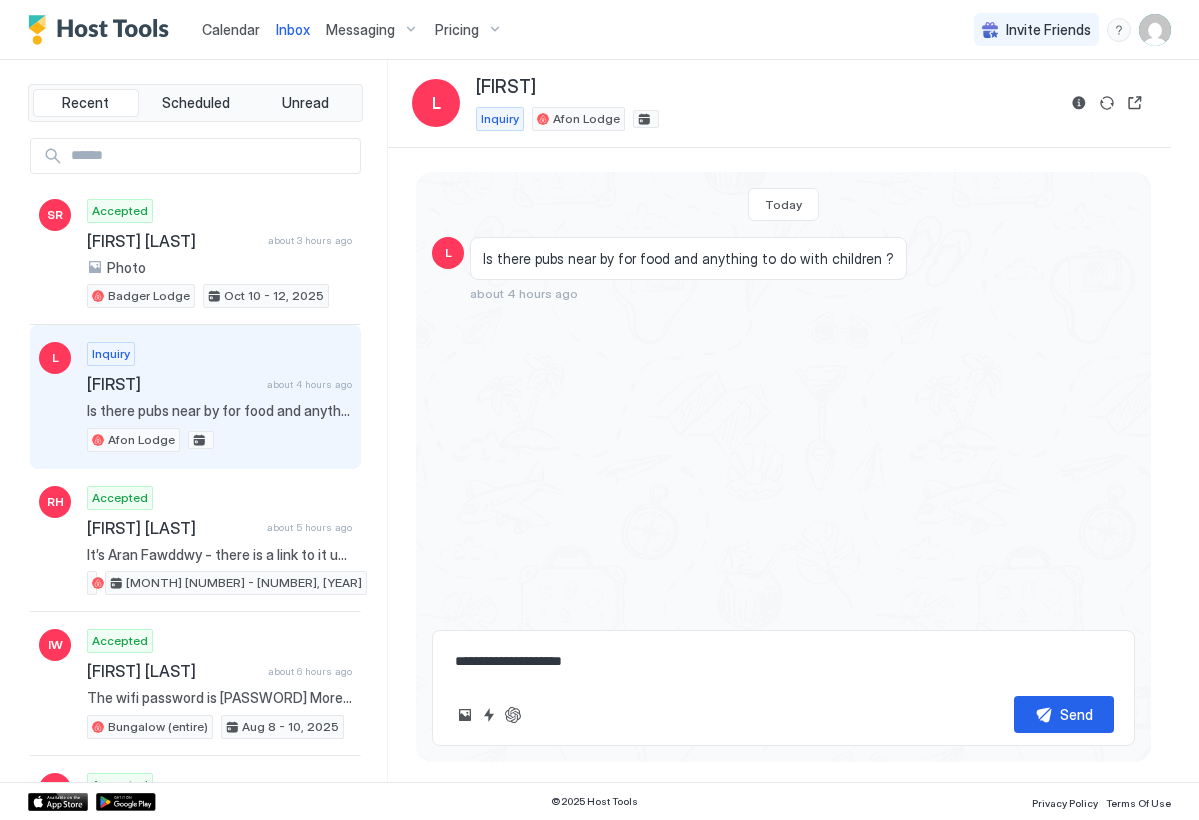 type on "*" 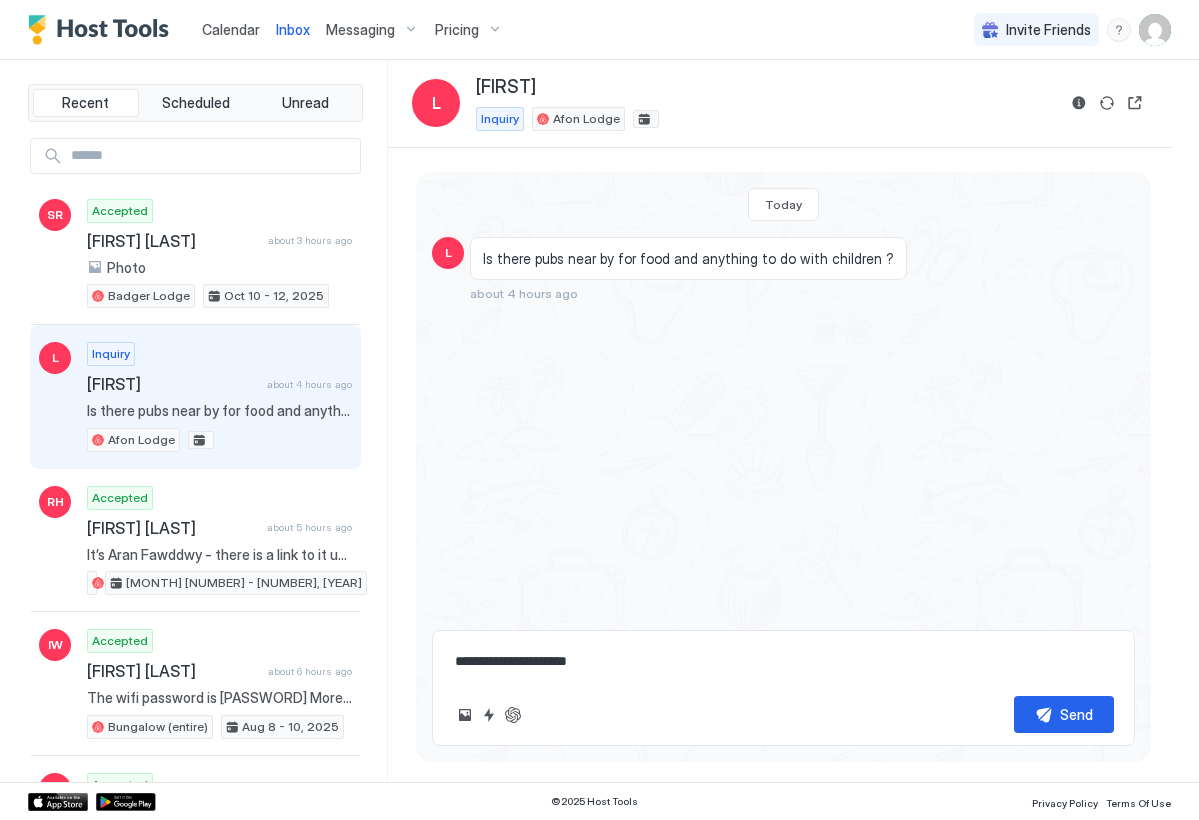 type on "*" 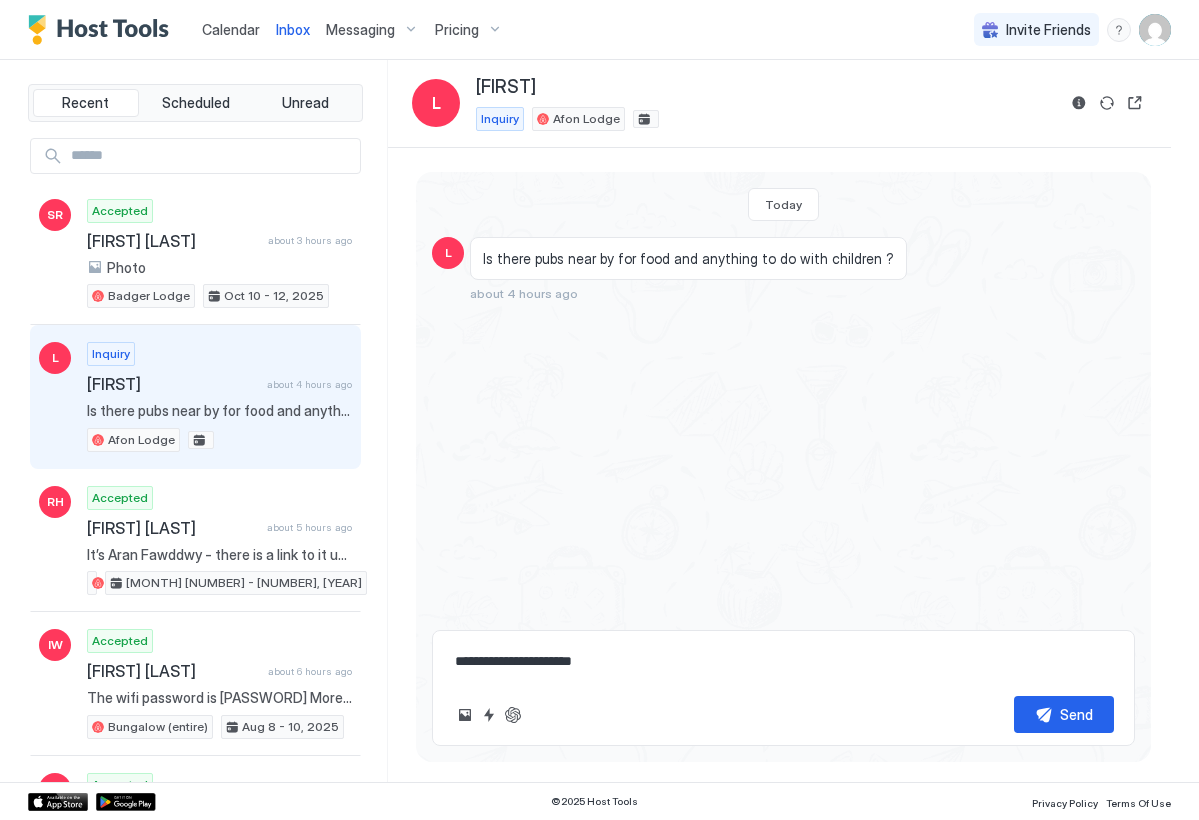 type on "*" 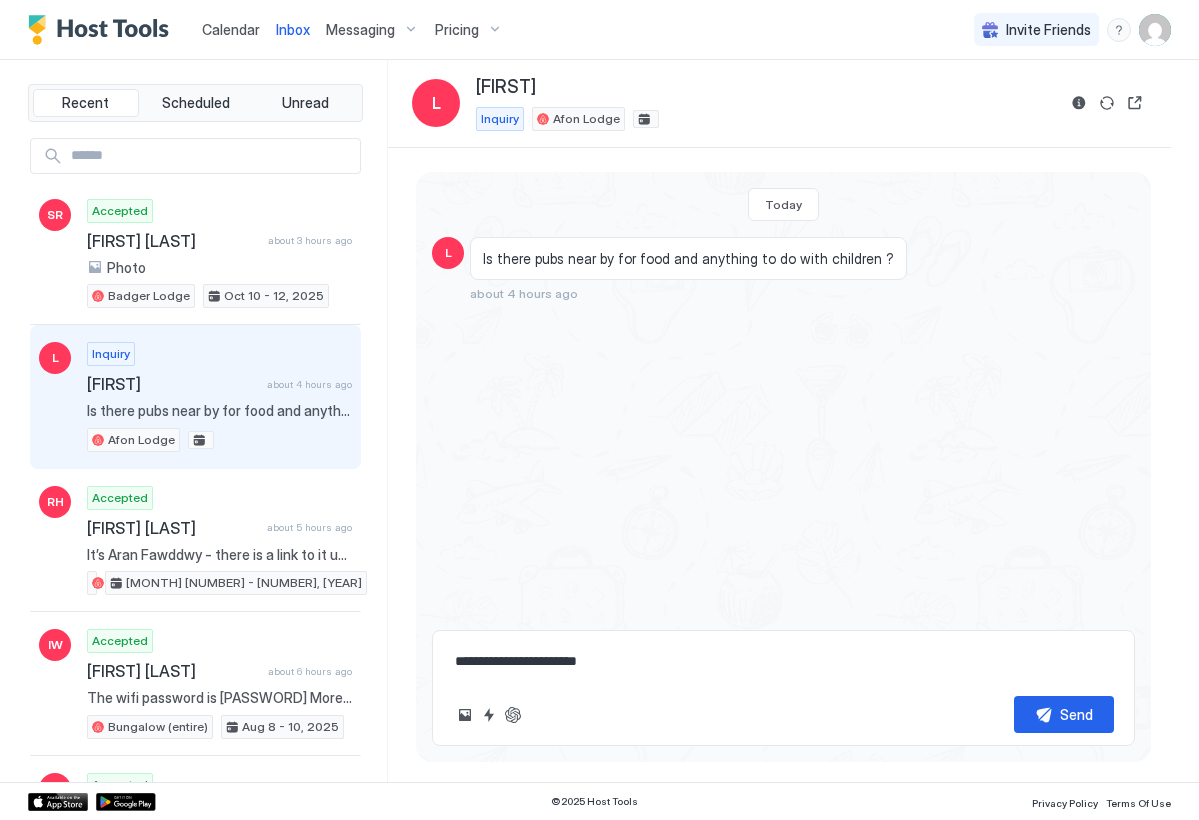 type on "*" 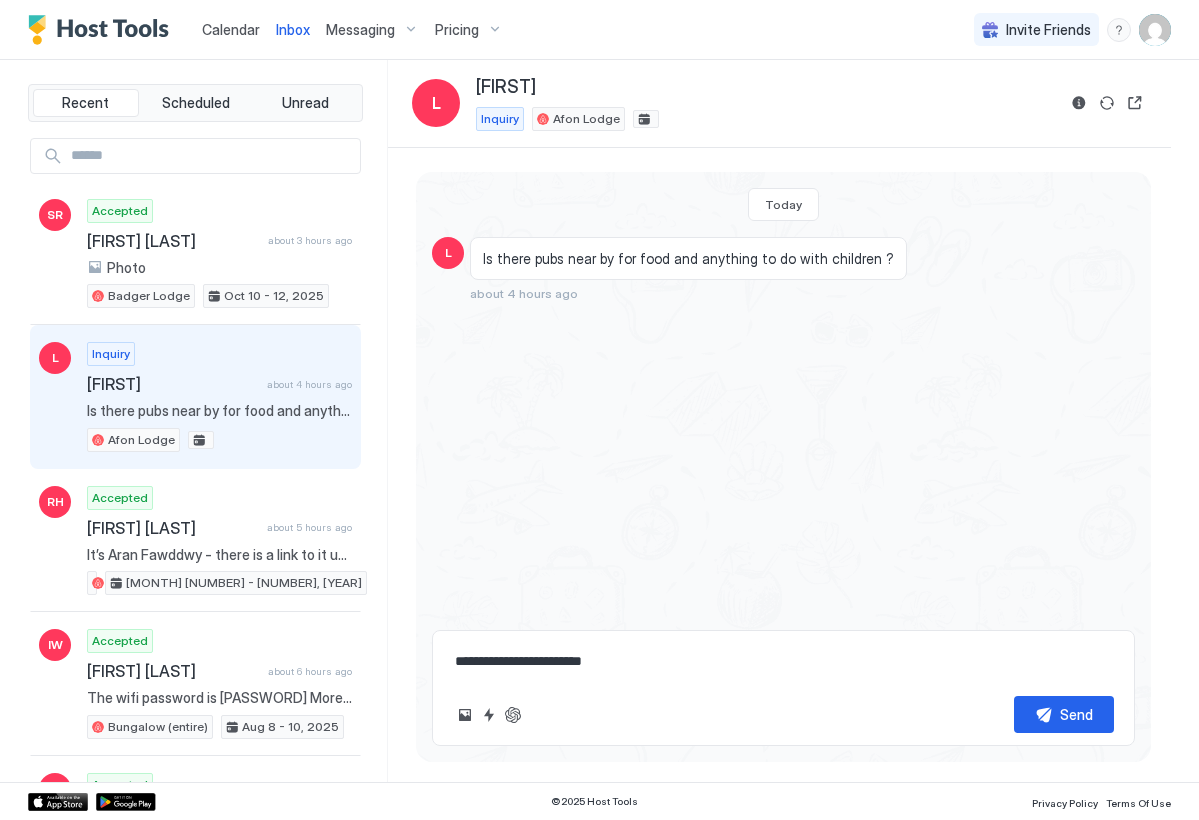 type on "*" 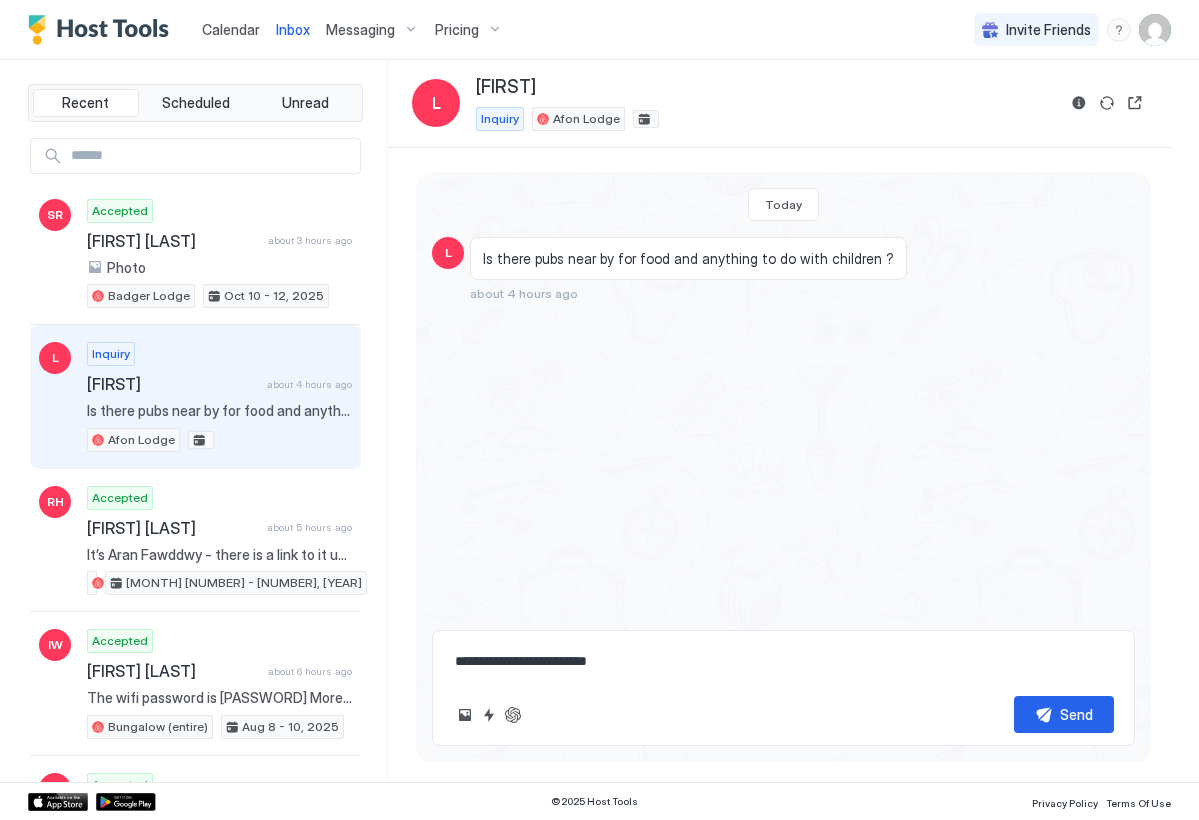 type on "*" 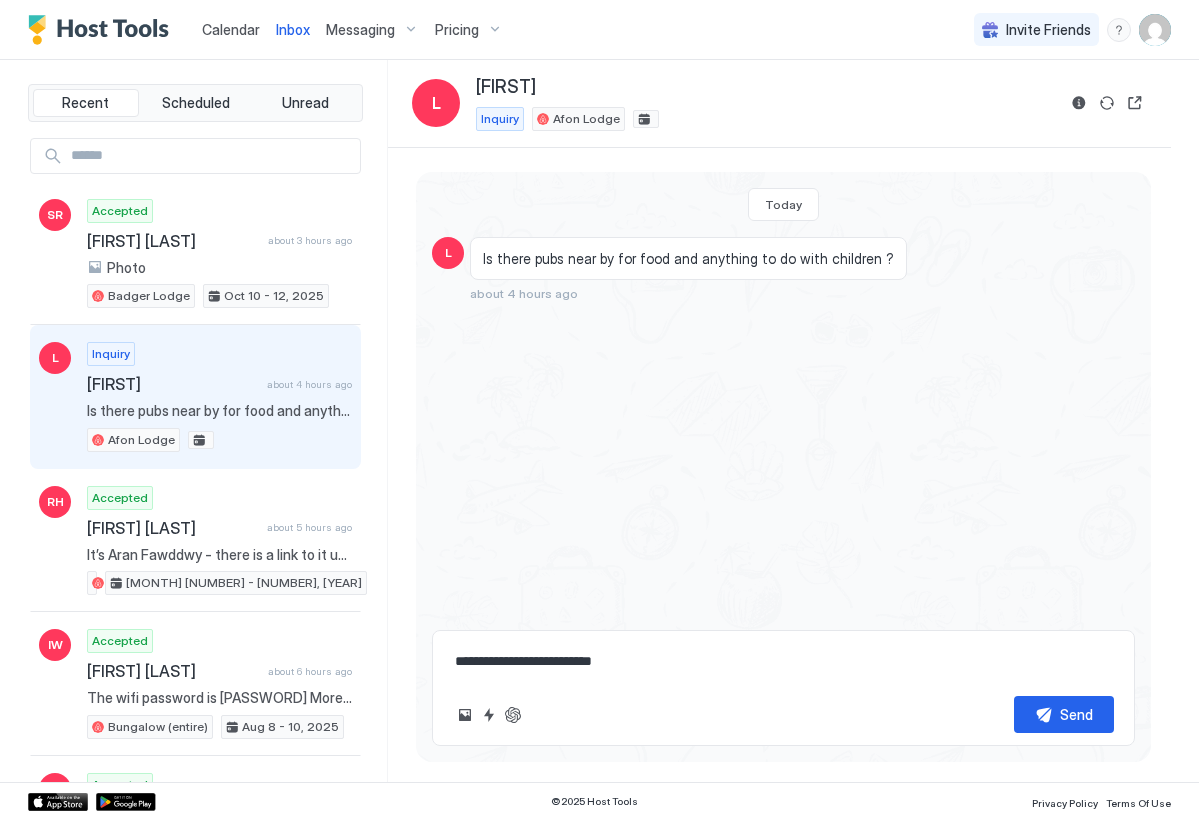 type on "*" 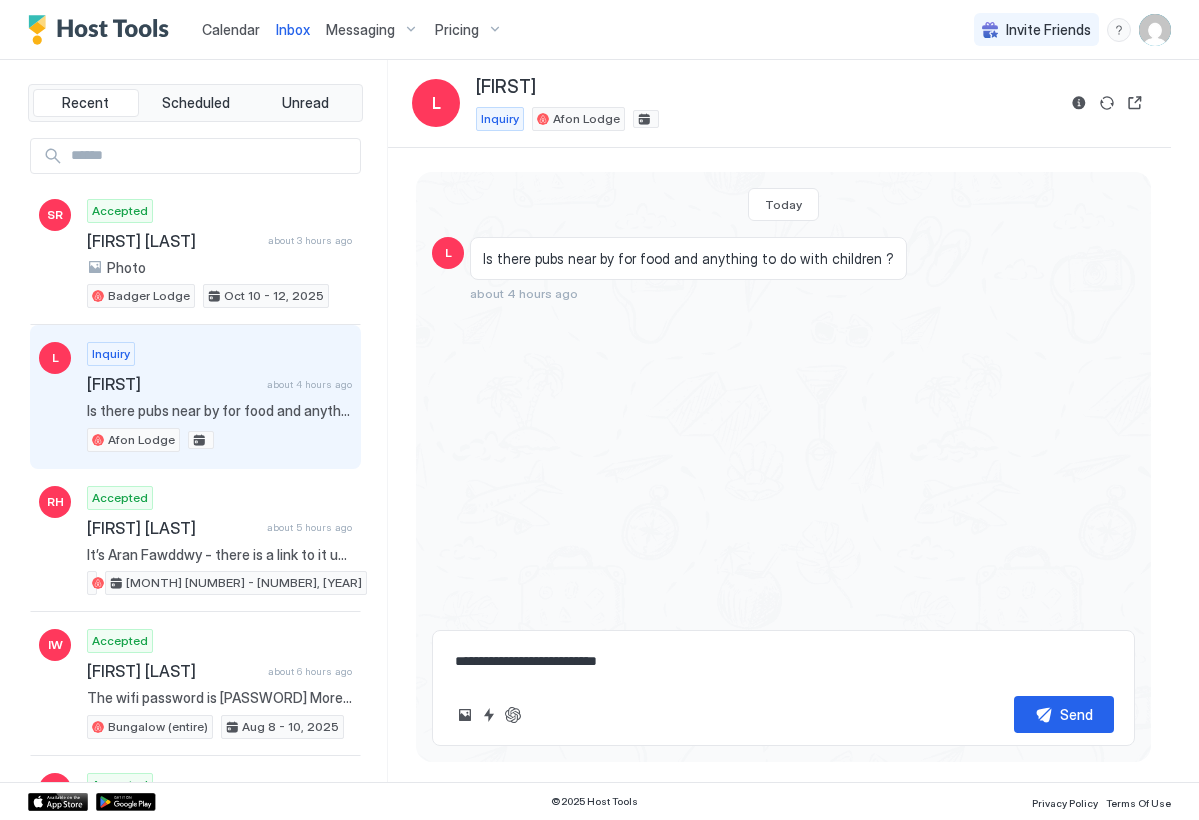 type on "*" 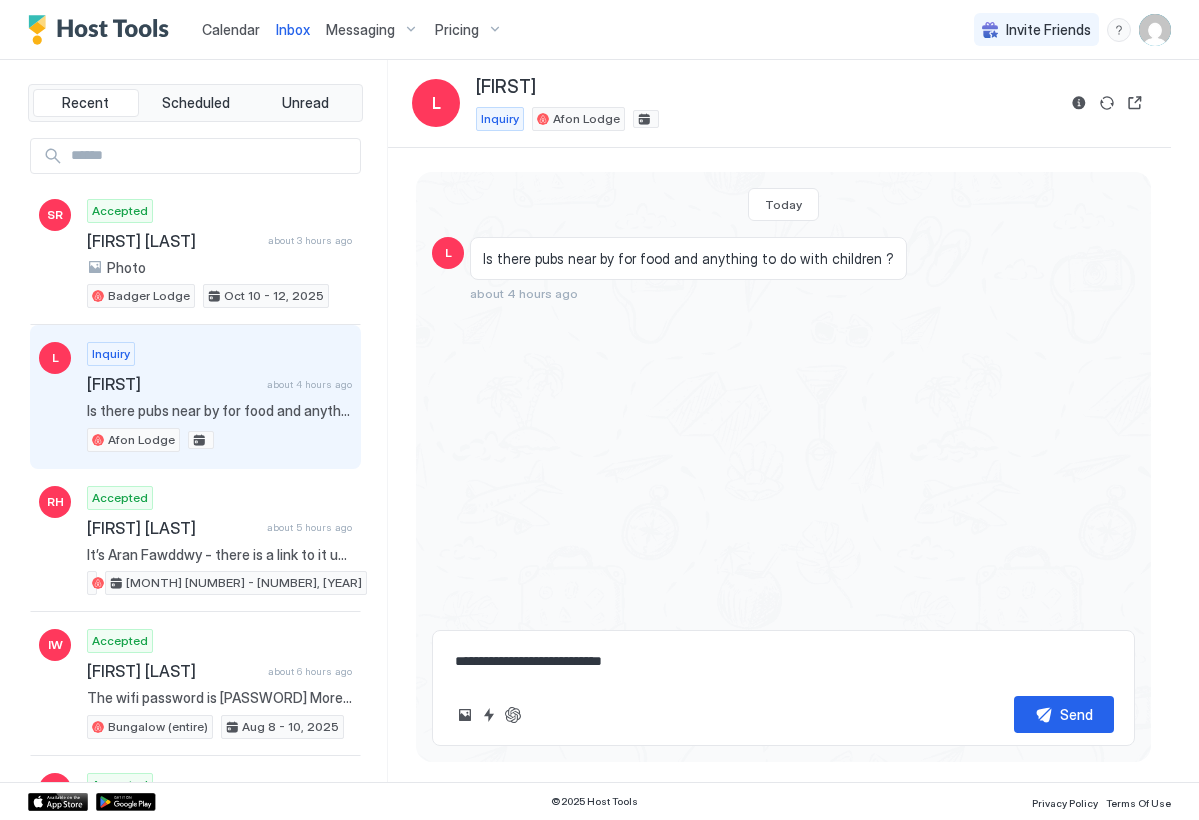 type on "*" 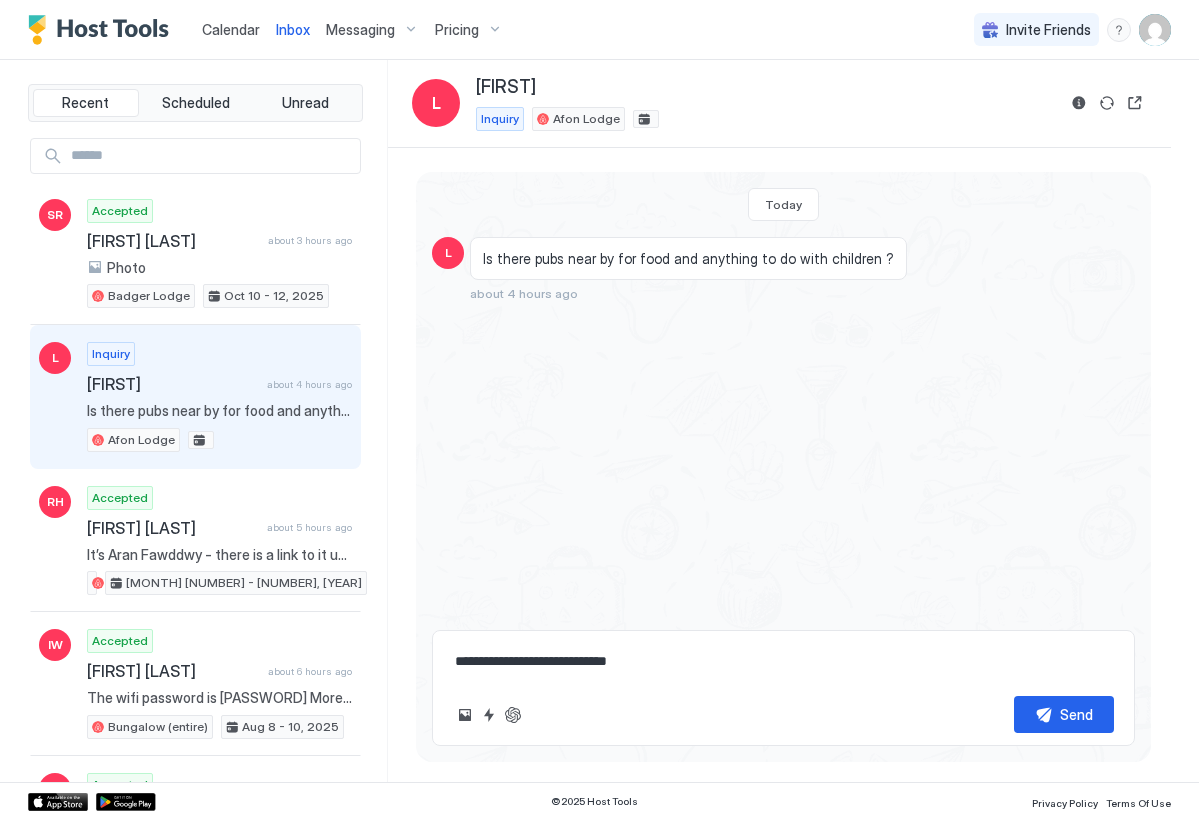 type on "*" 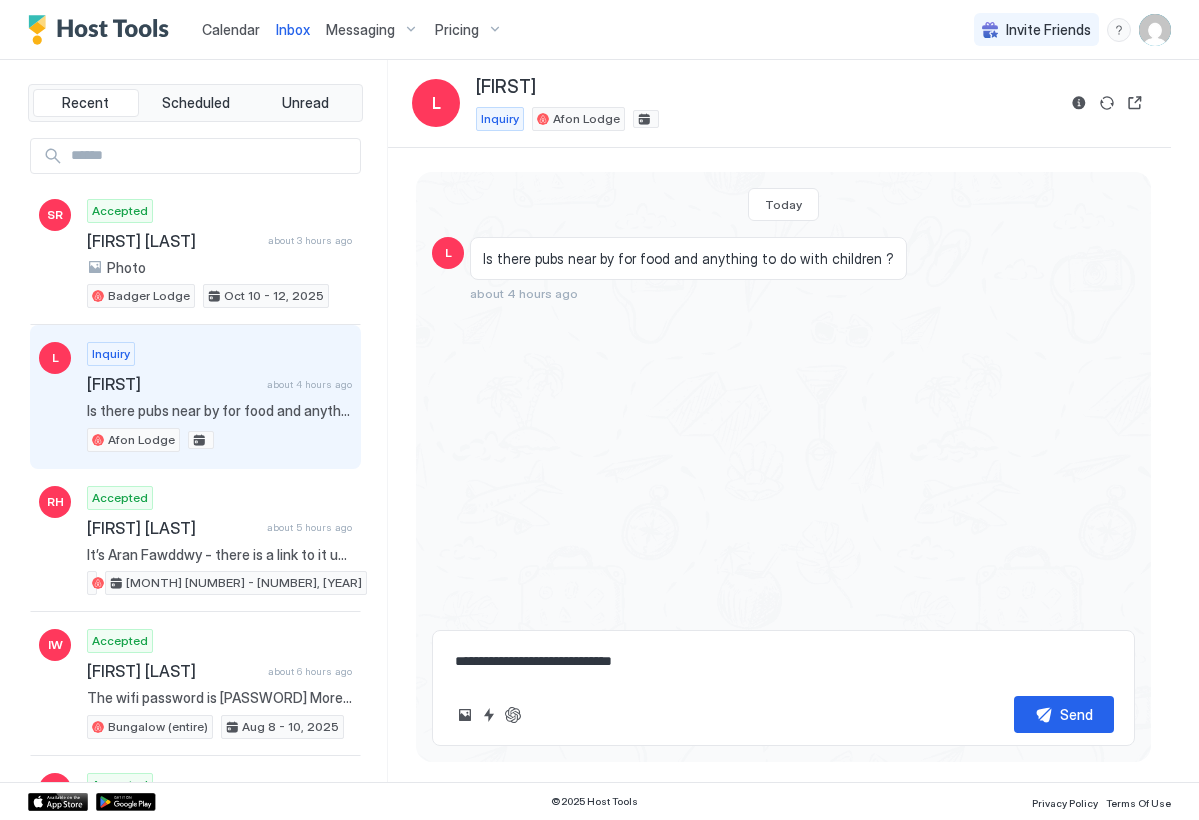 type on "*" 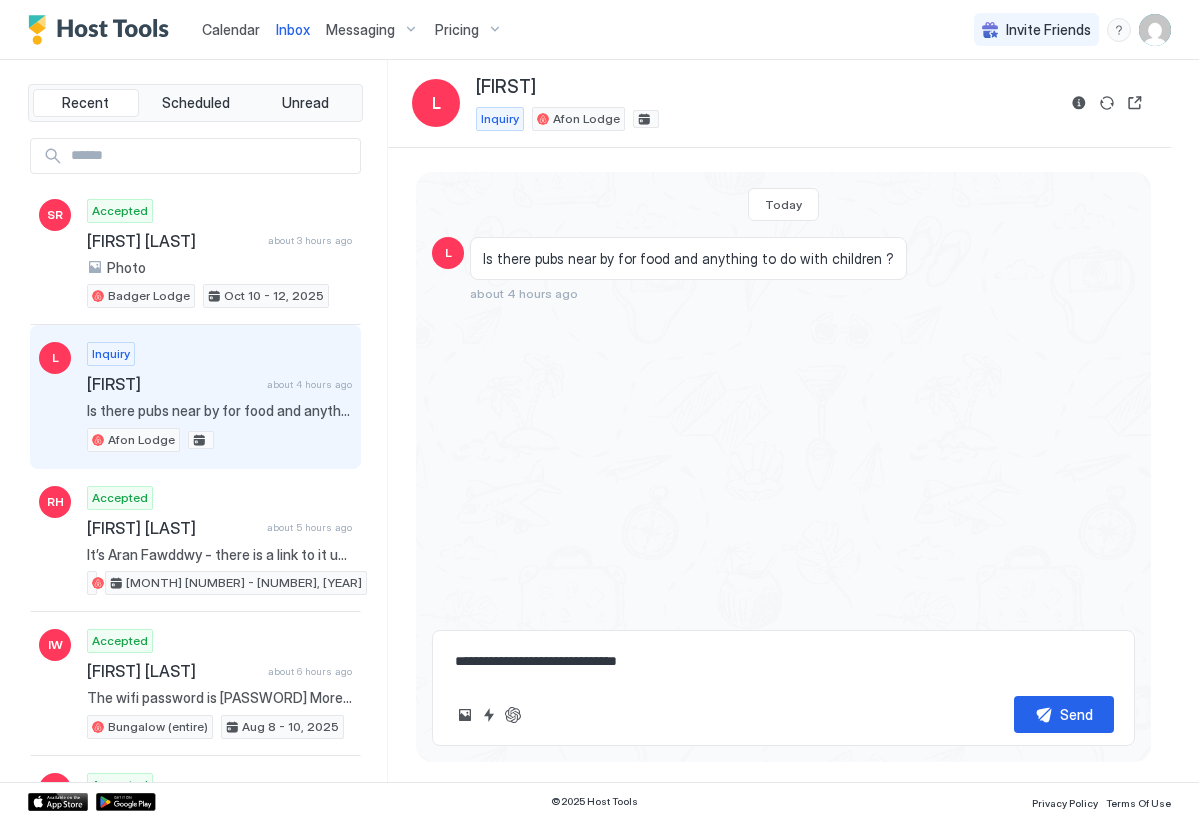type on "*" 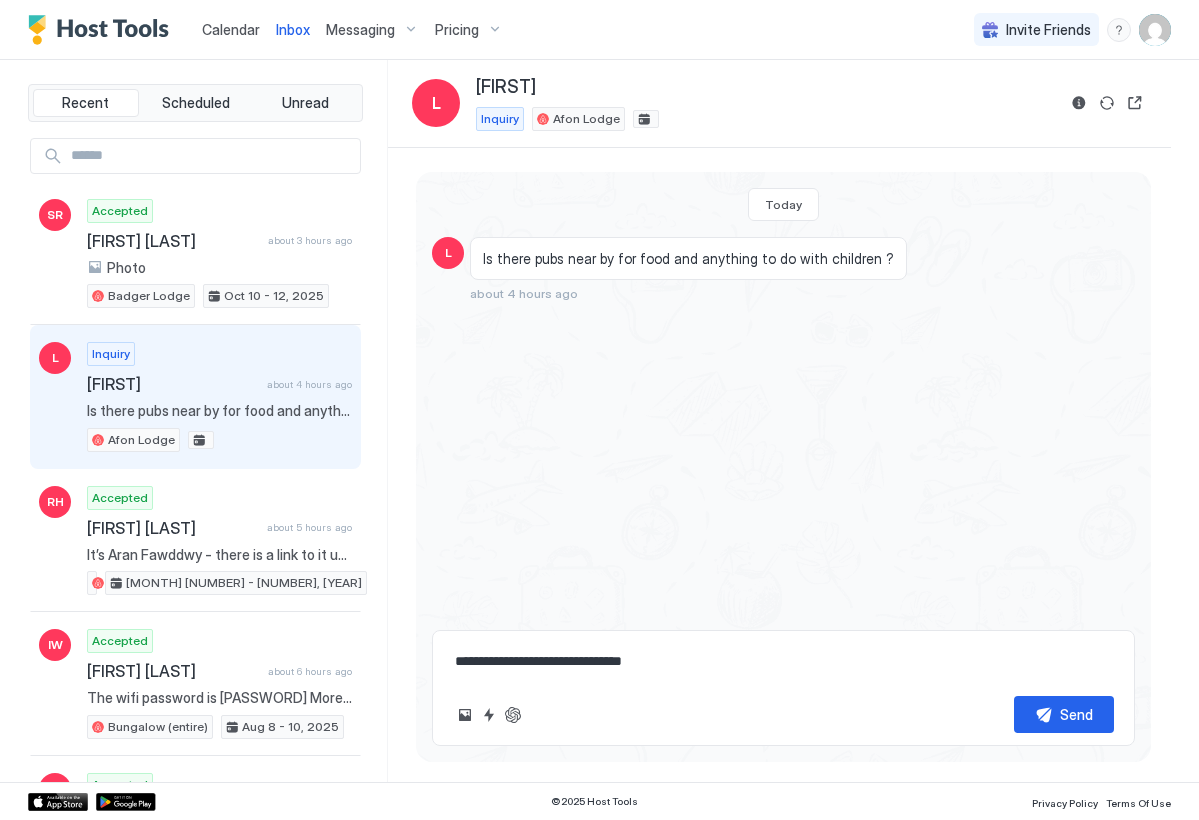 type on "*" 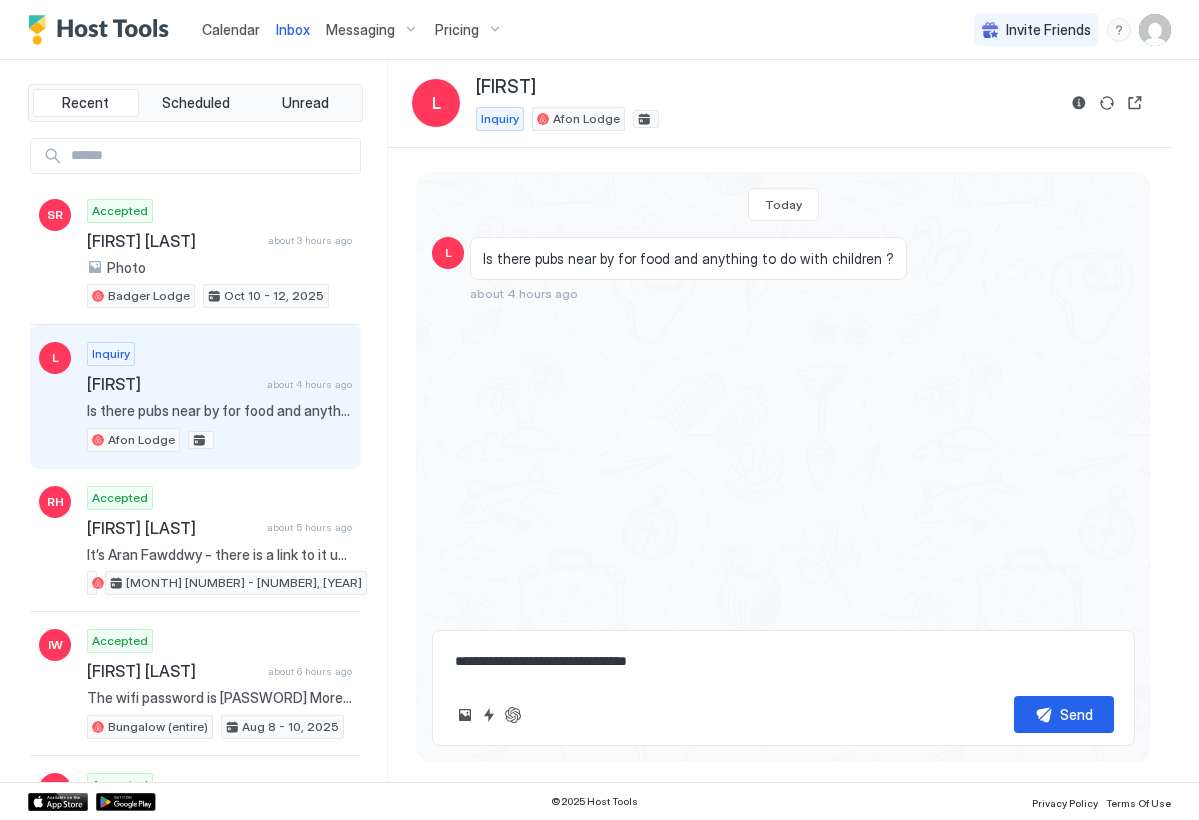 type on "*" 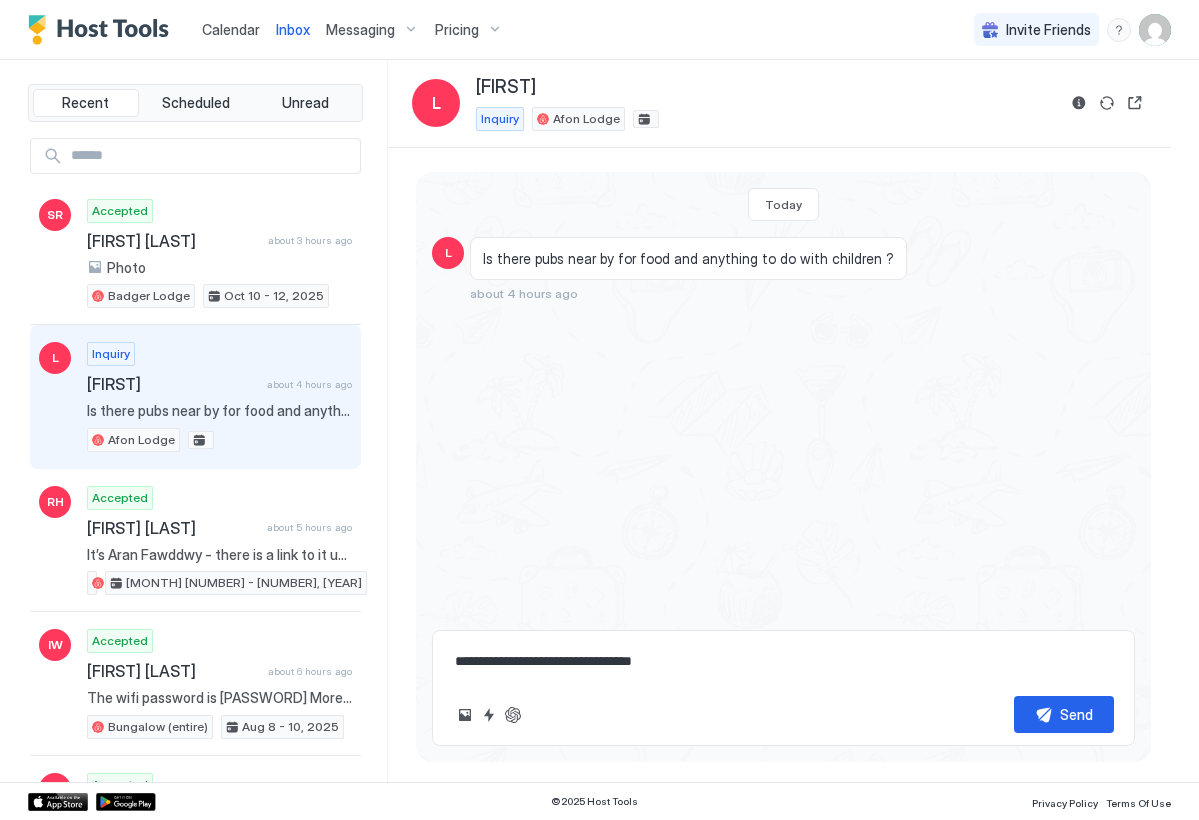 type on "*" 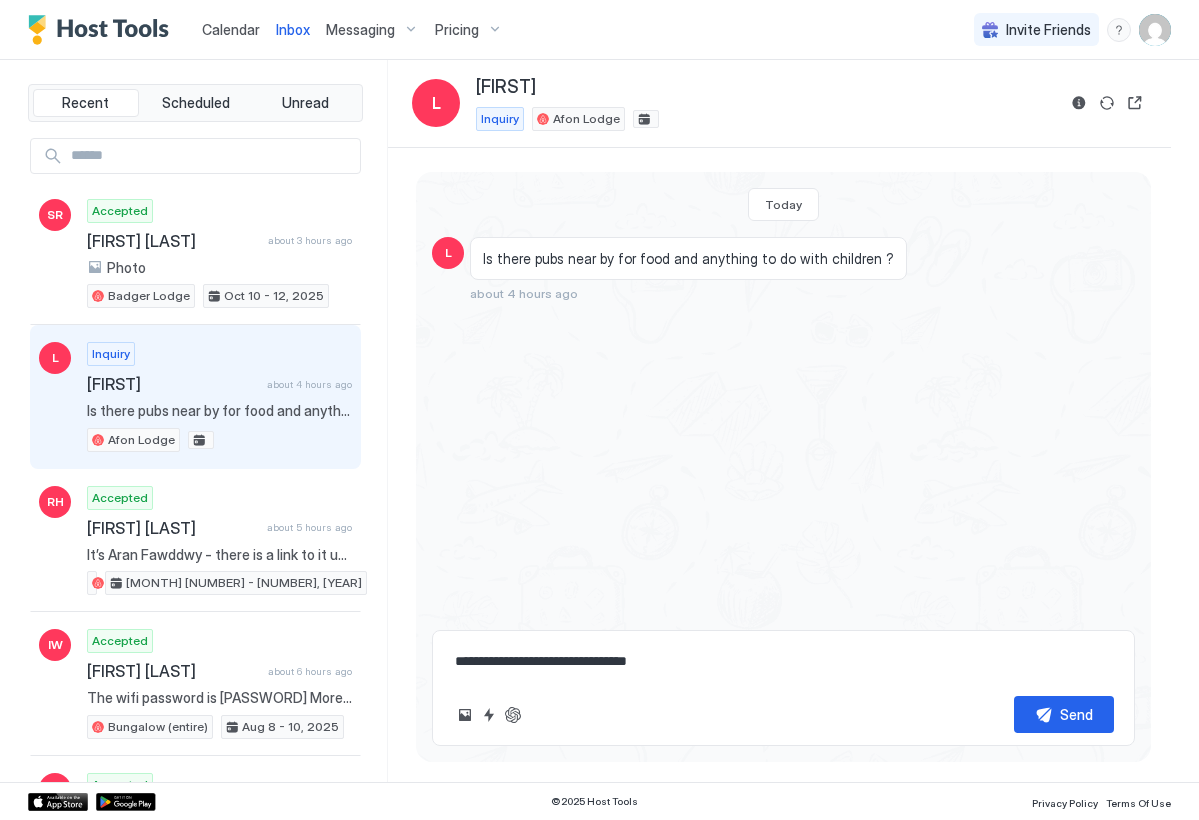 type on "*" 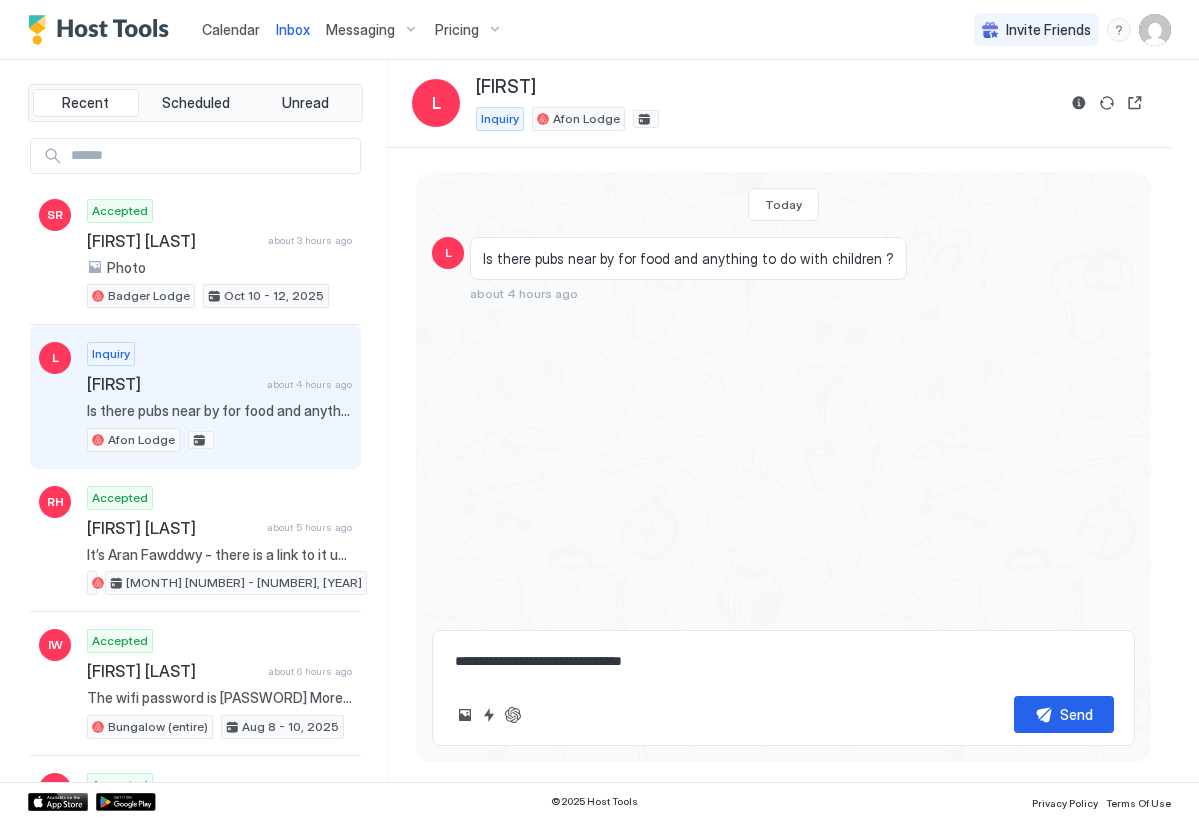 type on "*" 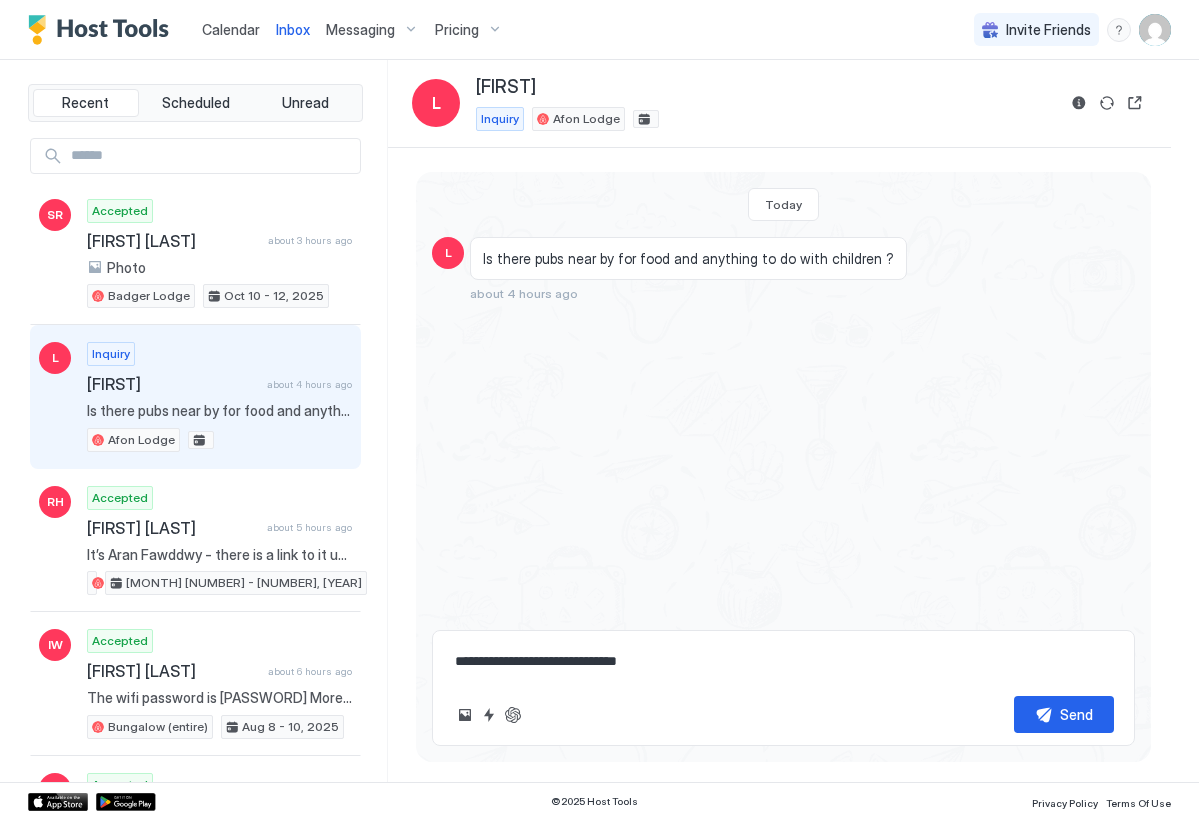 type on "*" 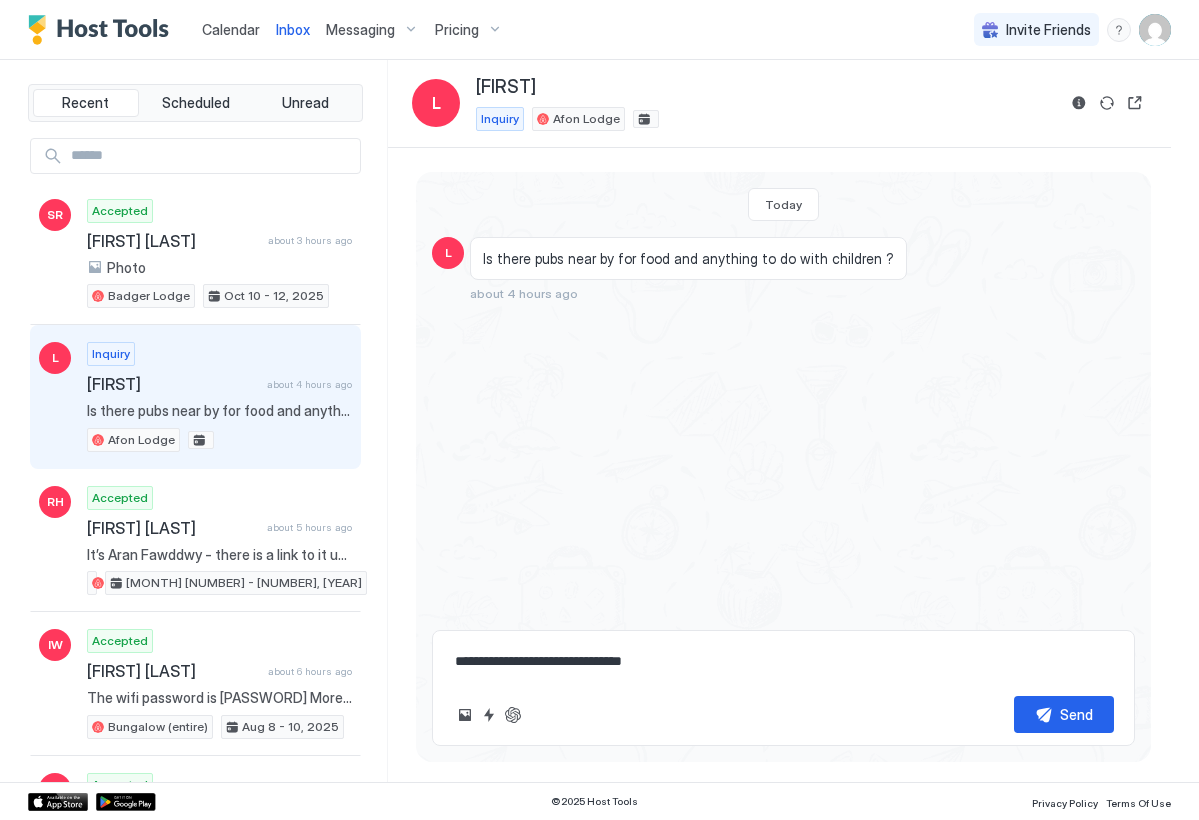 type on "*" 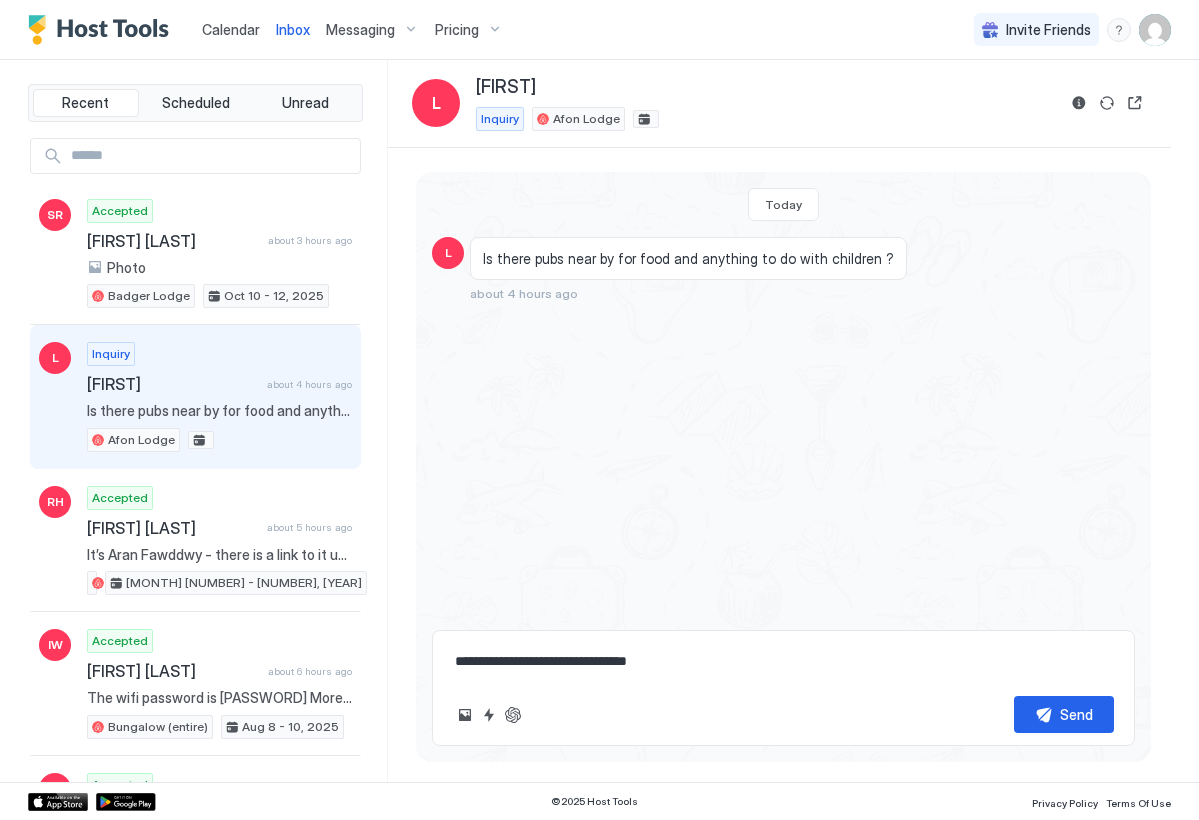 type on "*" 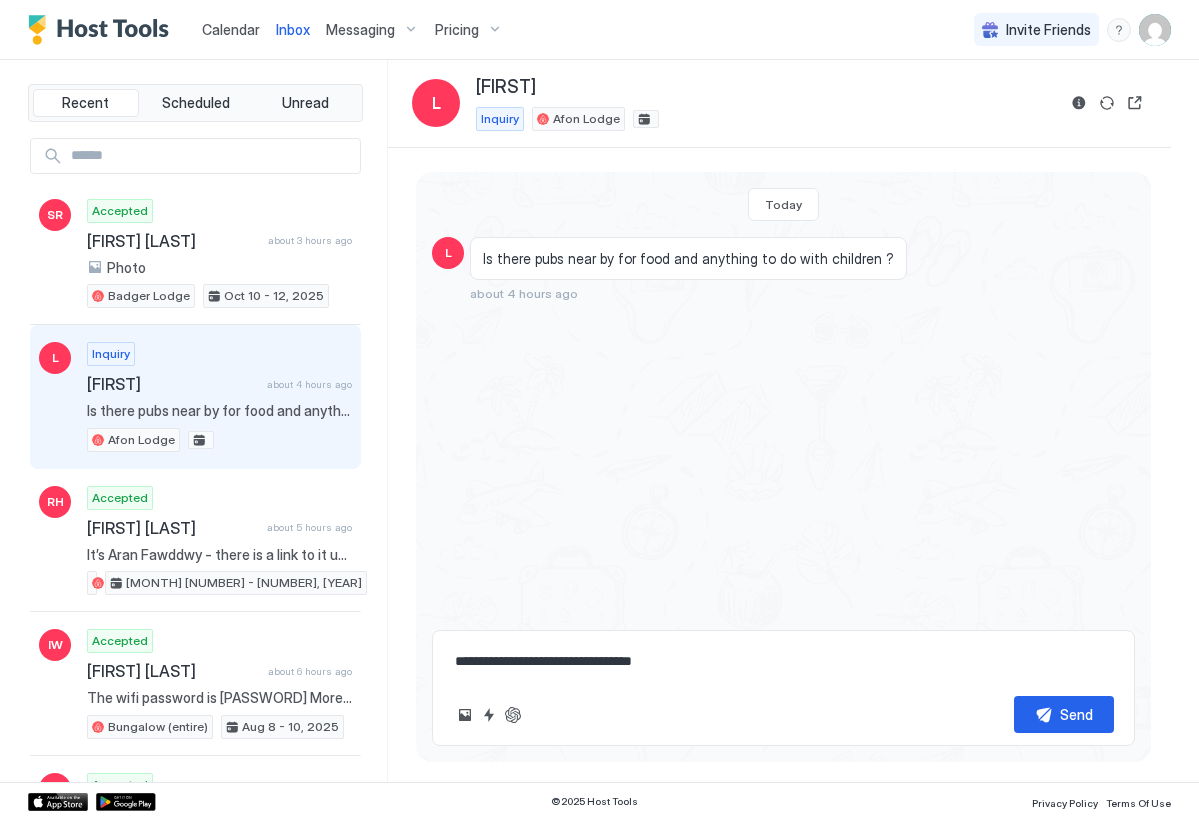 type on "*" 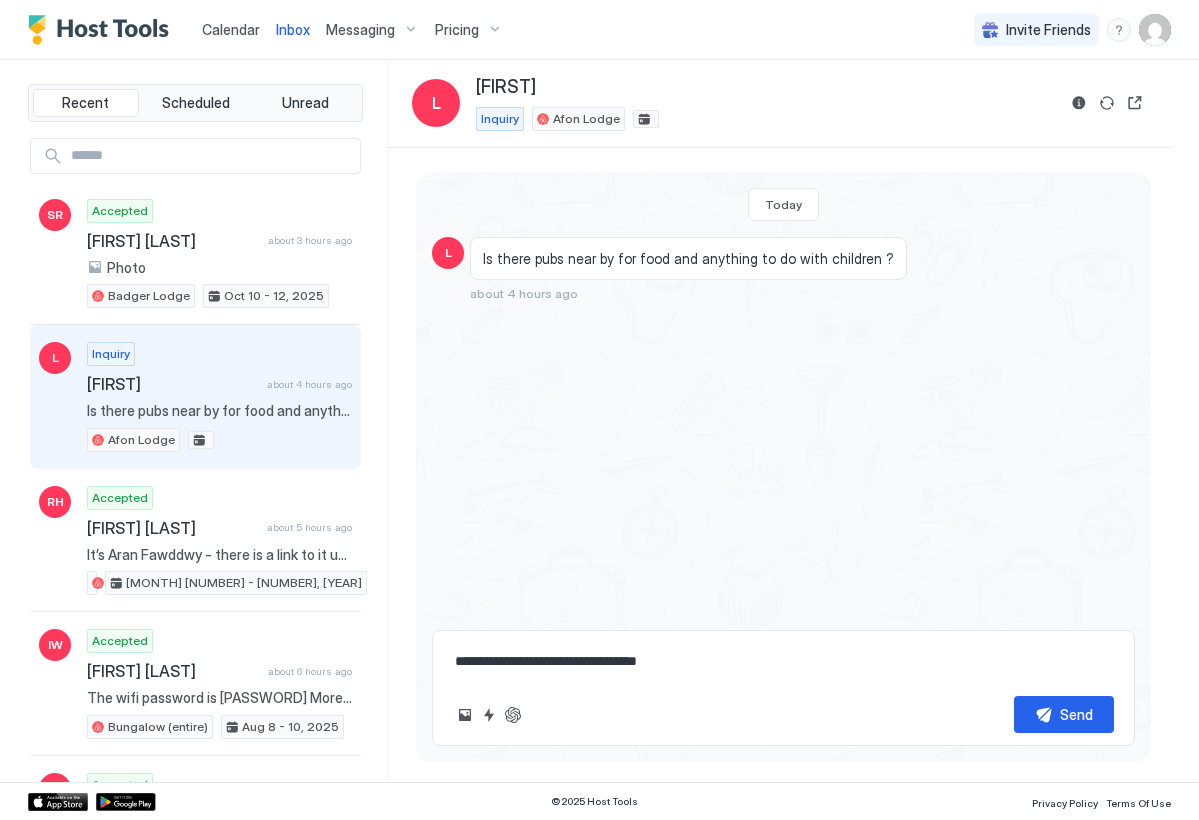 type on "*" 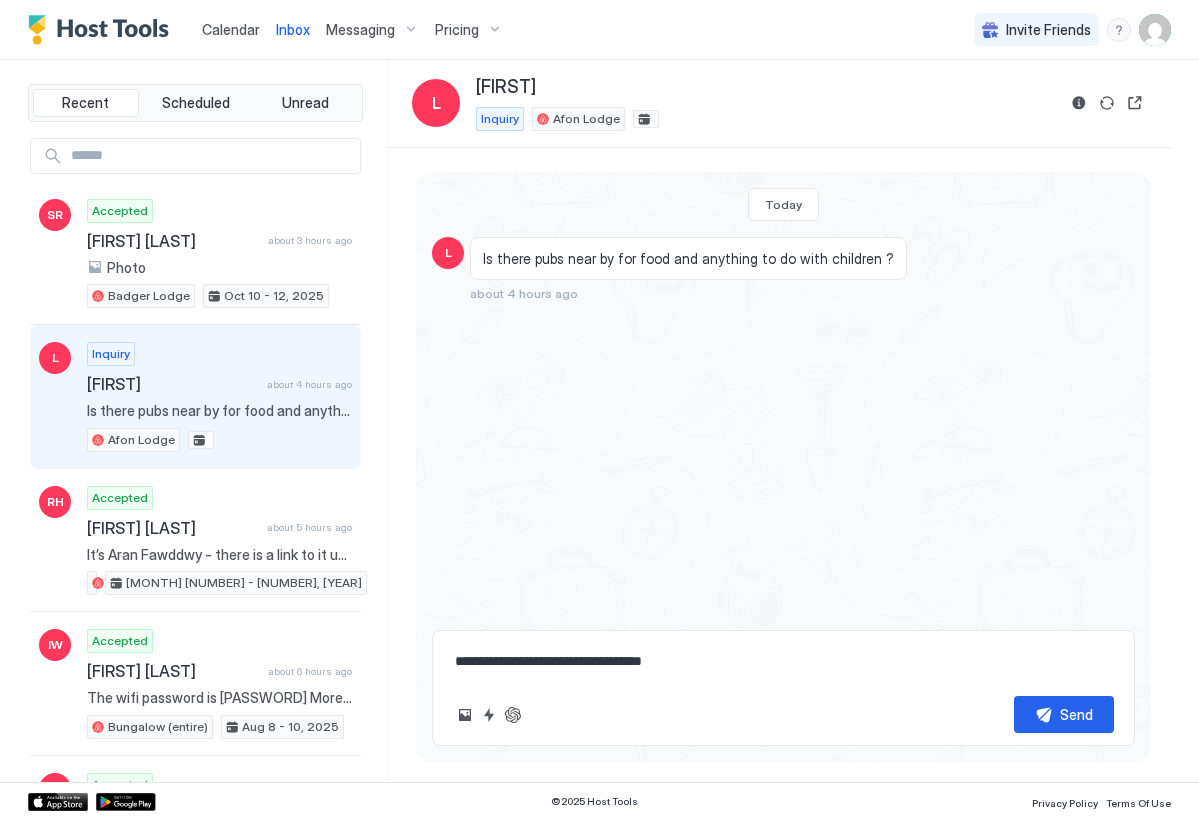 type on "*" 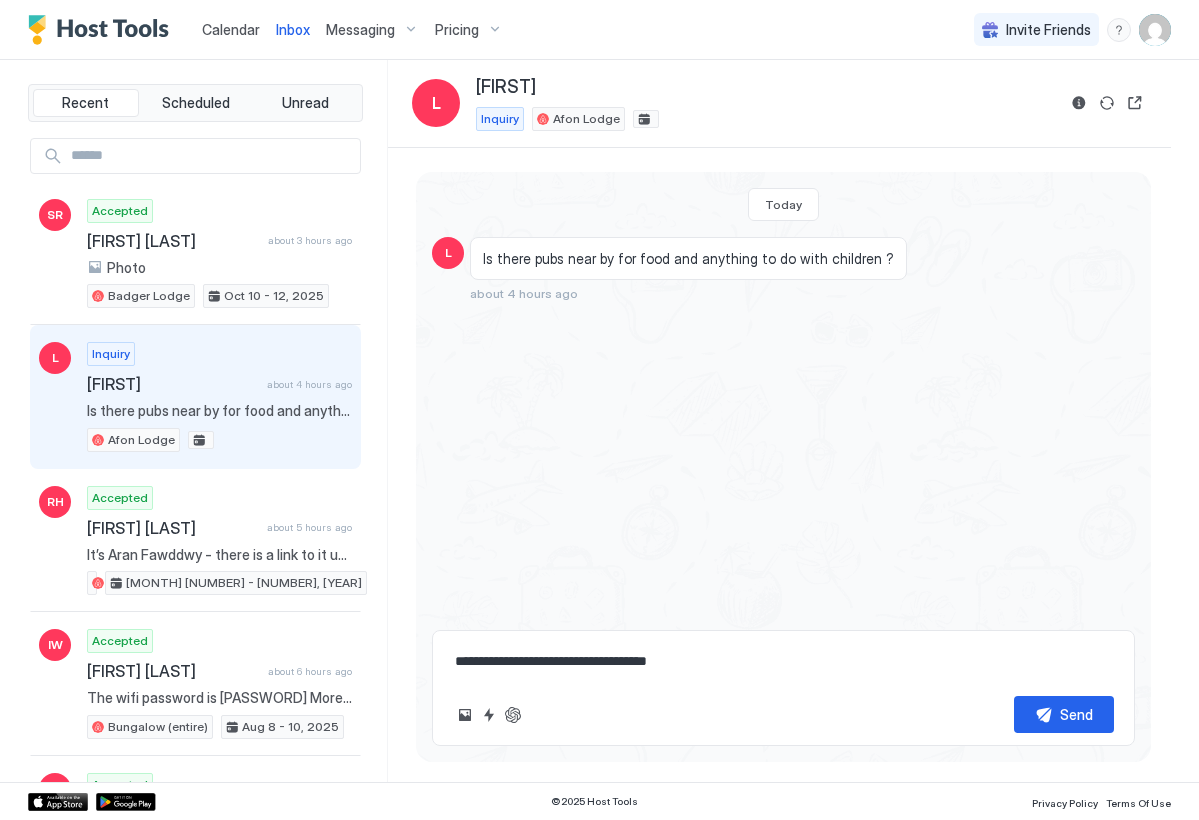 type on "*" 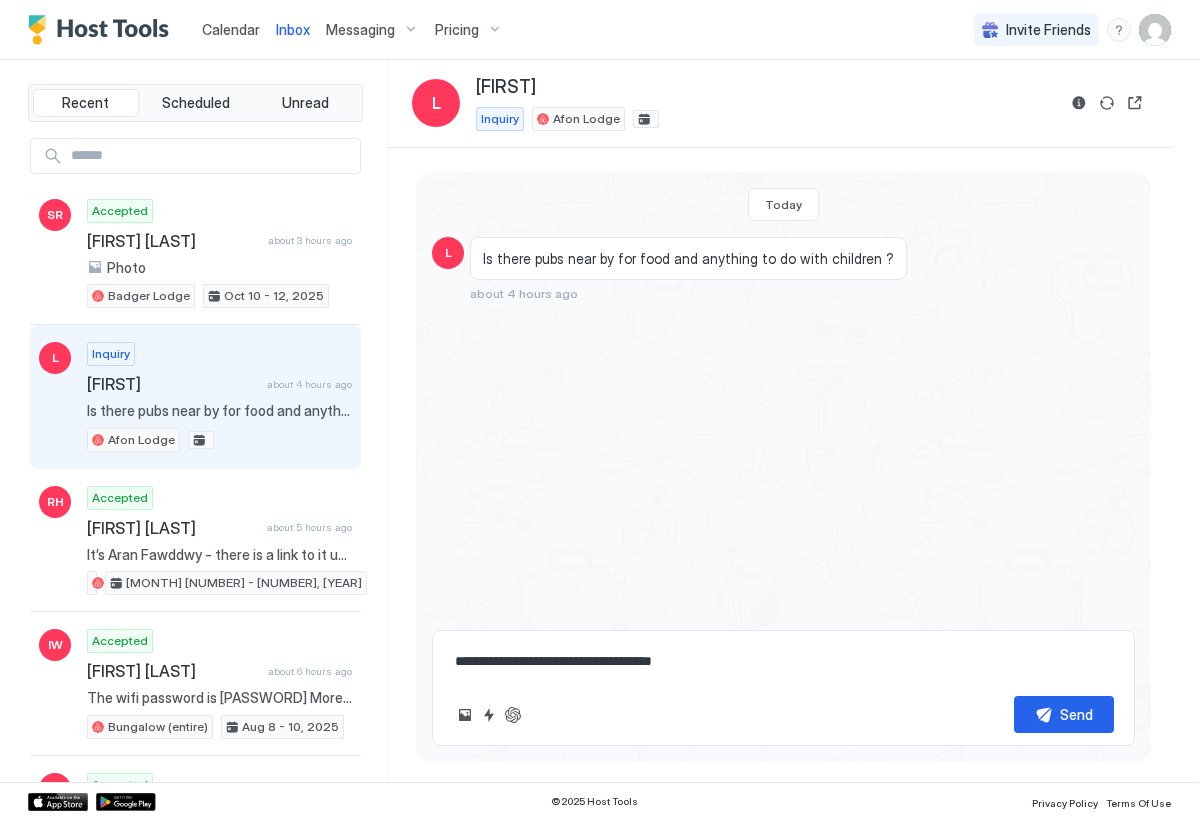 type on "*" 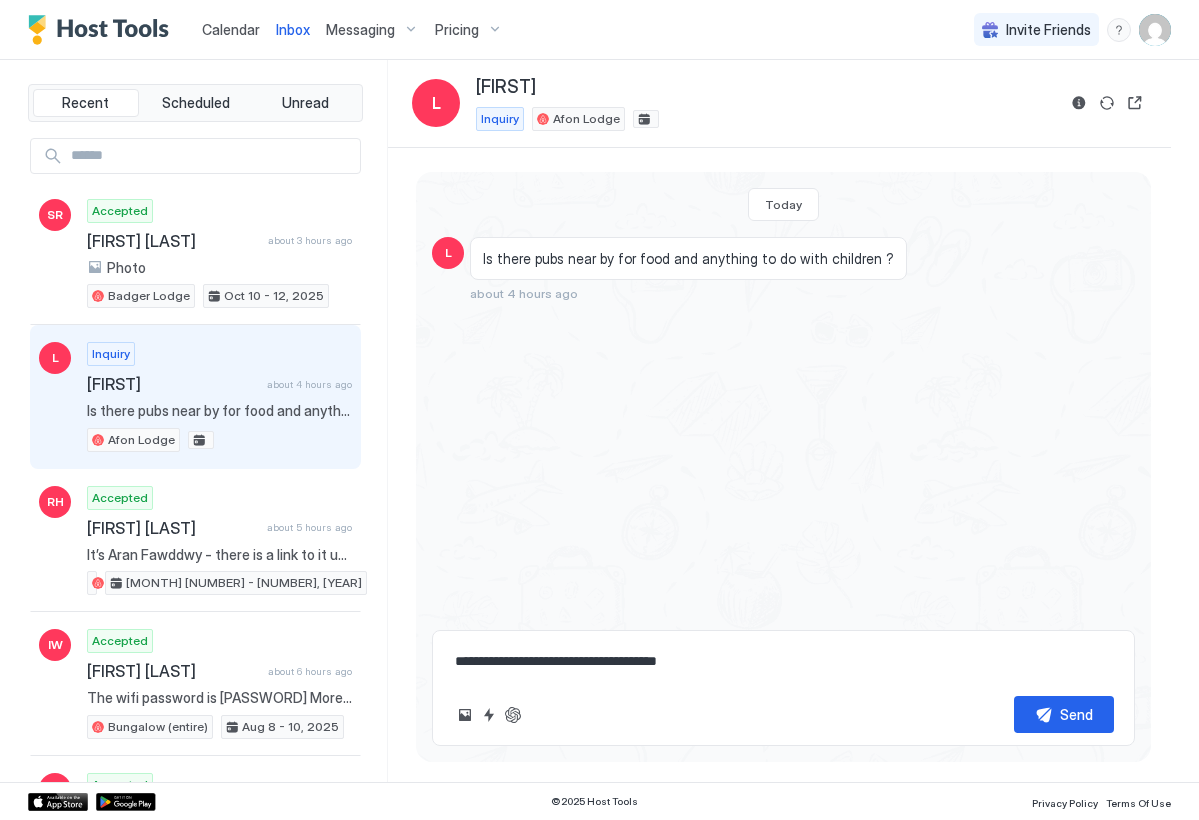 type on "*" 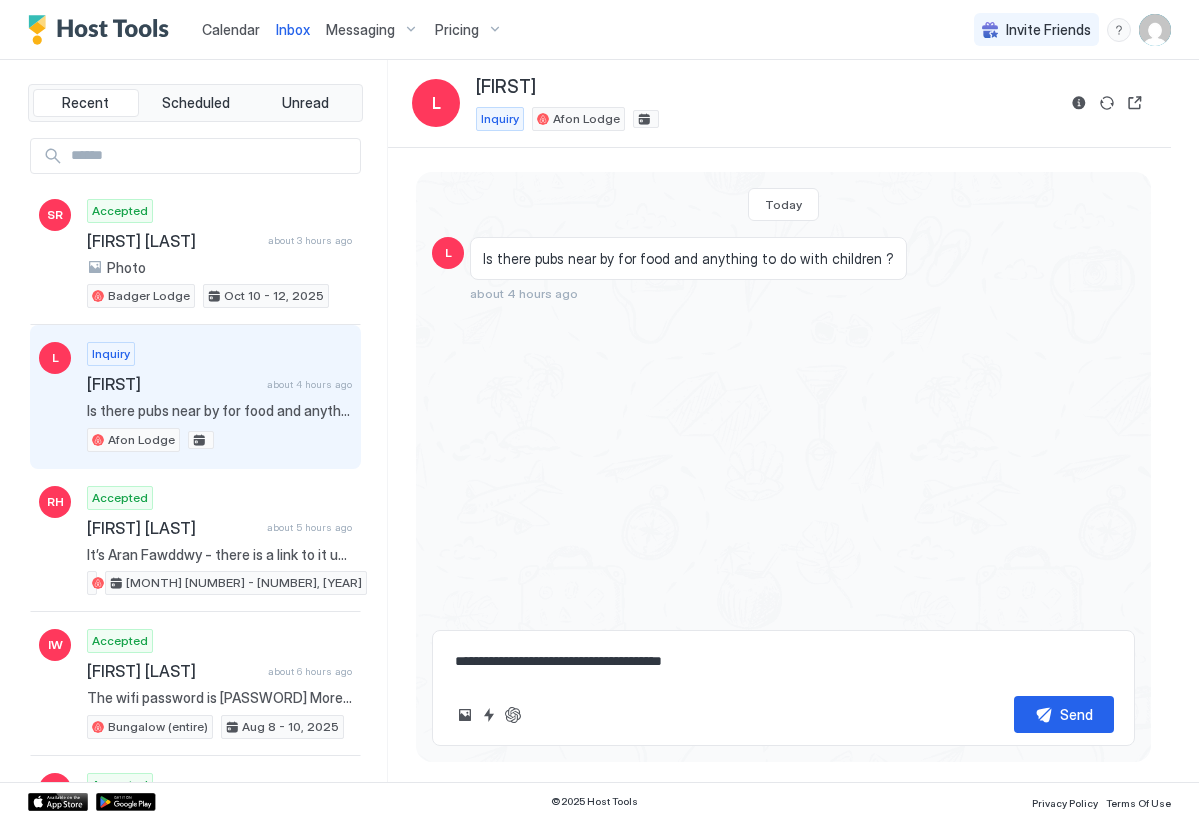 type on "*" 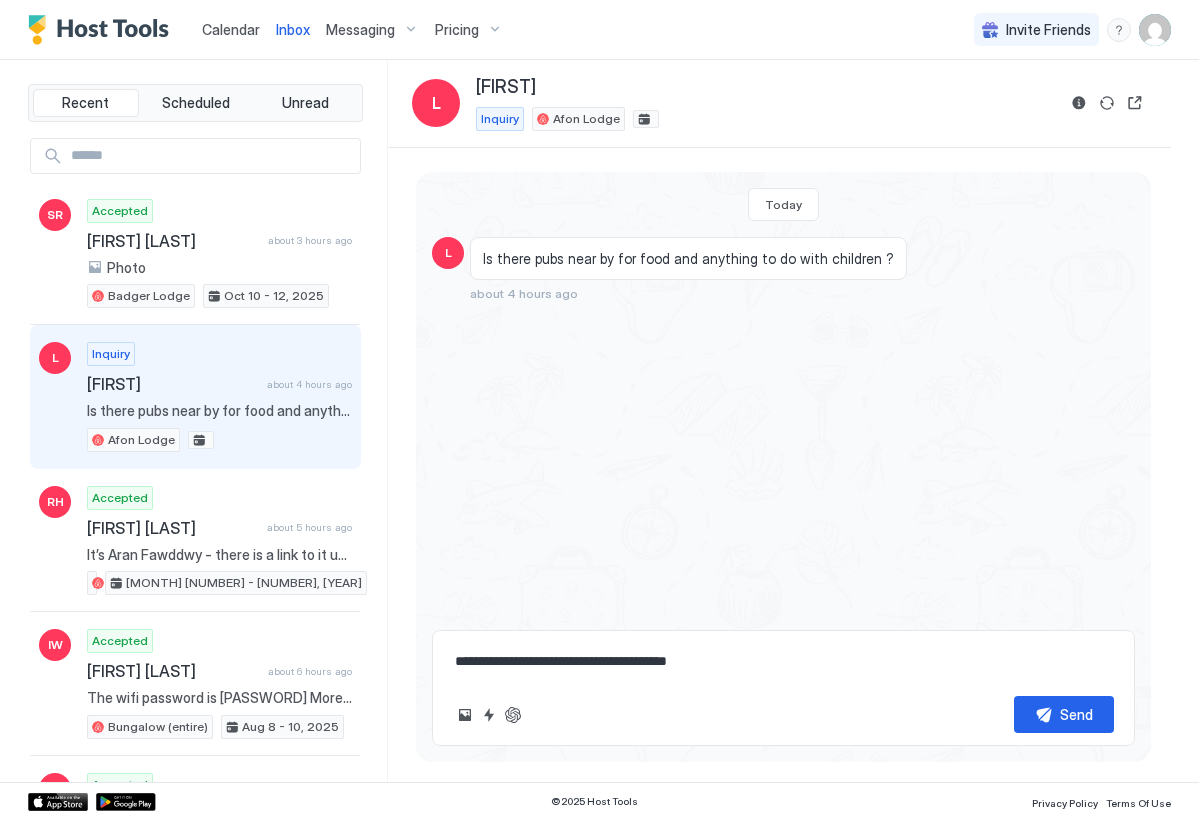 type on "*" 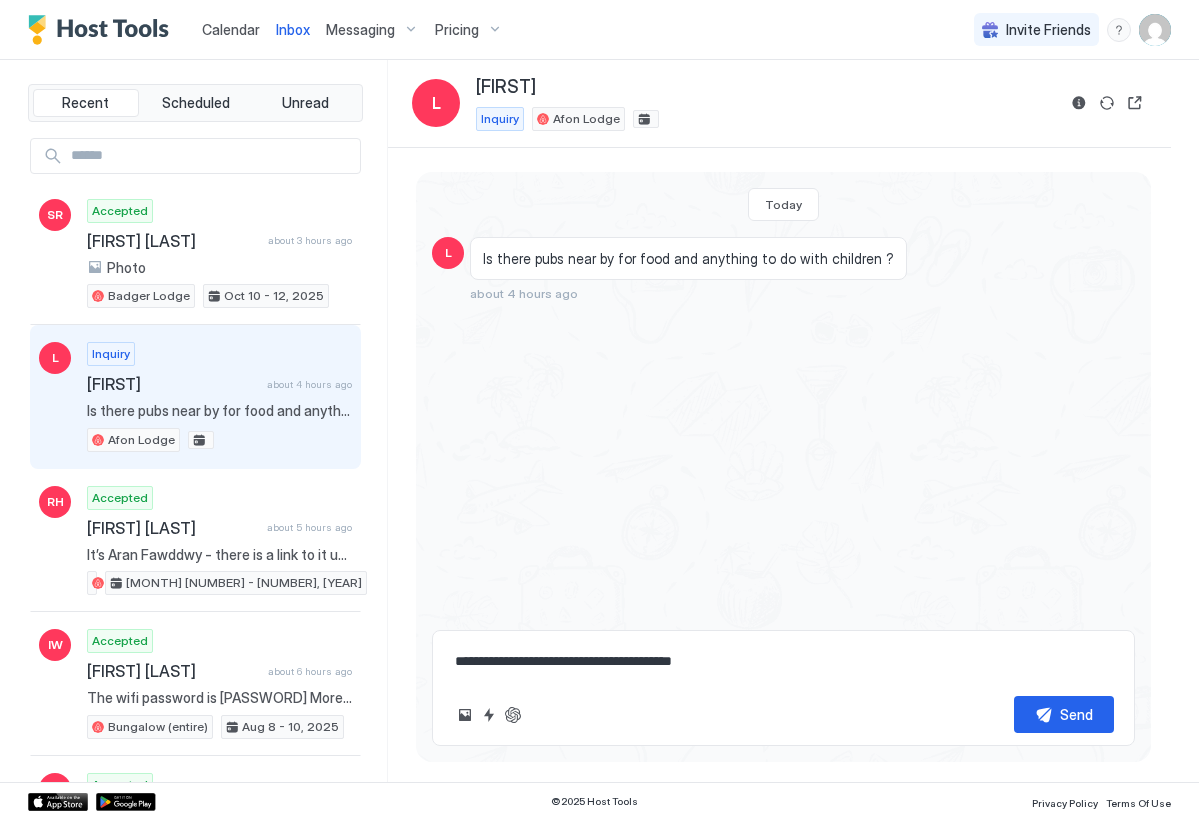type on "*" 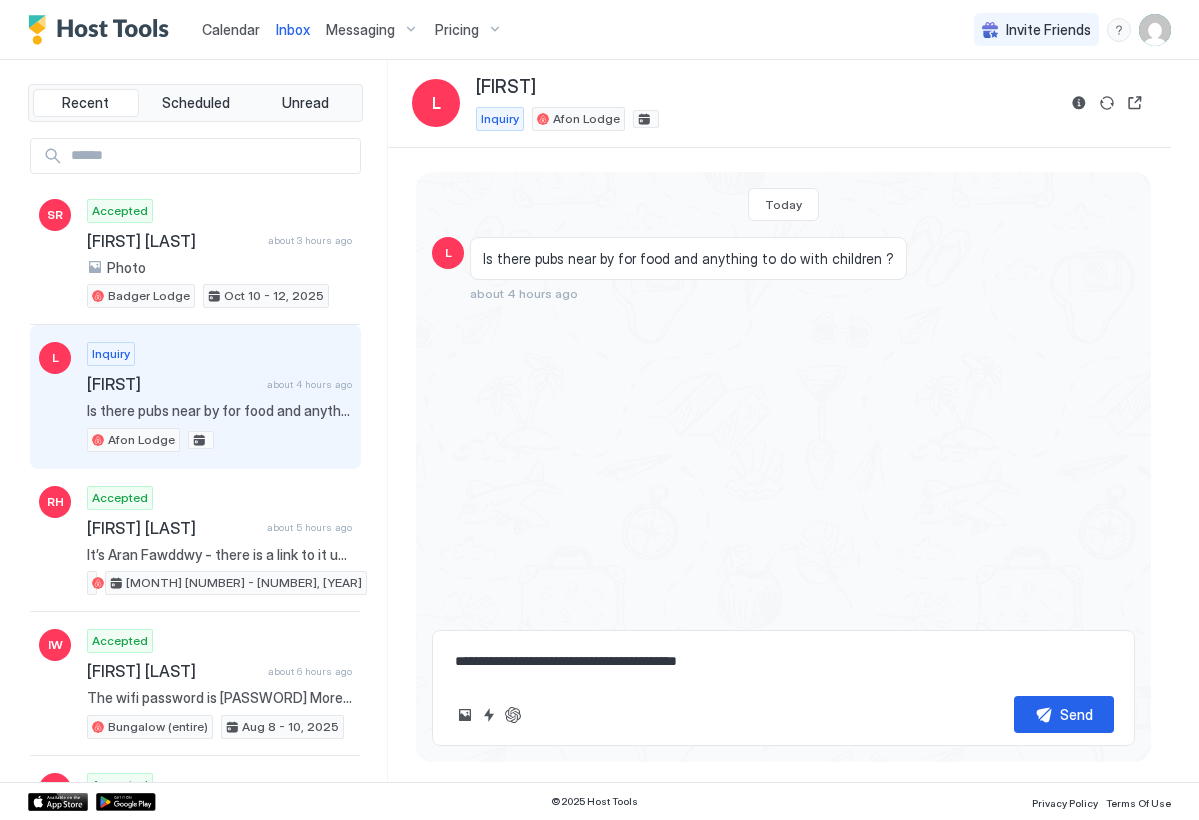 type on "*" 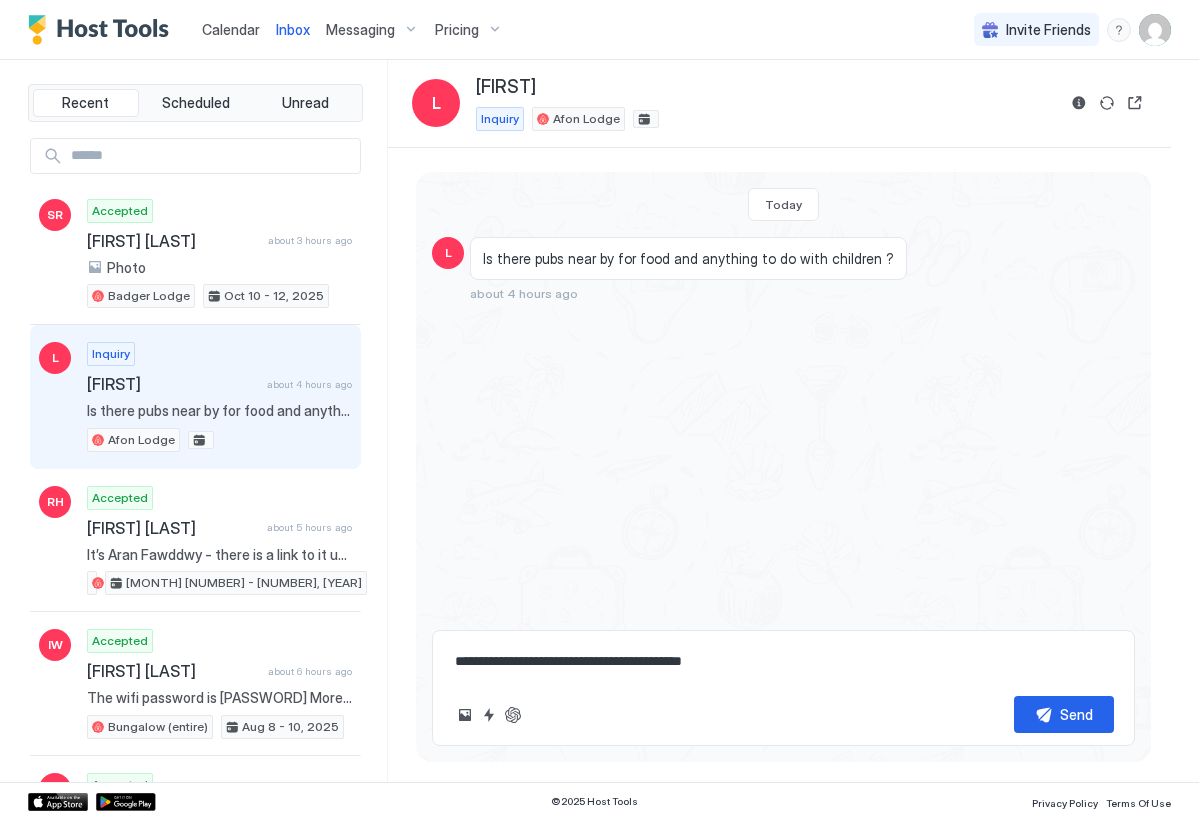 type on "*" 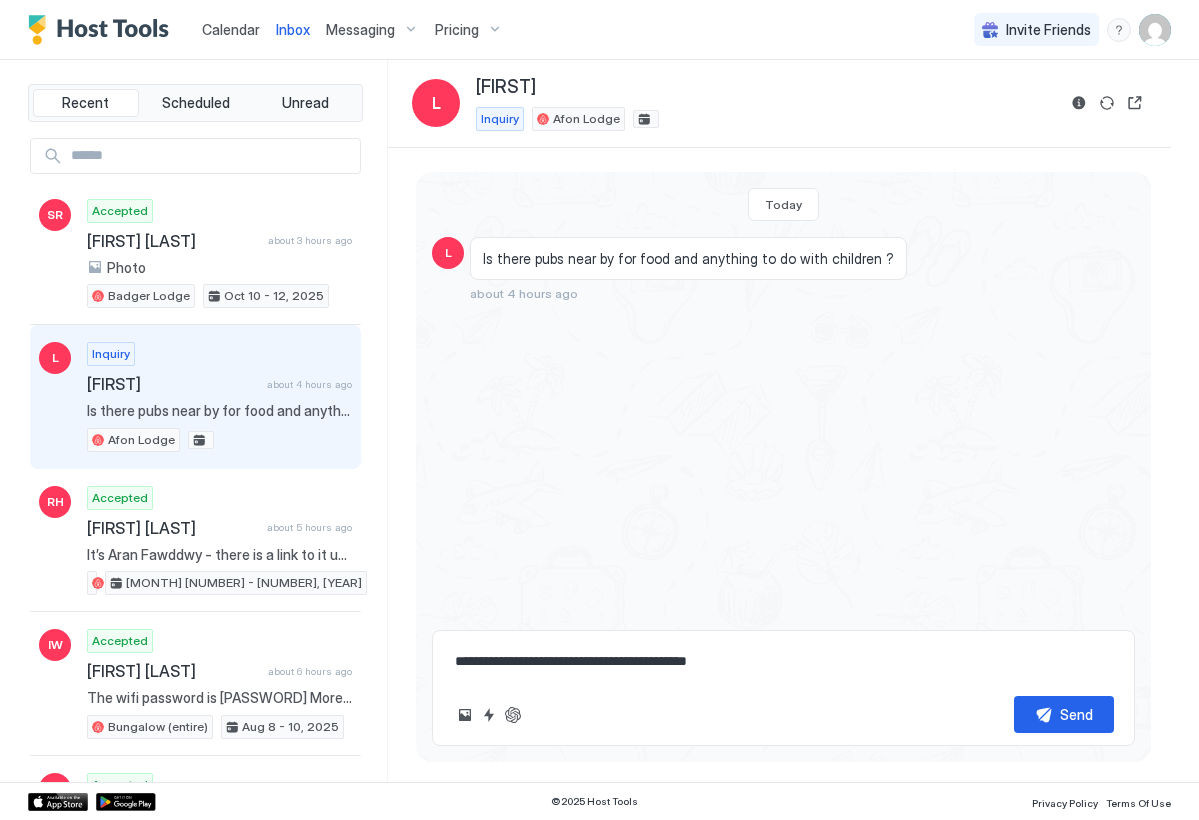 type on "*" 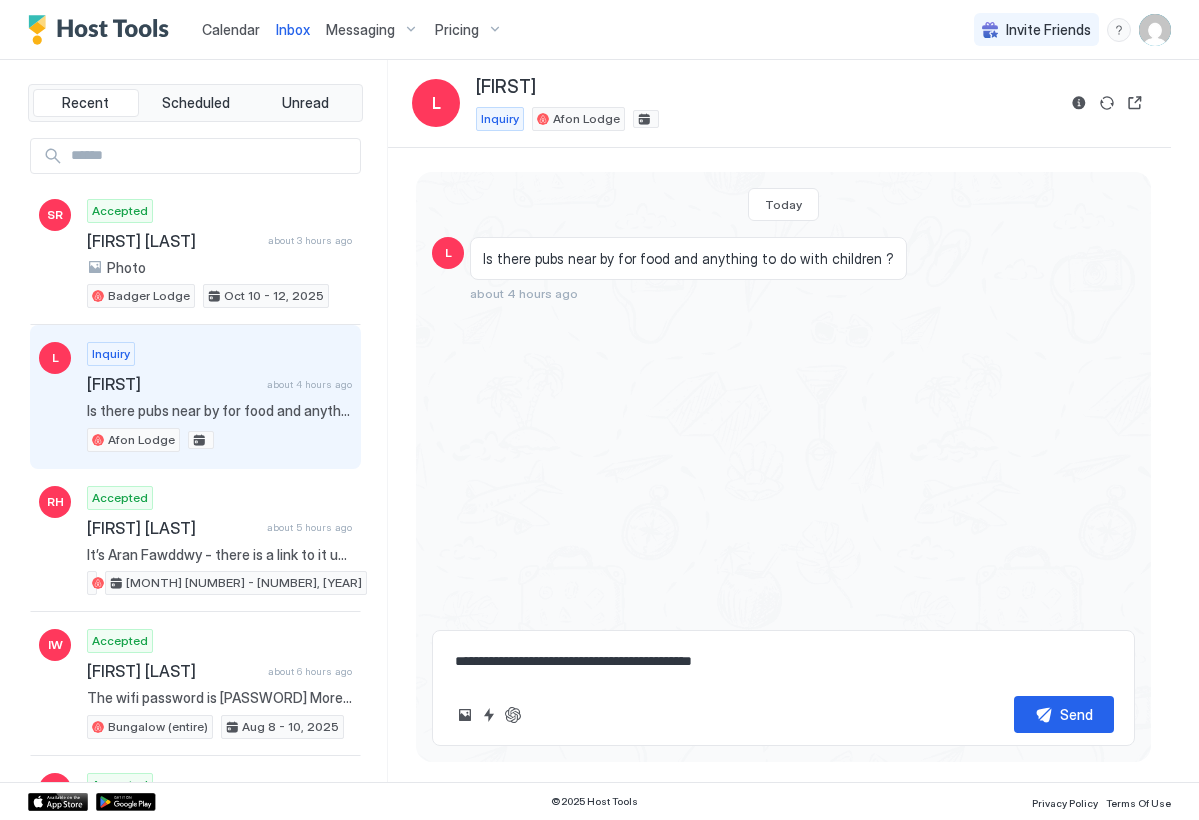 type on "*" 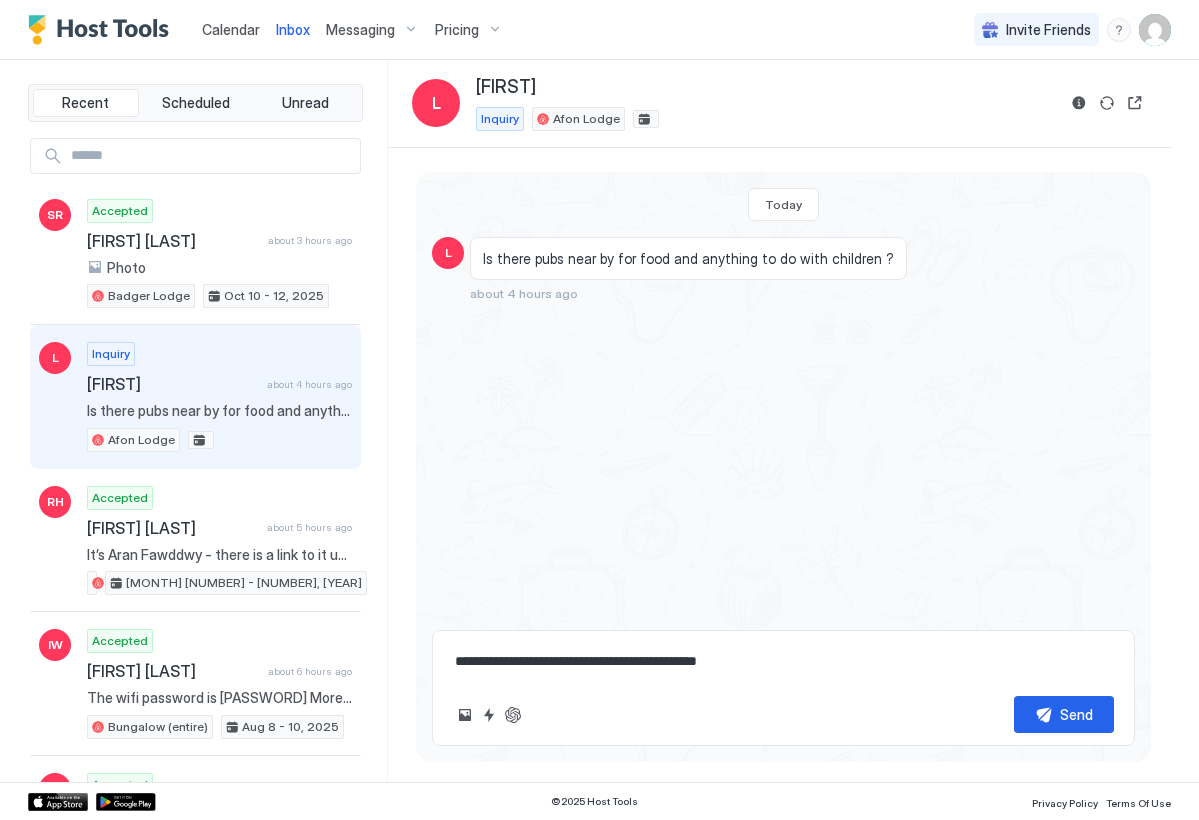 type on "*" 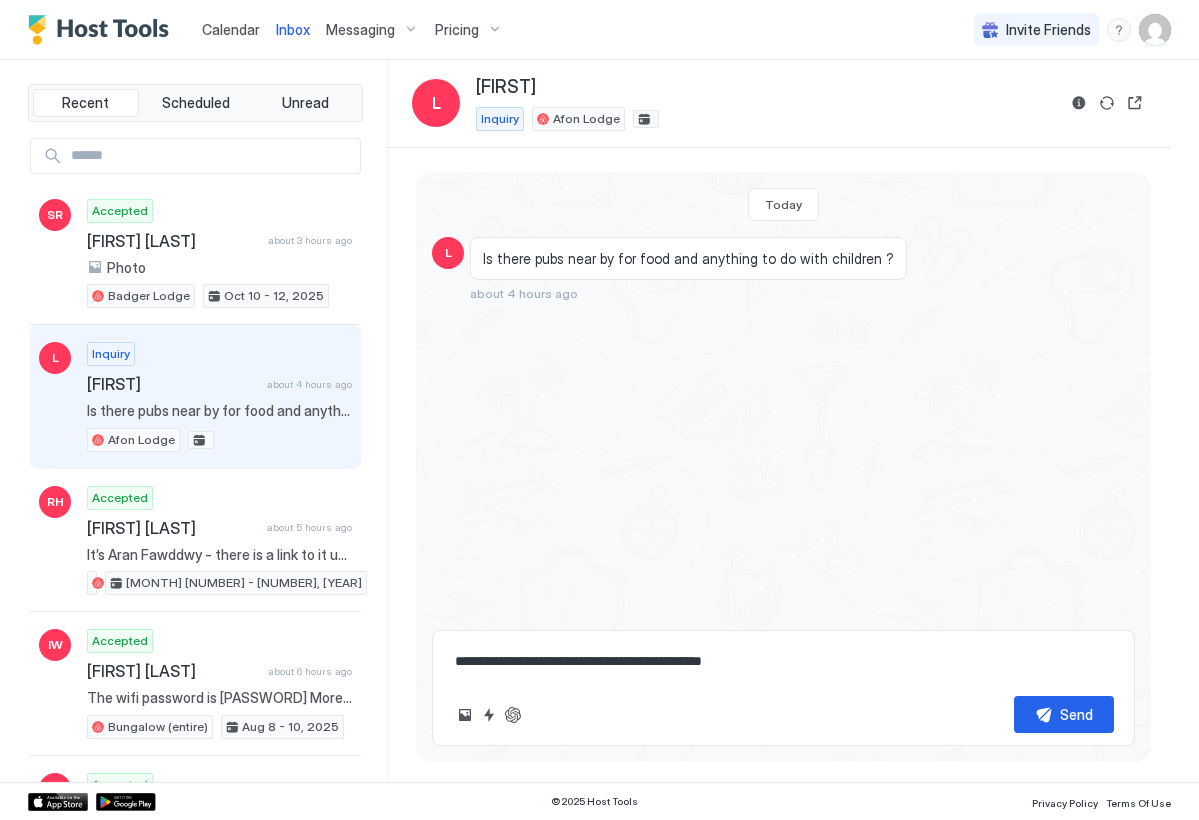type on "*" 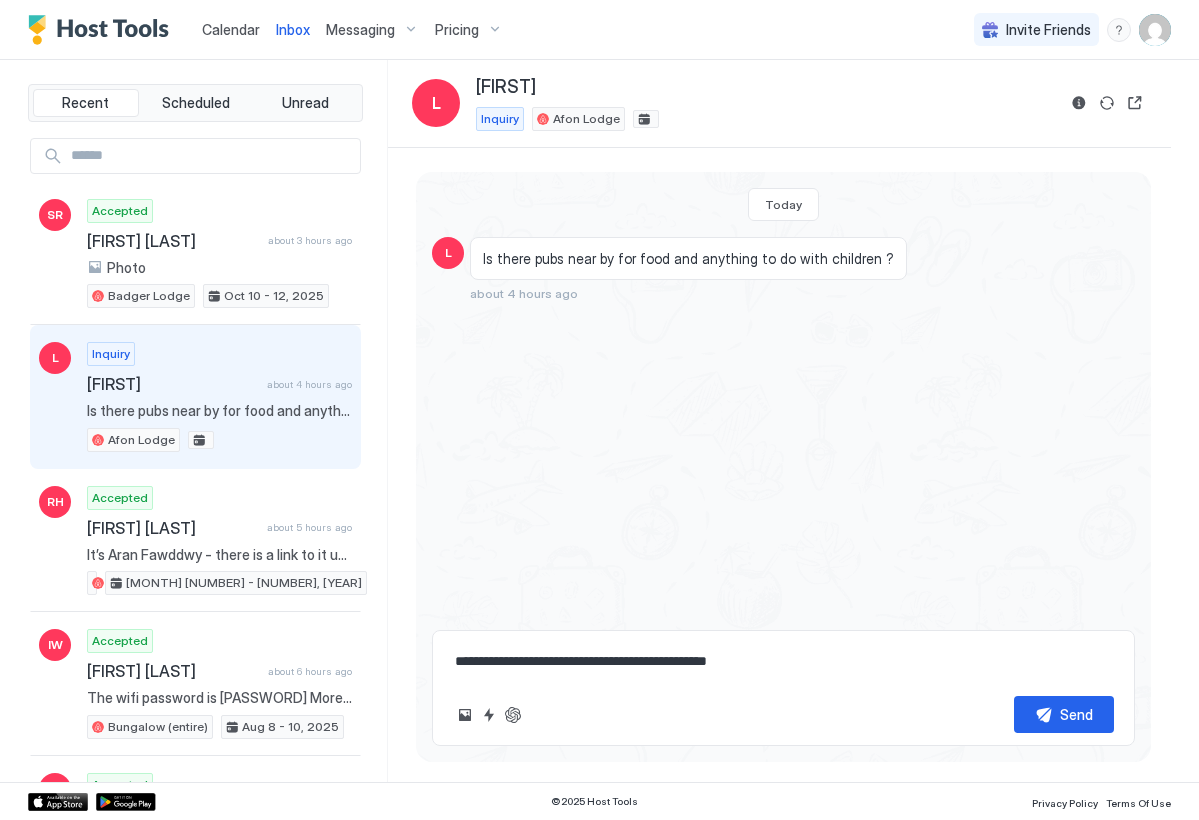 type on "*" 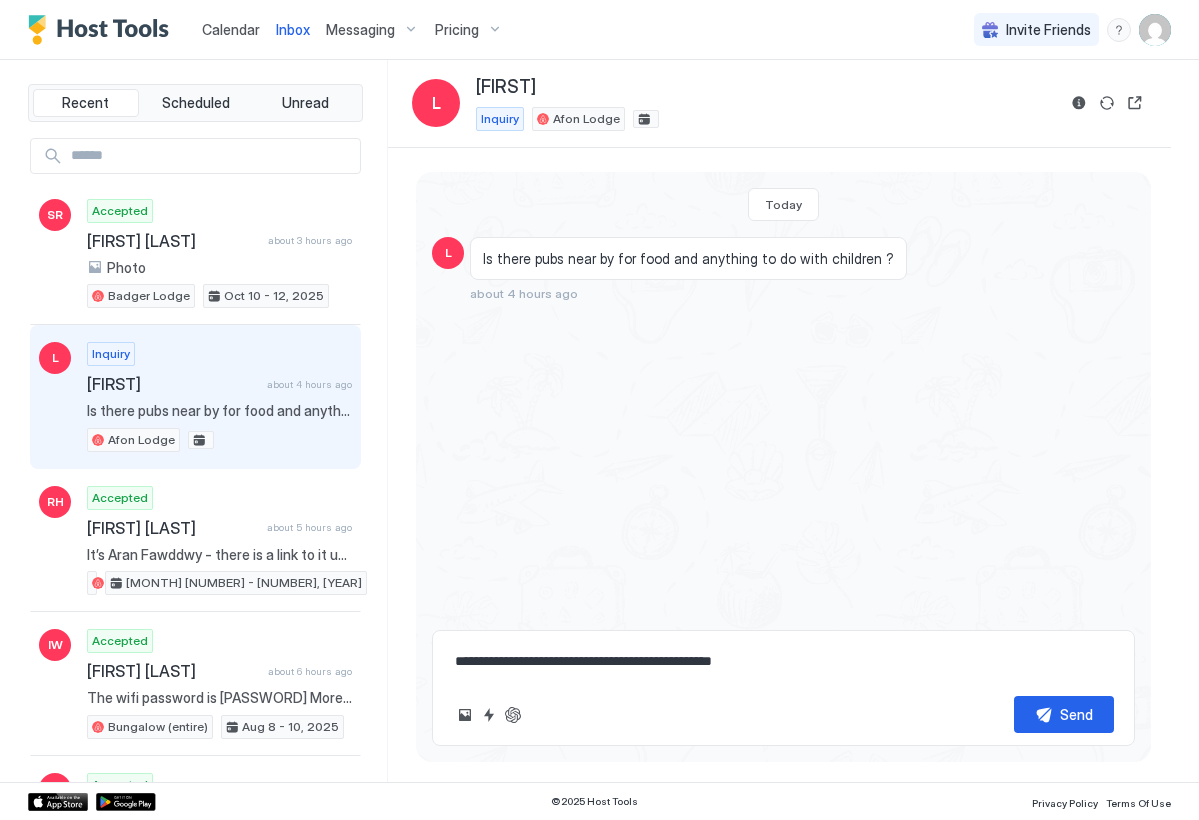 type on "*" 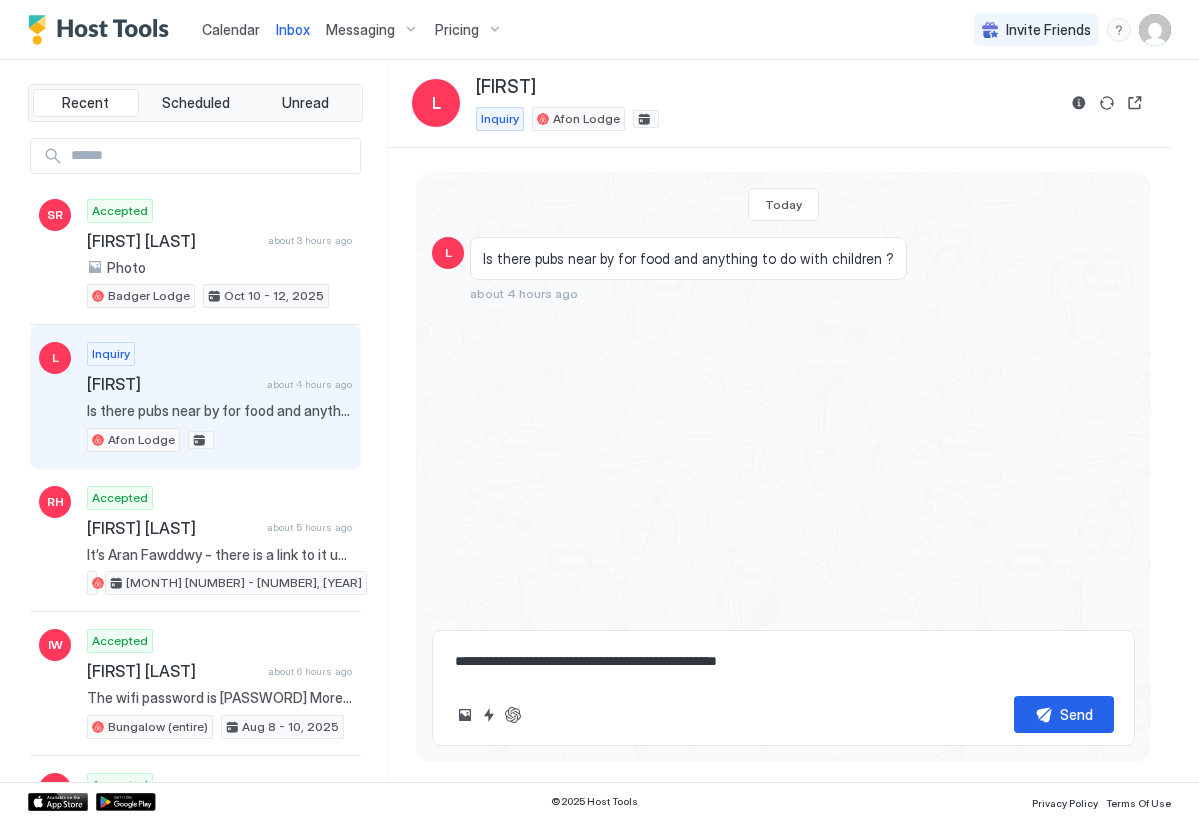type on "*" 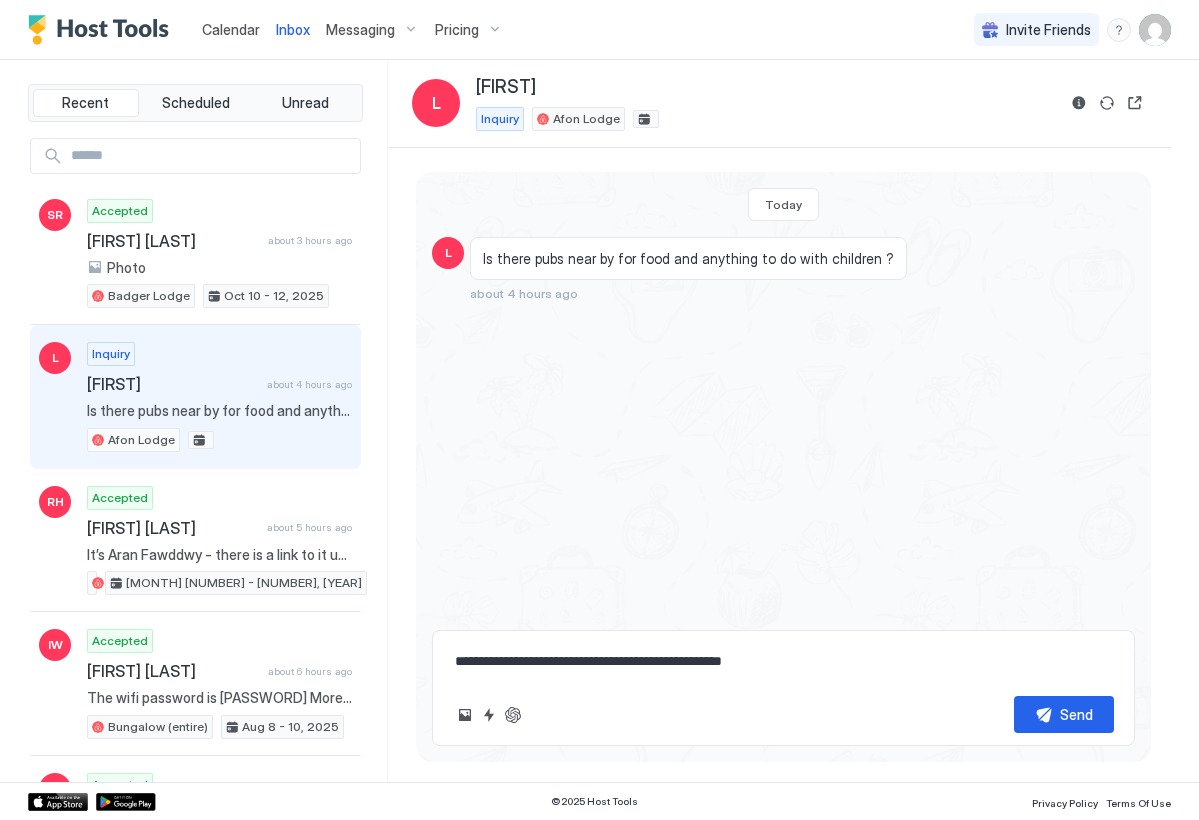 type on "*" 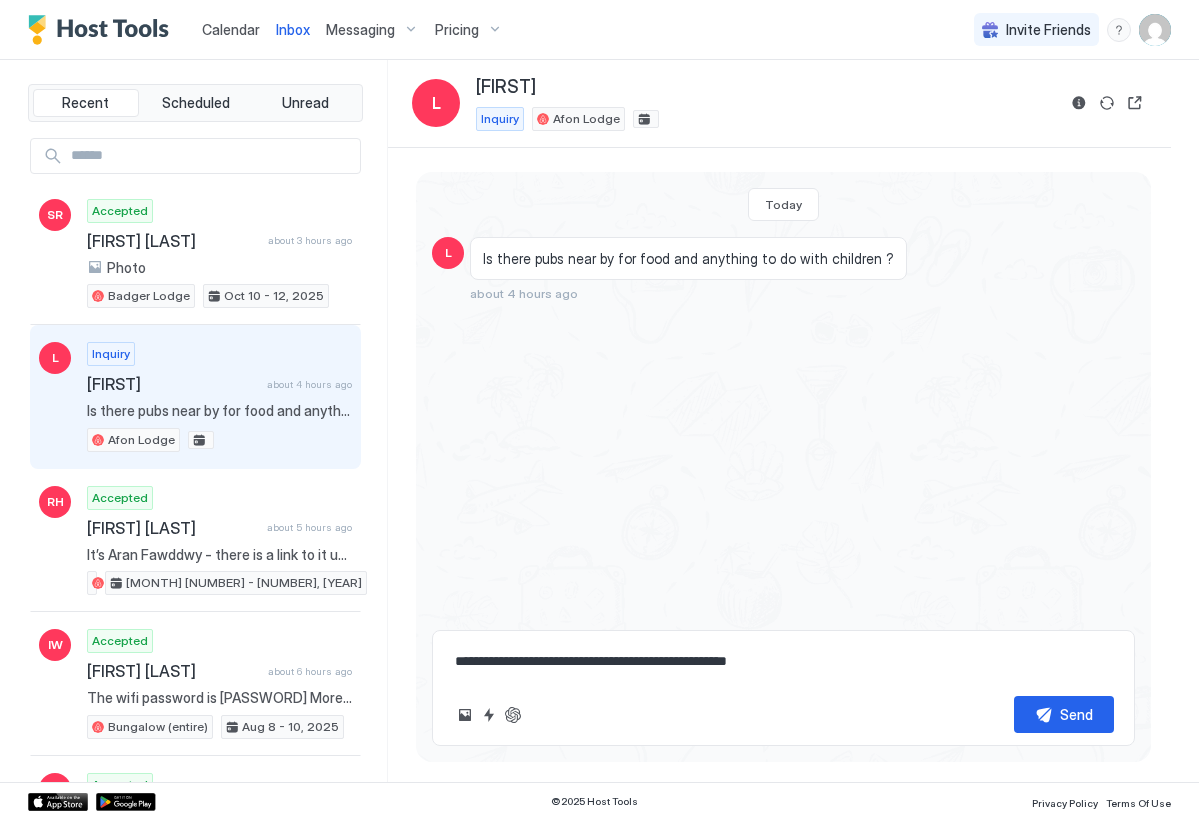 type on "*" 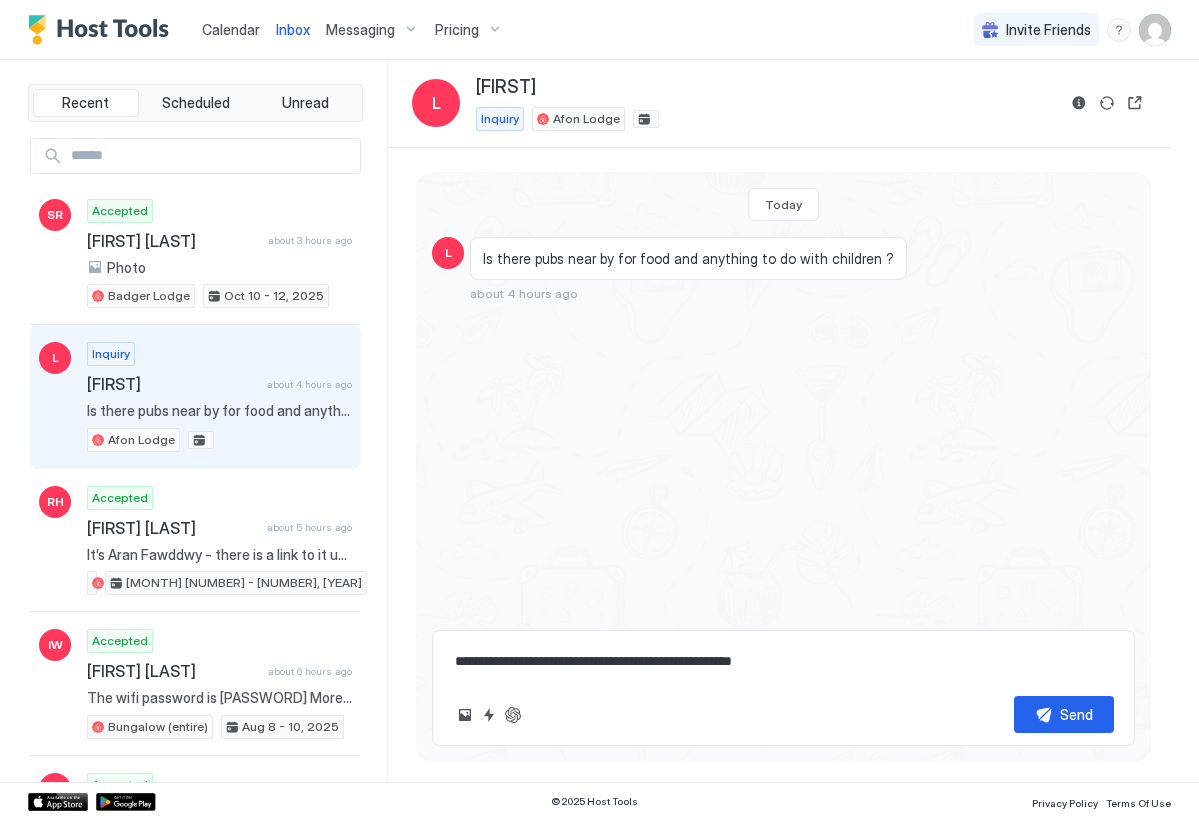 type on "*" 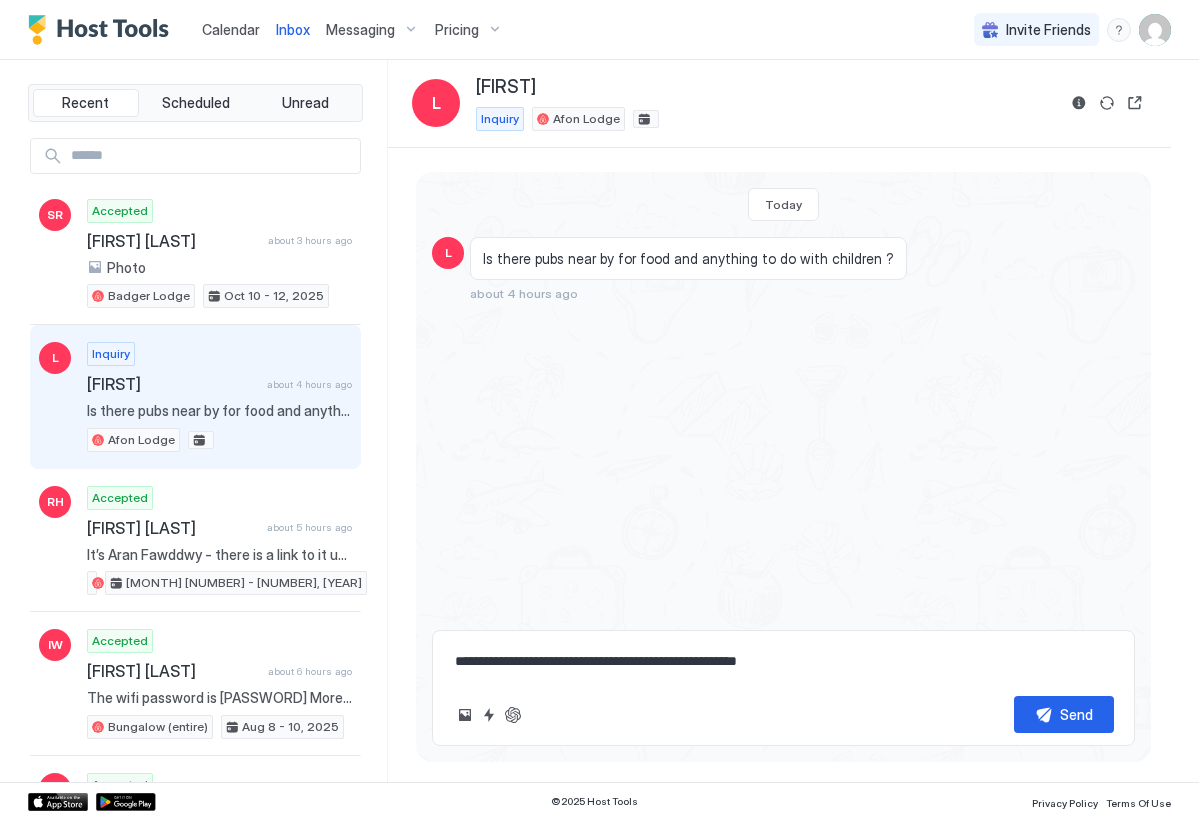 type on "*" 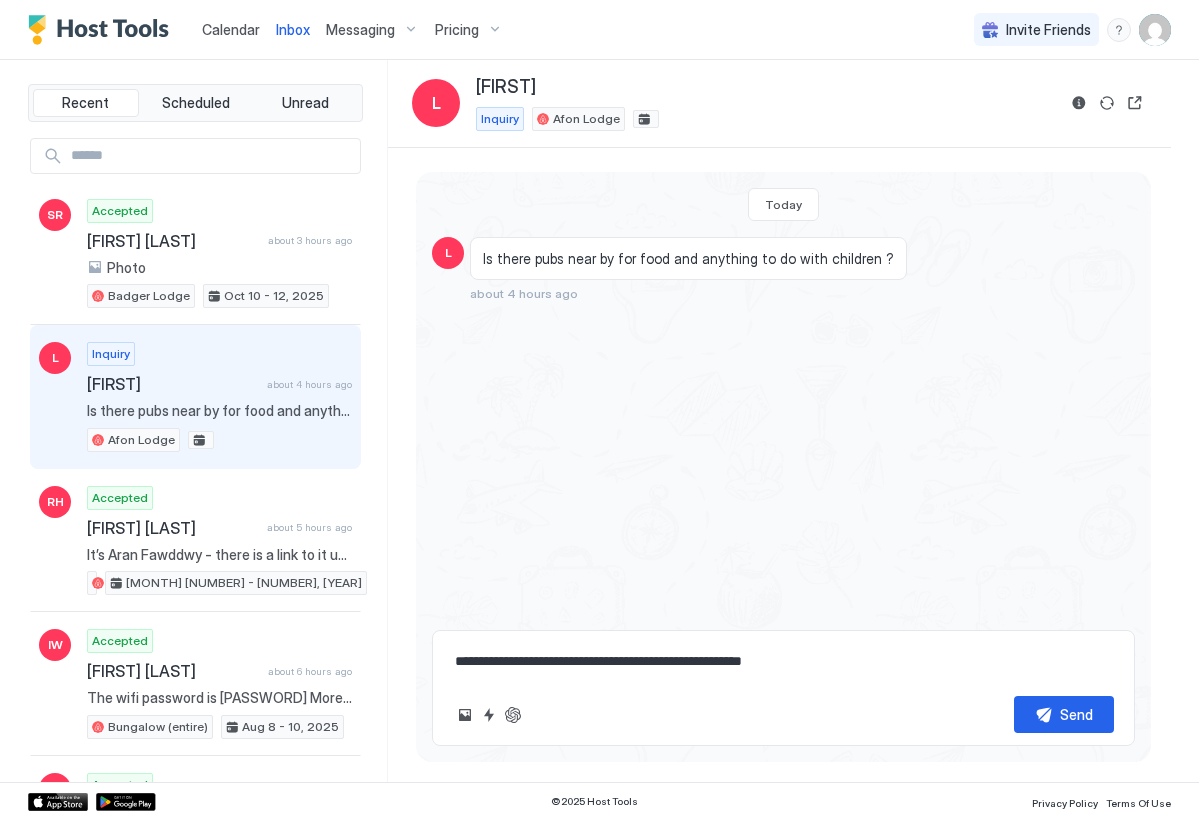 type on "*" 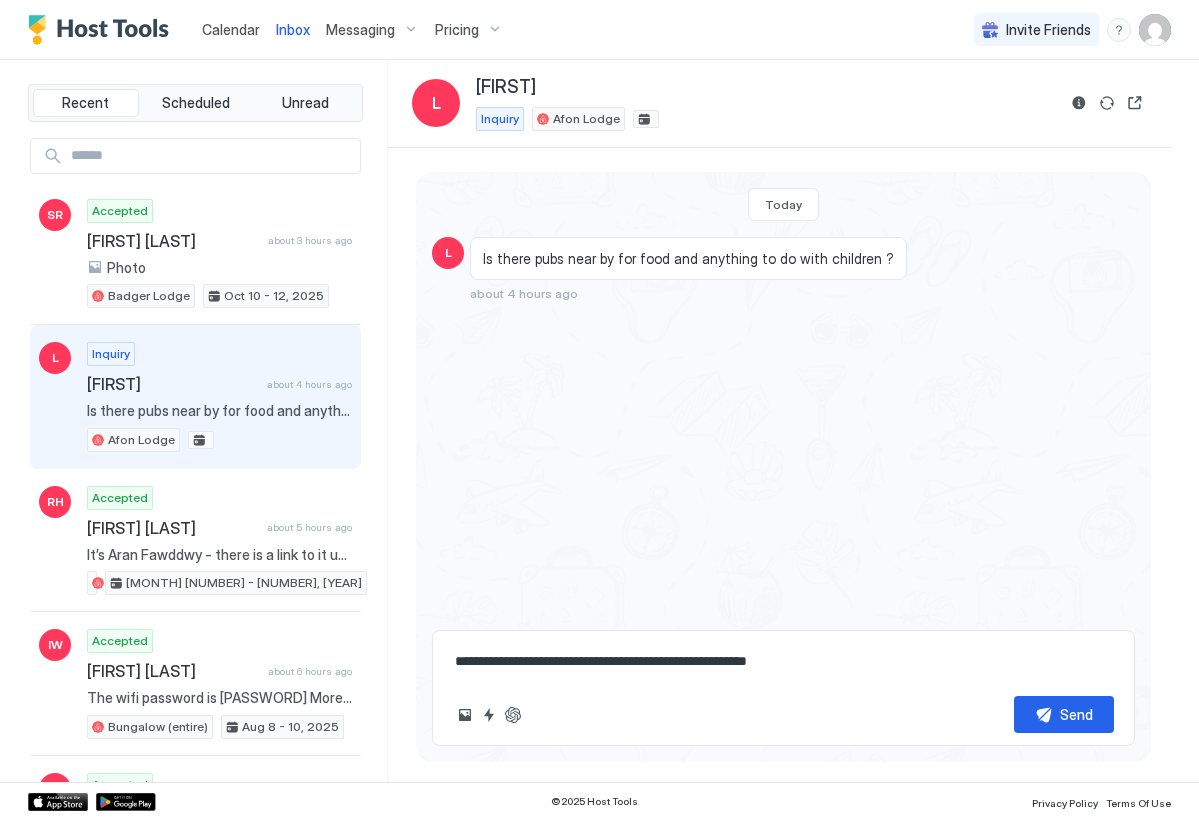 type on "*" 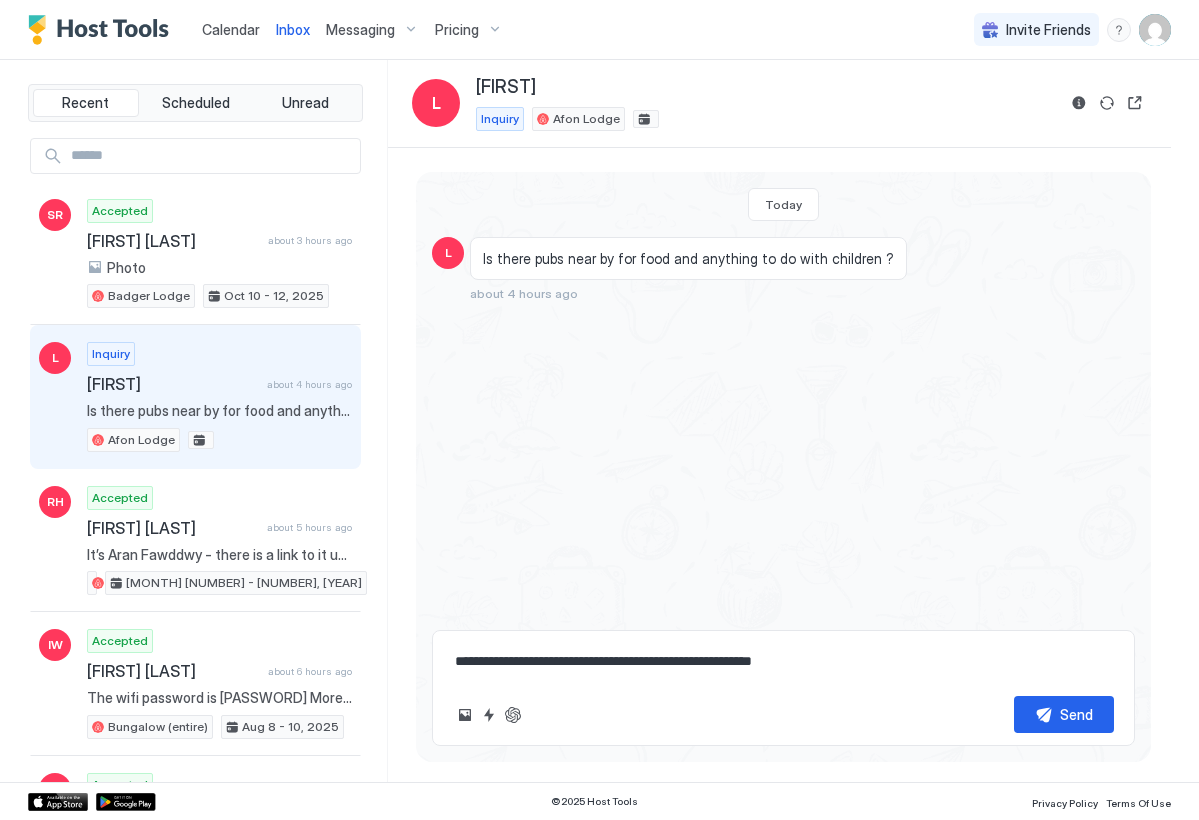 type on "*" 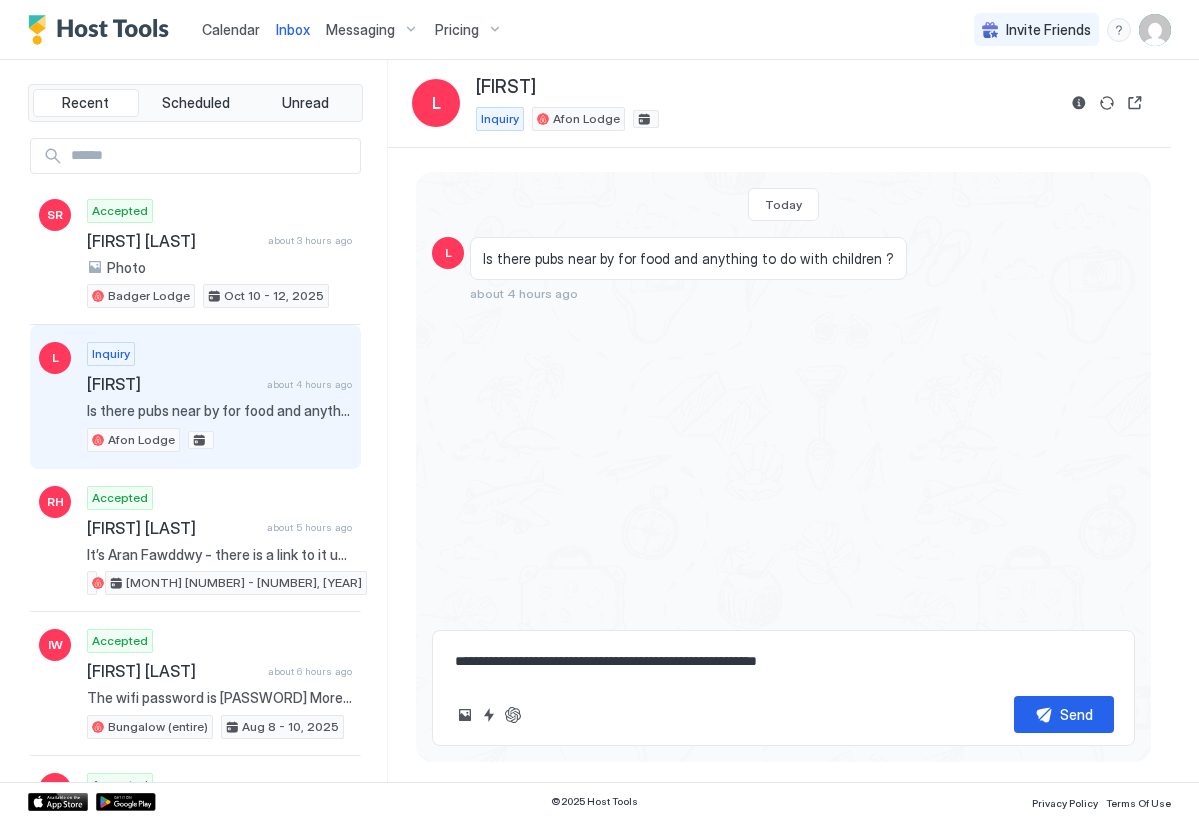 type on "*" 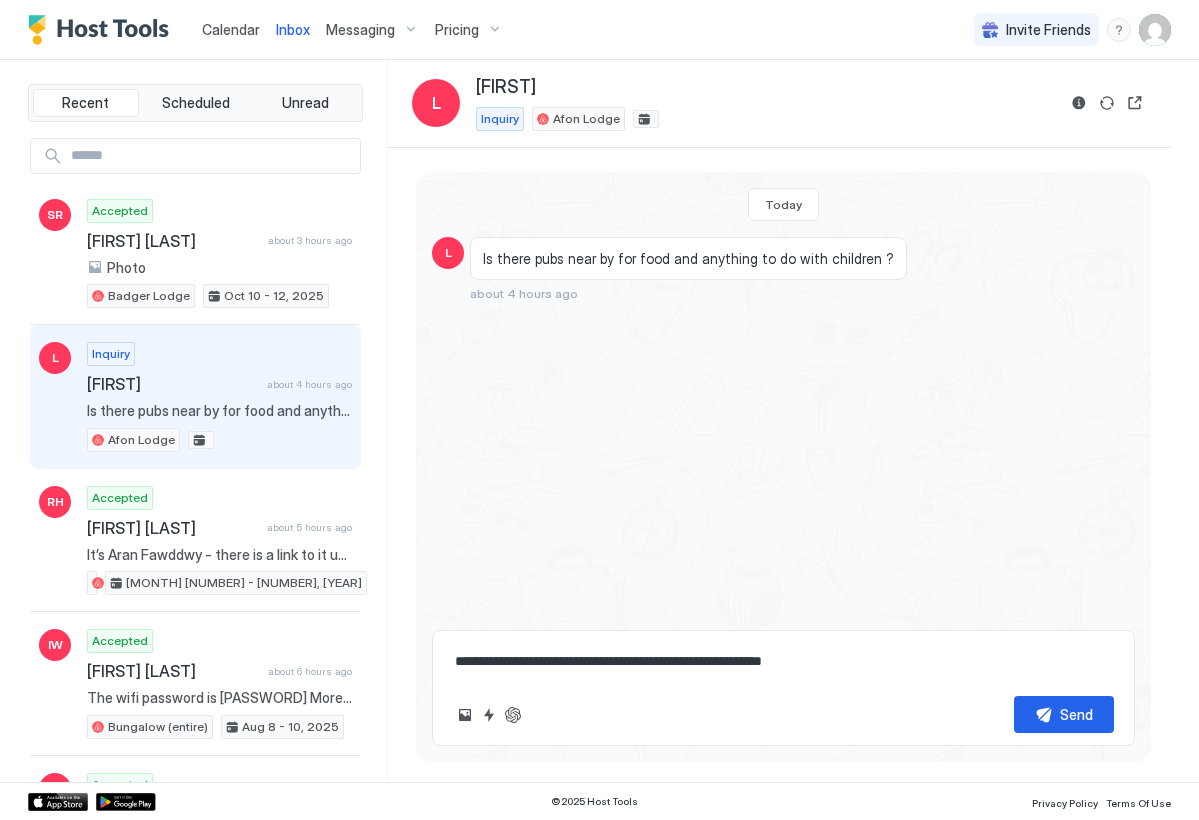 type on "*" 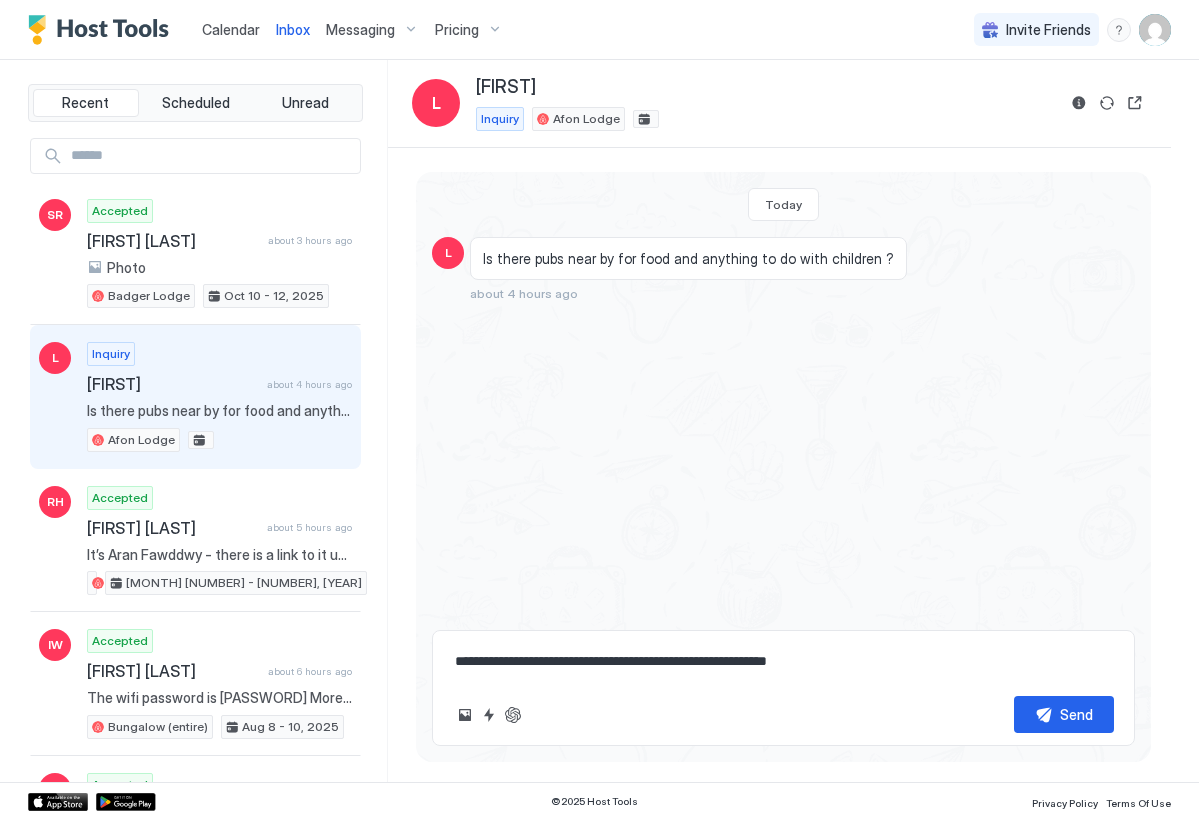 type on "*" 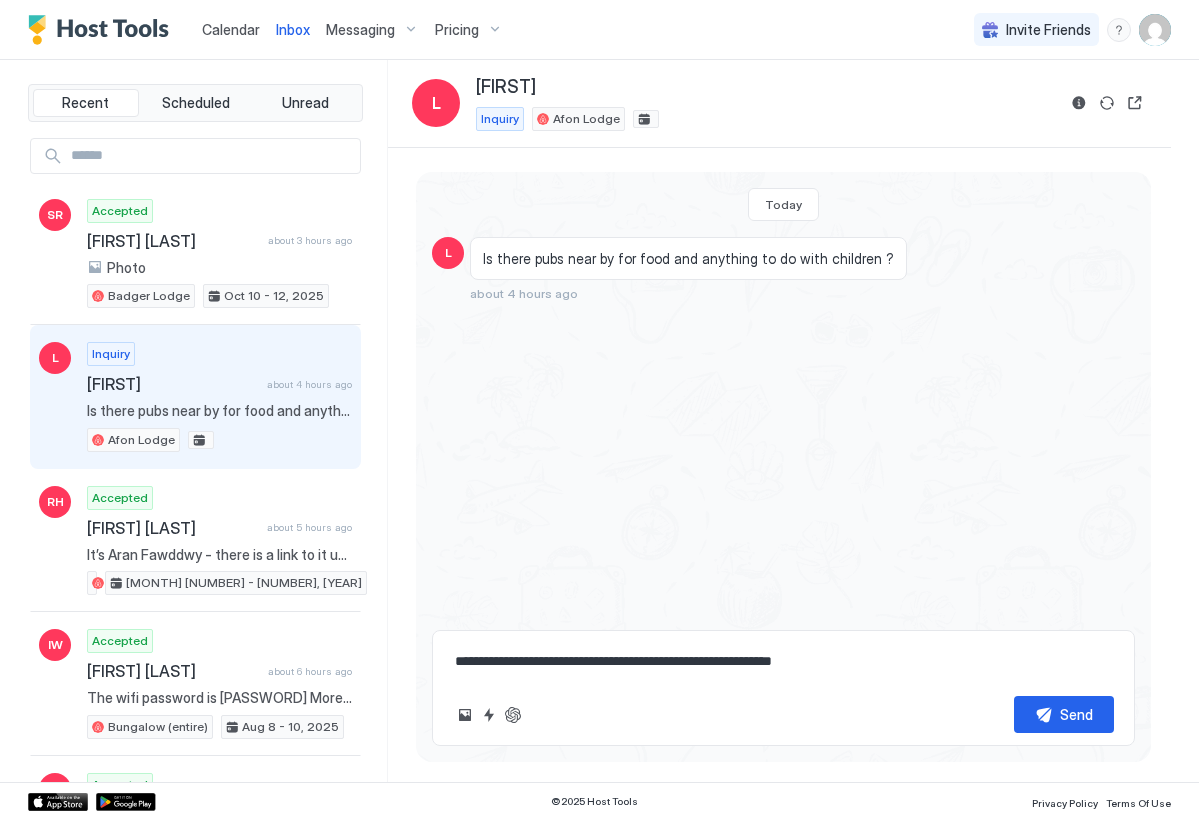 type on "*" 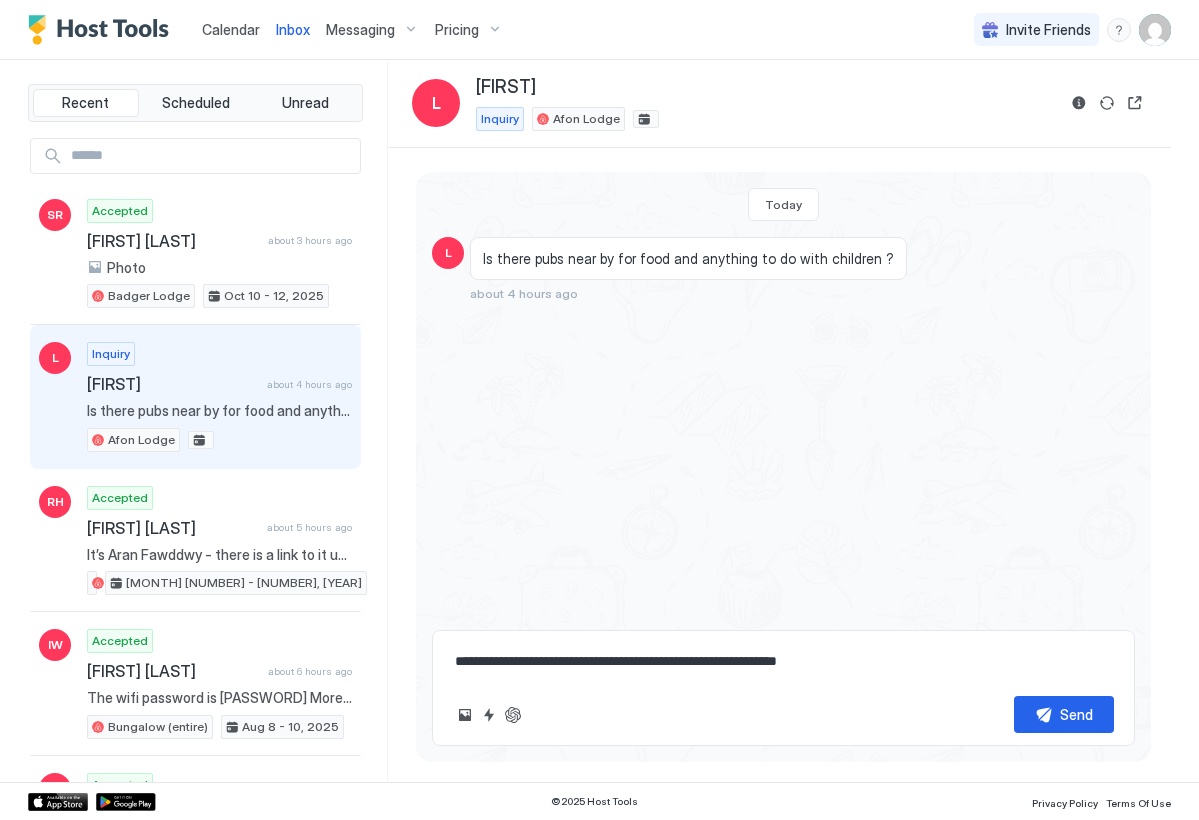 type on "*" 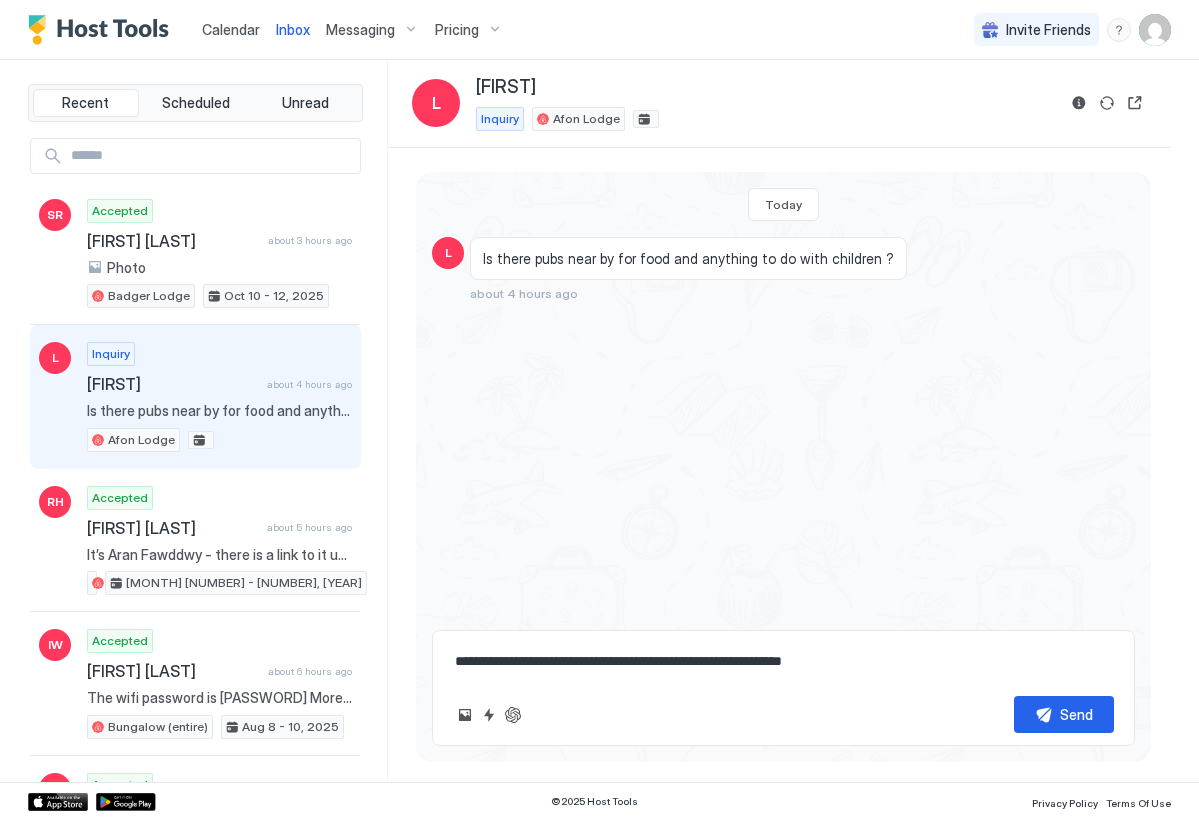 type on "*" 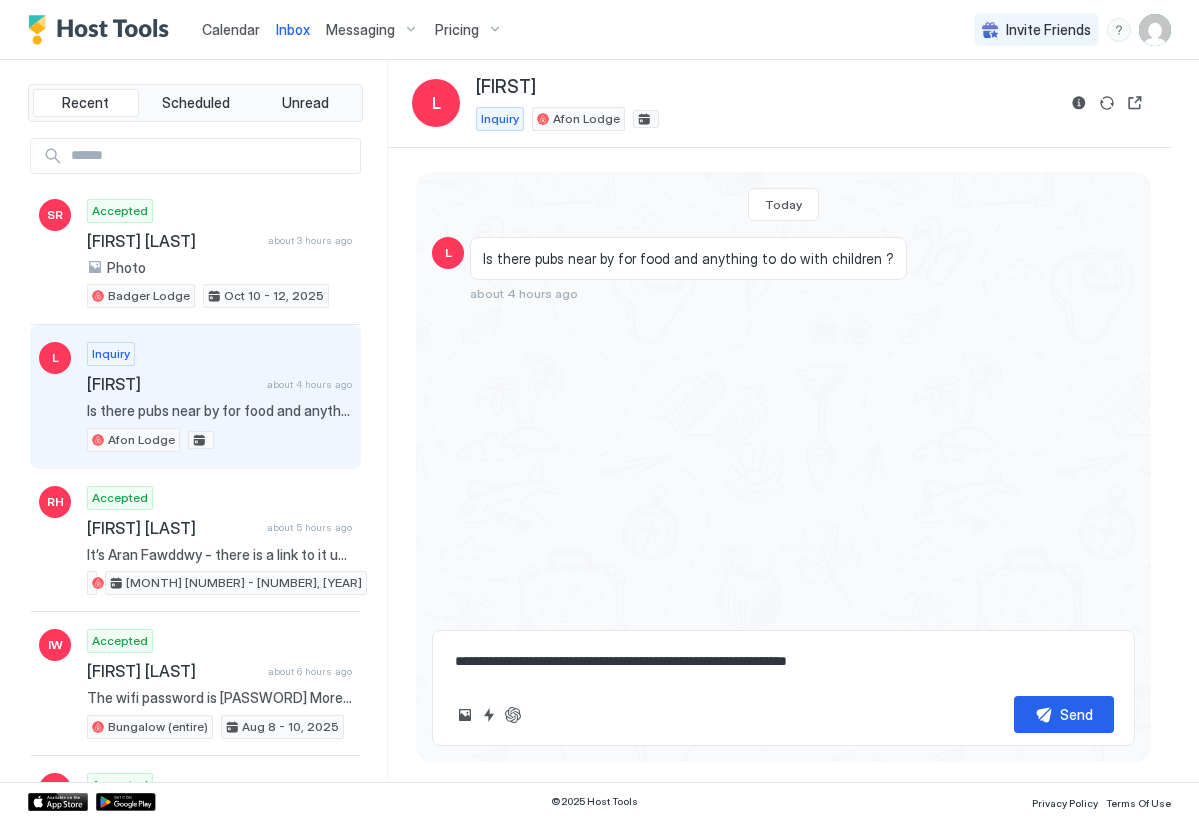 type on "*" 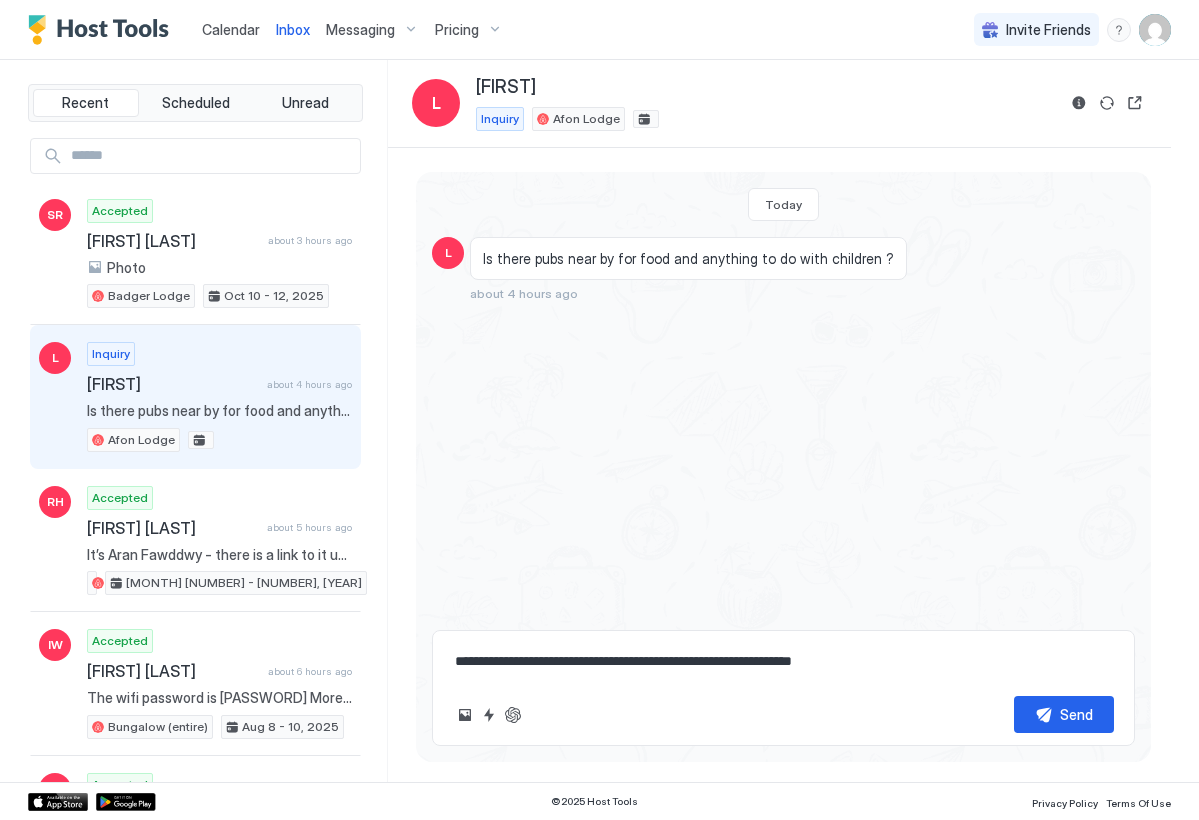 type on "*" 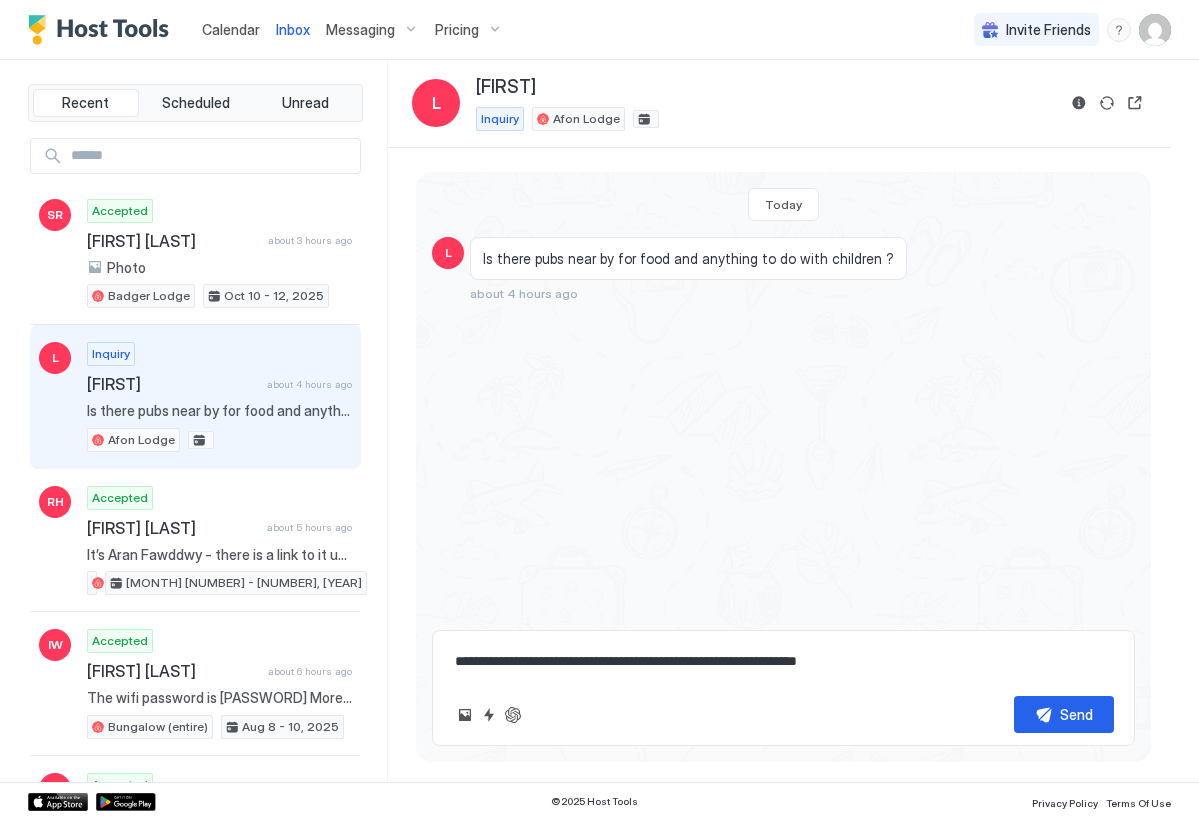 type on "*" 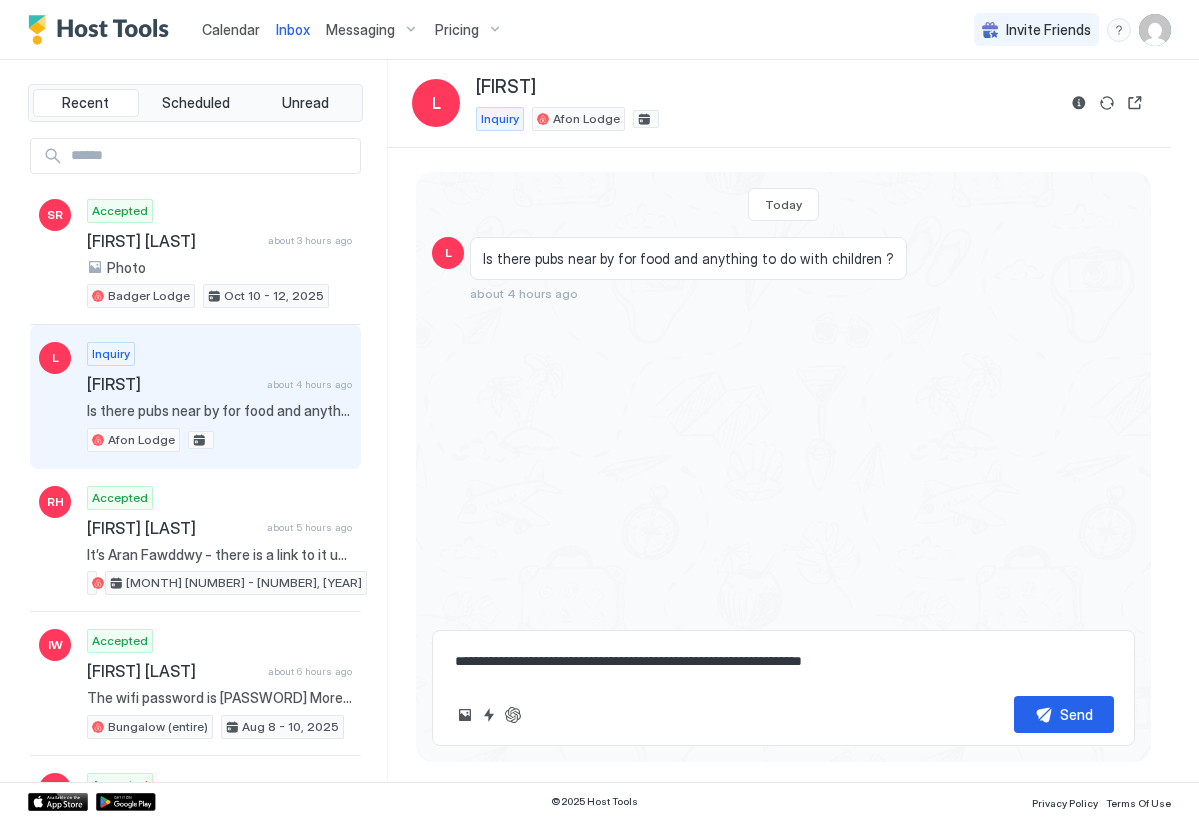 type on "*" 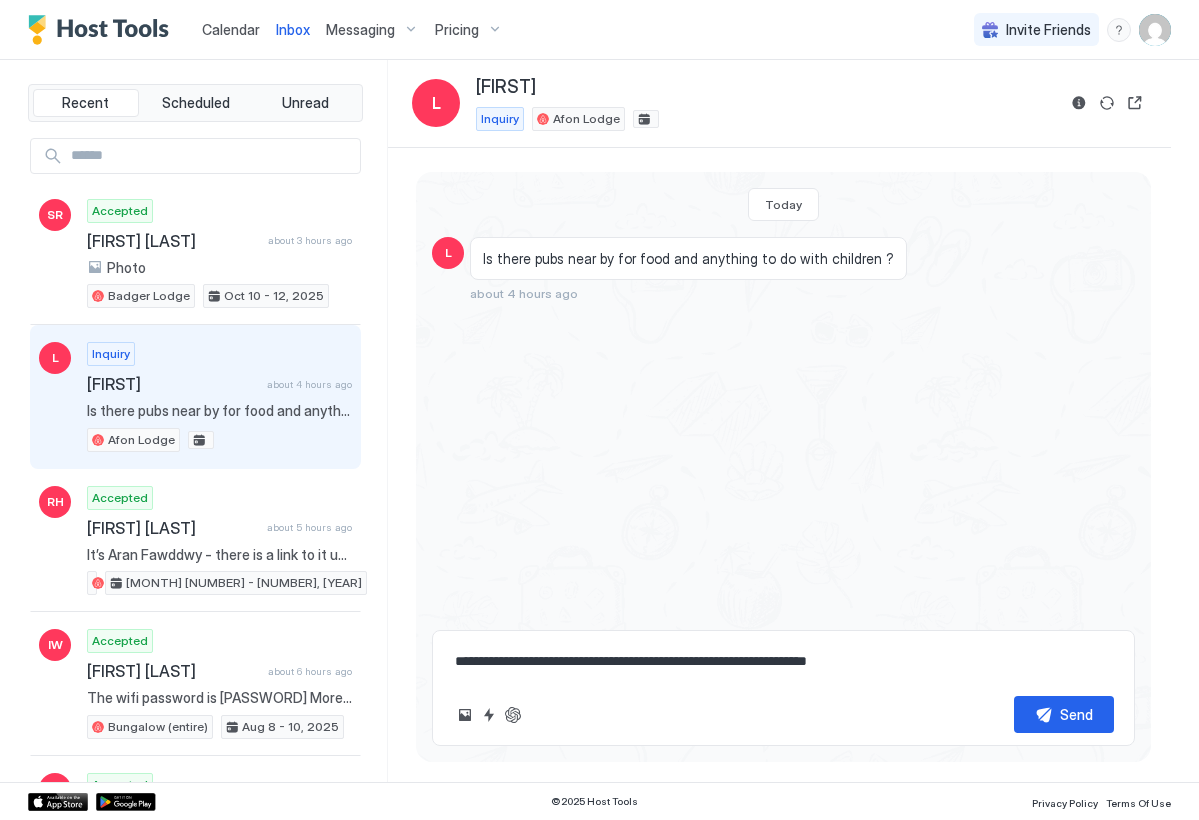 type on "*" 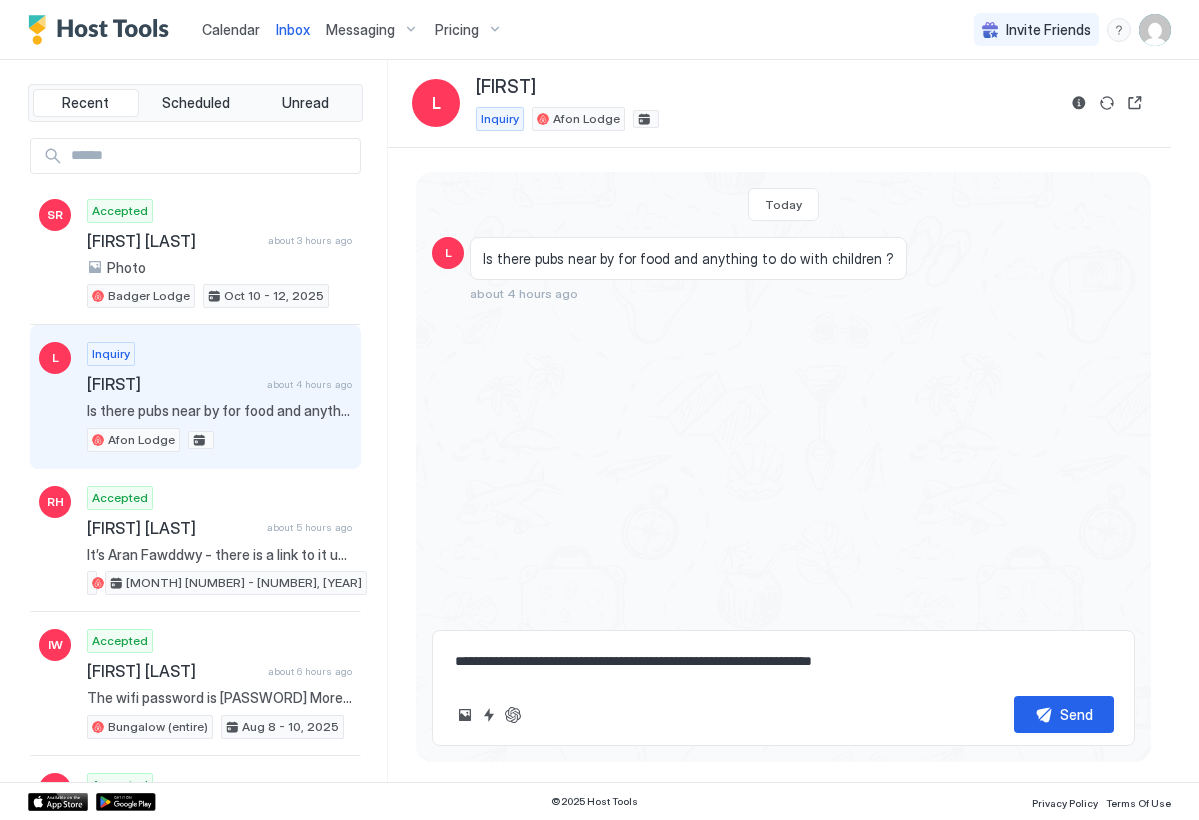 type on "*" 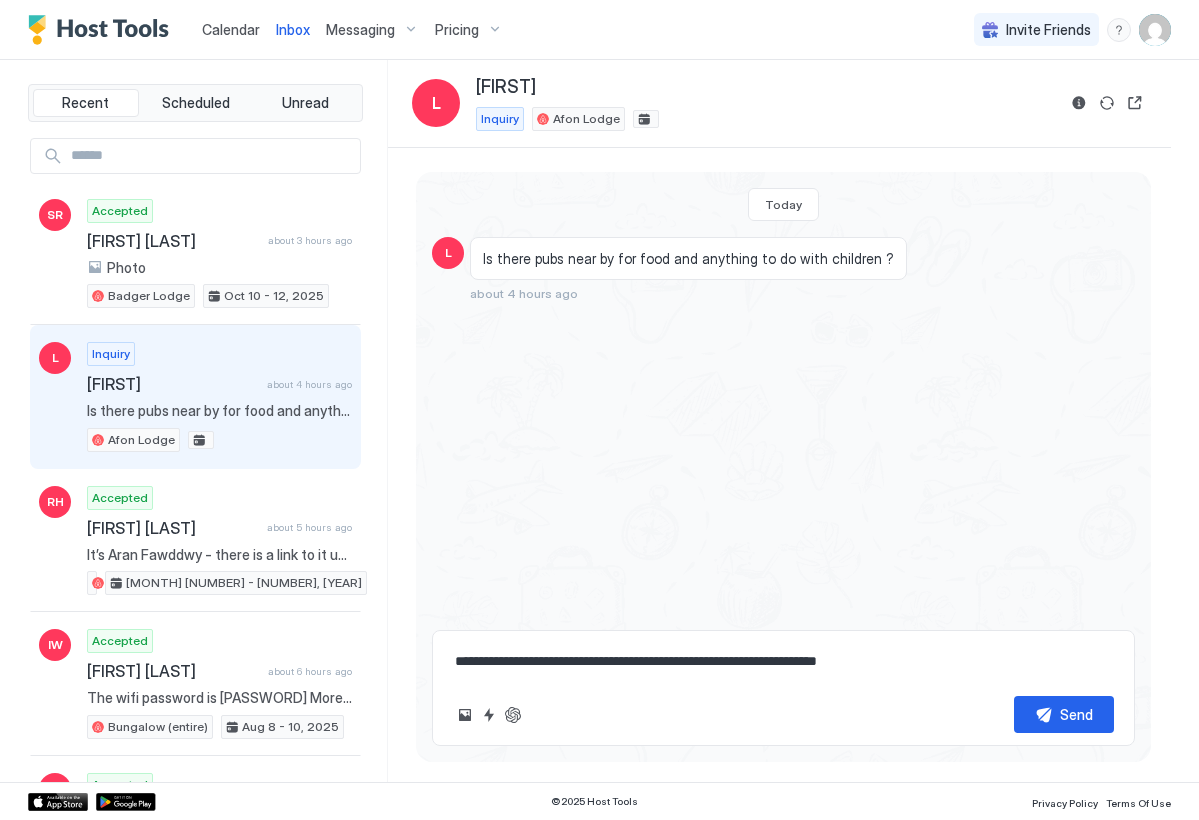 type on "*" 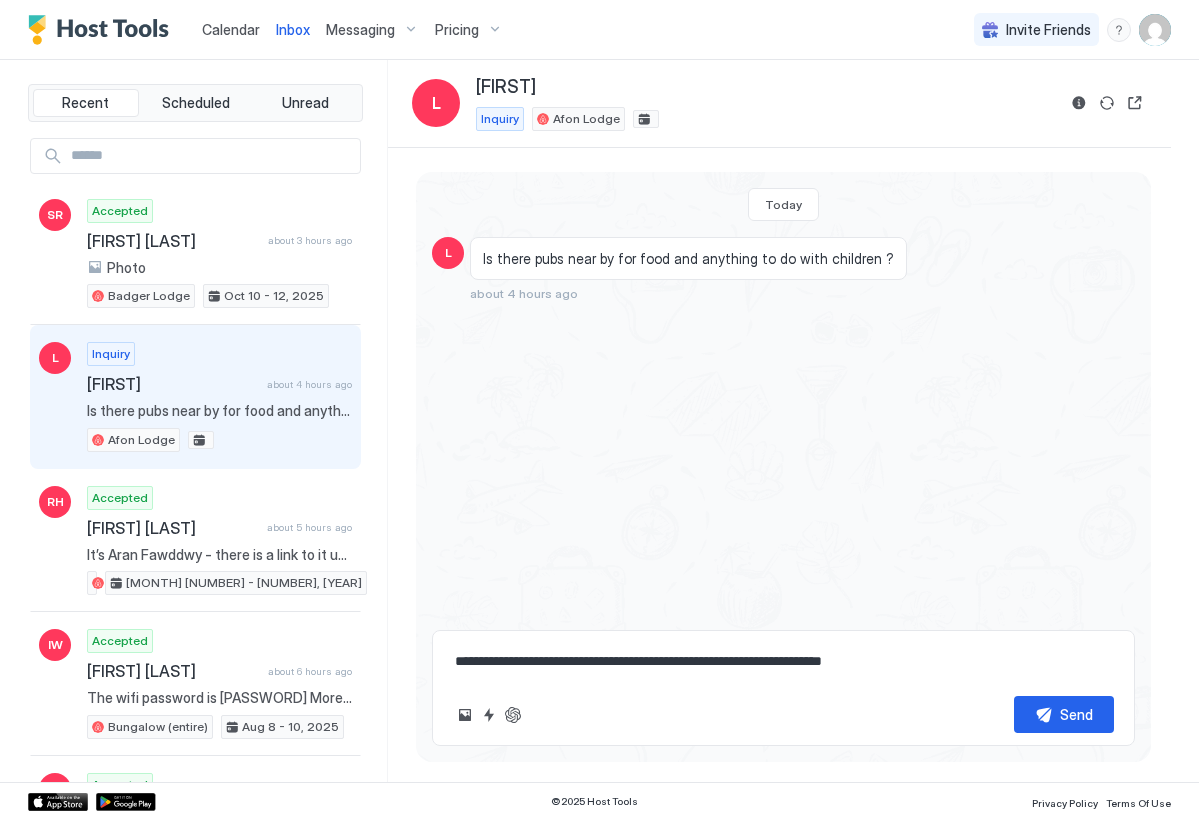 type on "*" 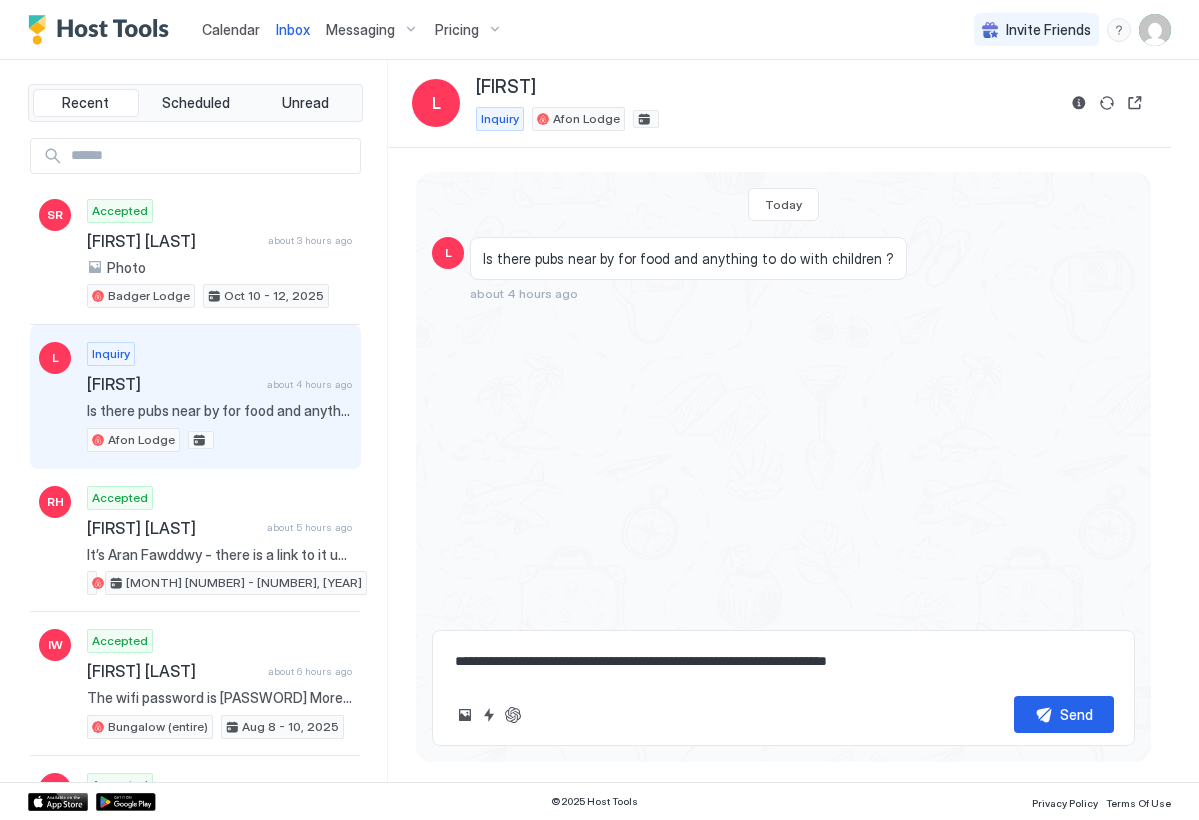 type on "*" 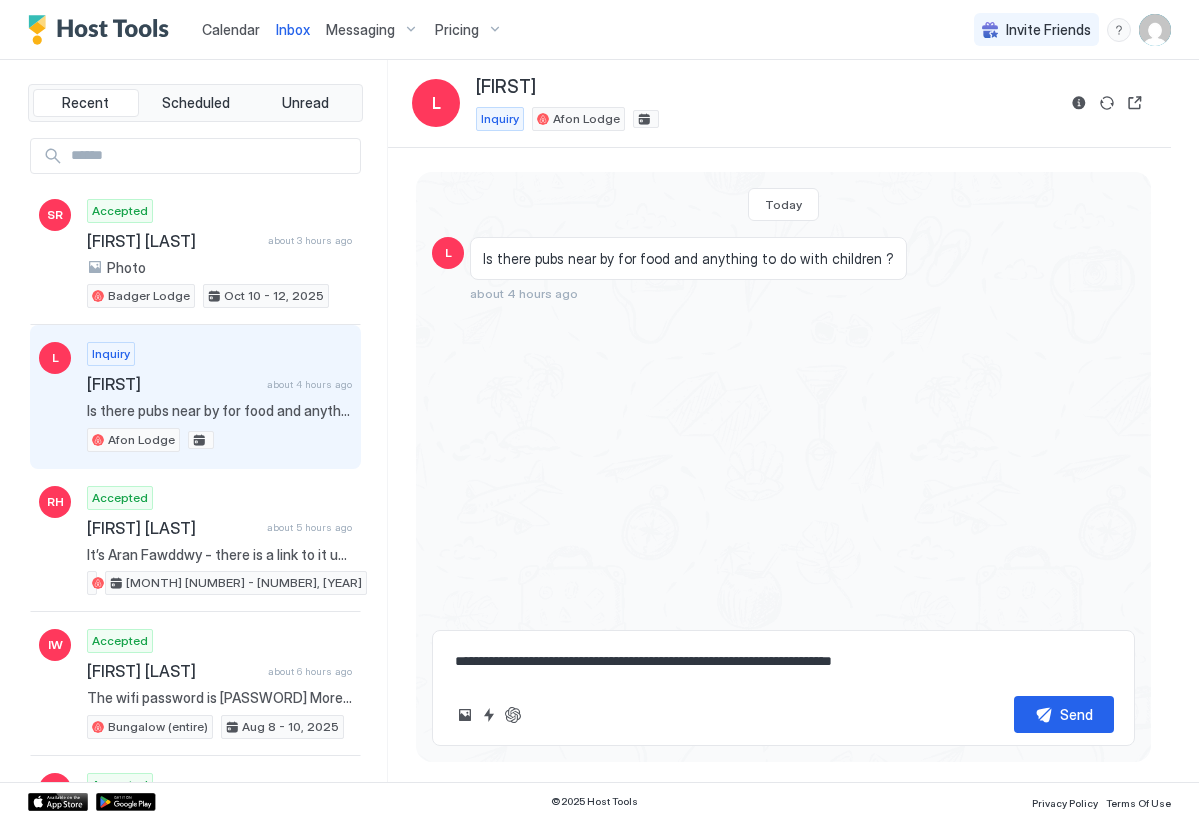 type on "*" 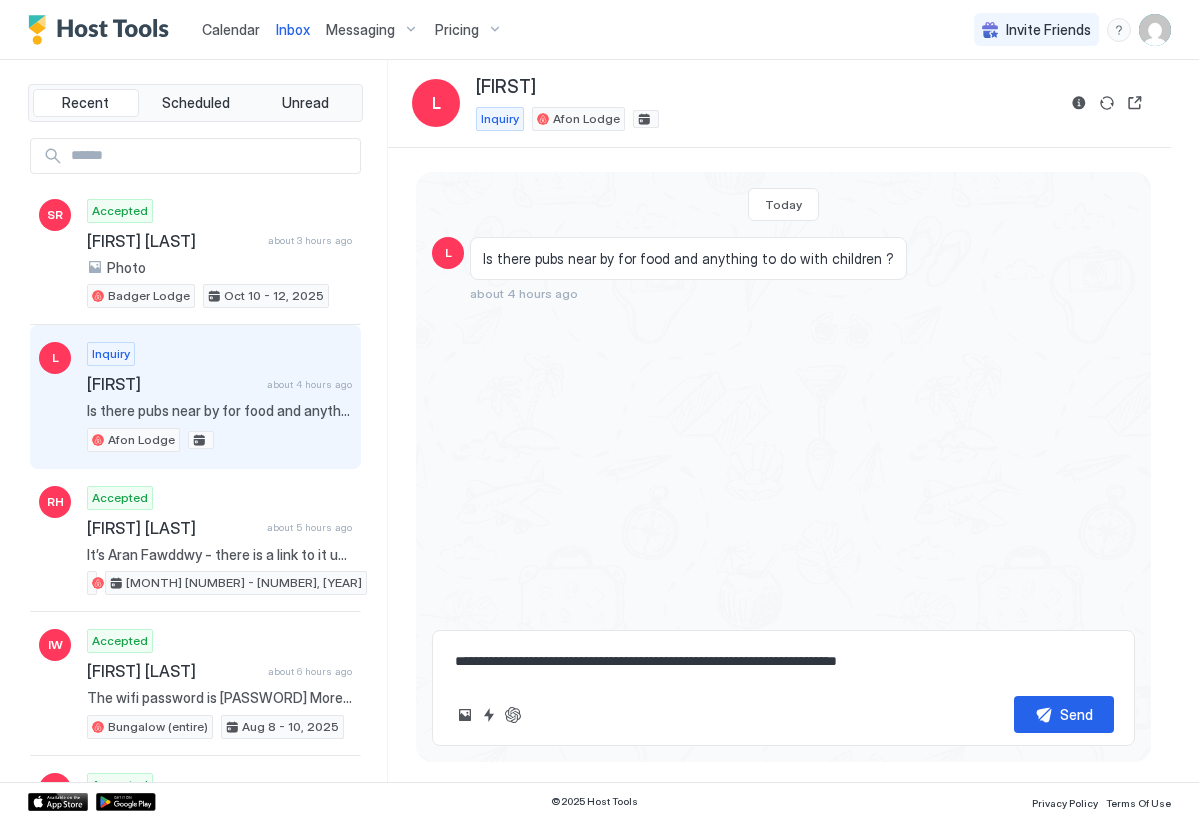 type on "*" 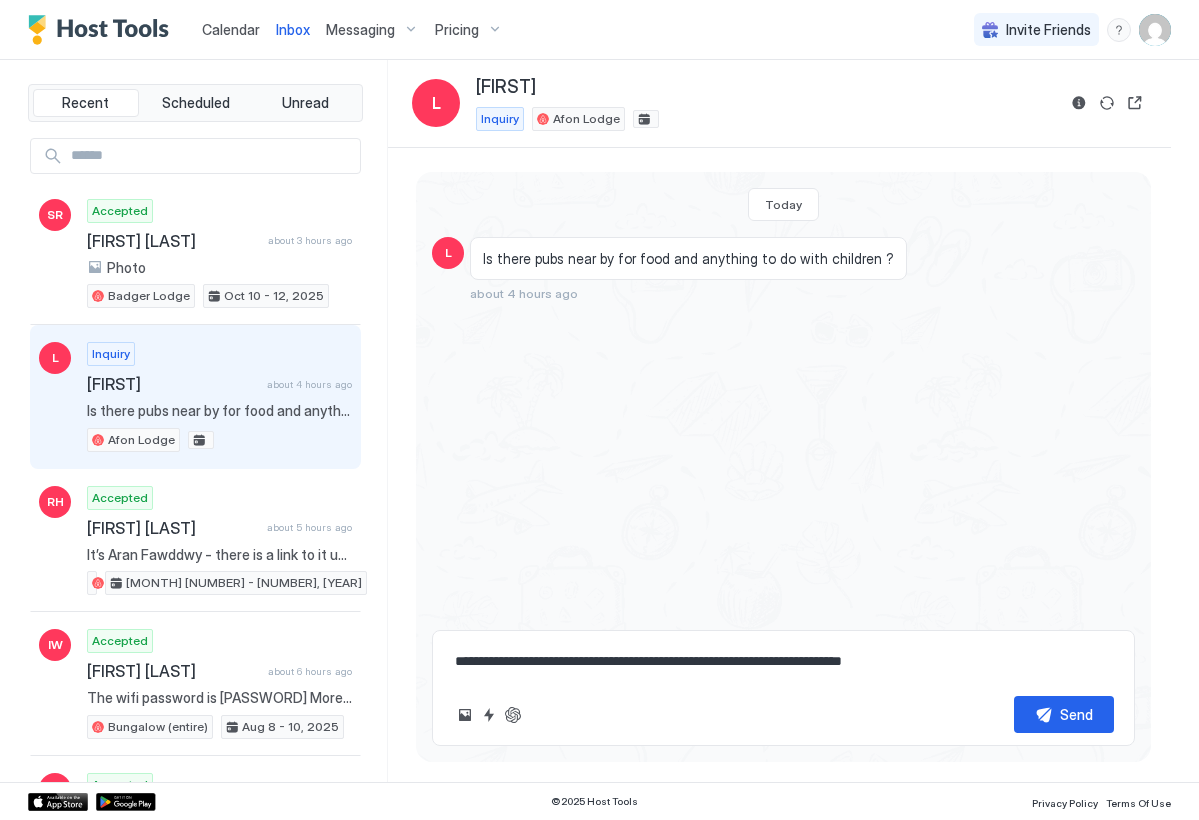 type on "*" 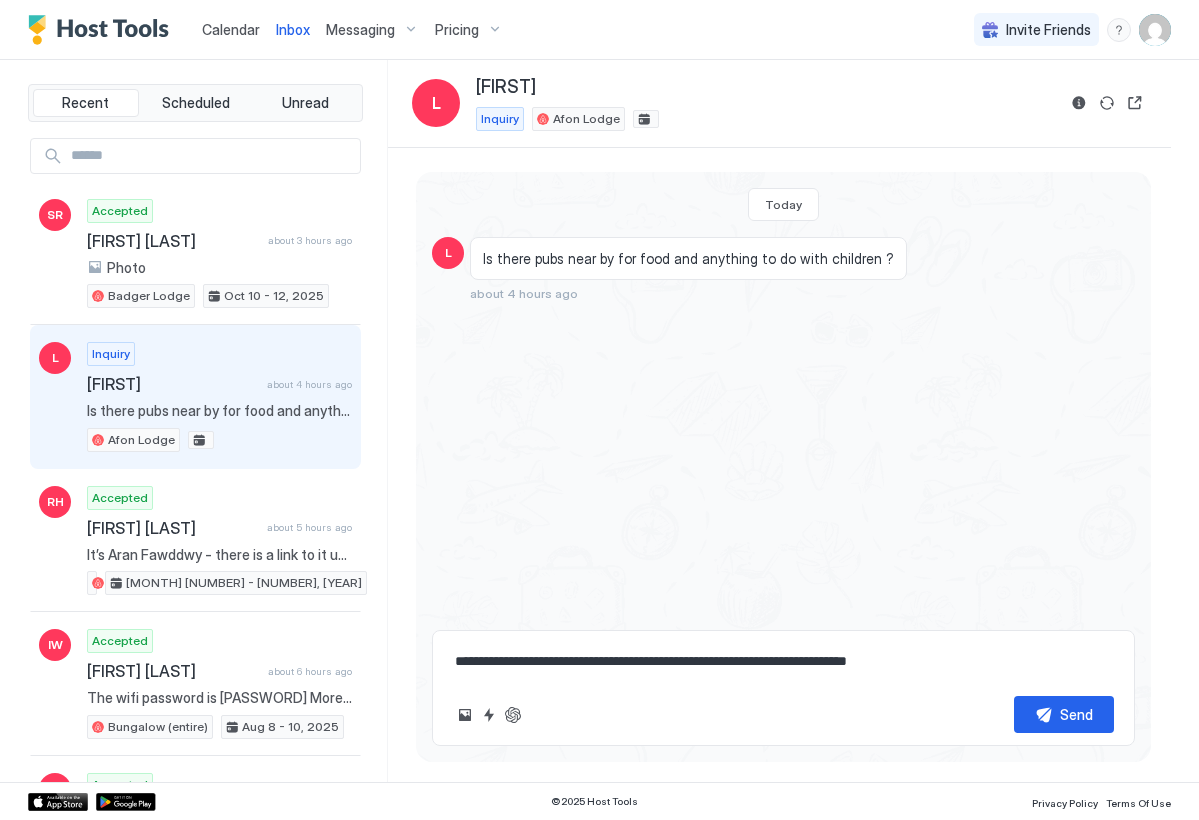 type on "*" 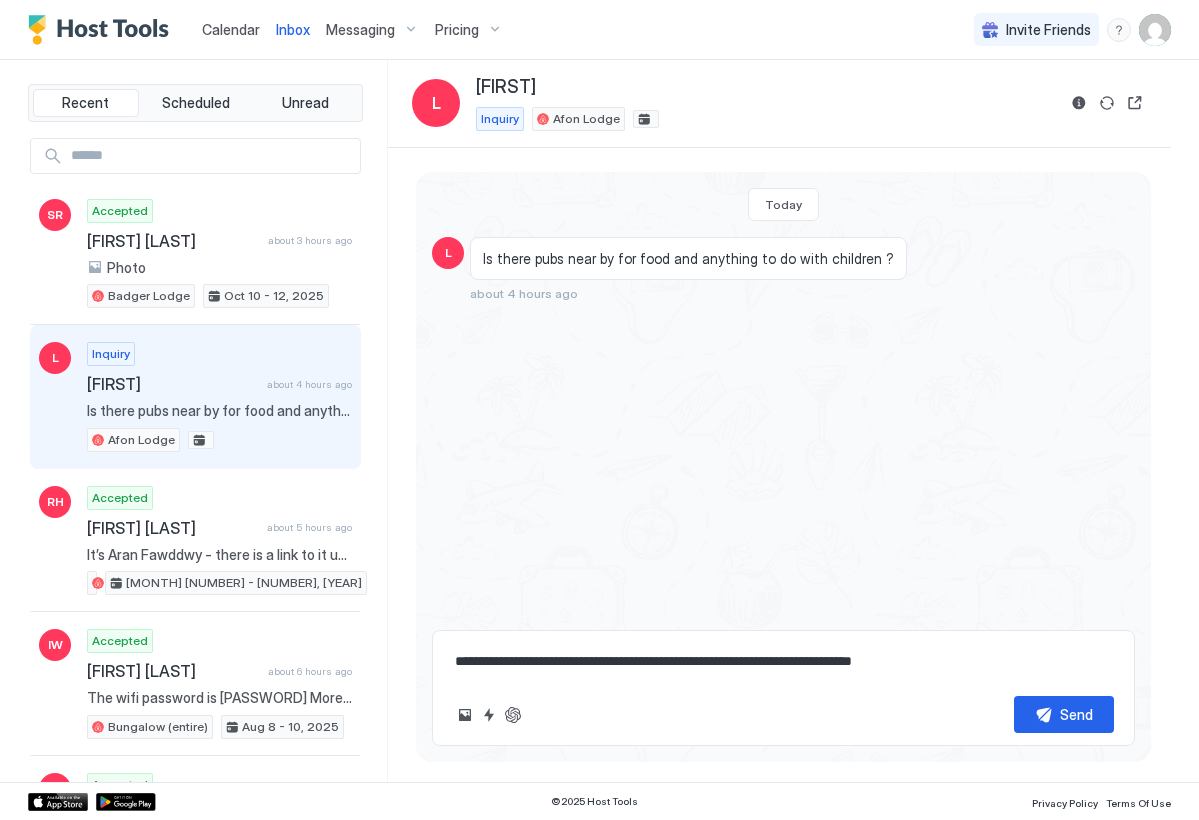 type on "*" 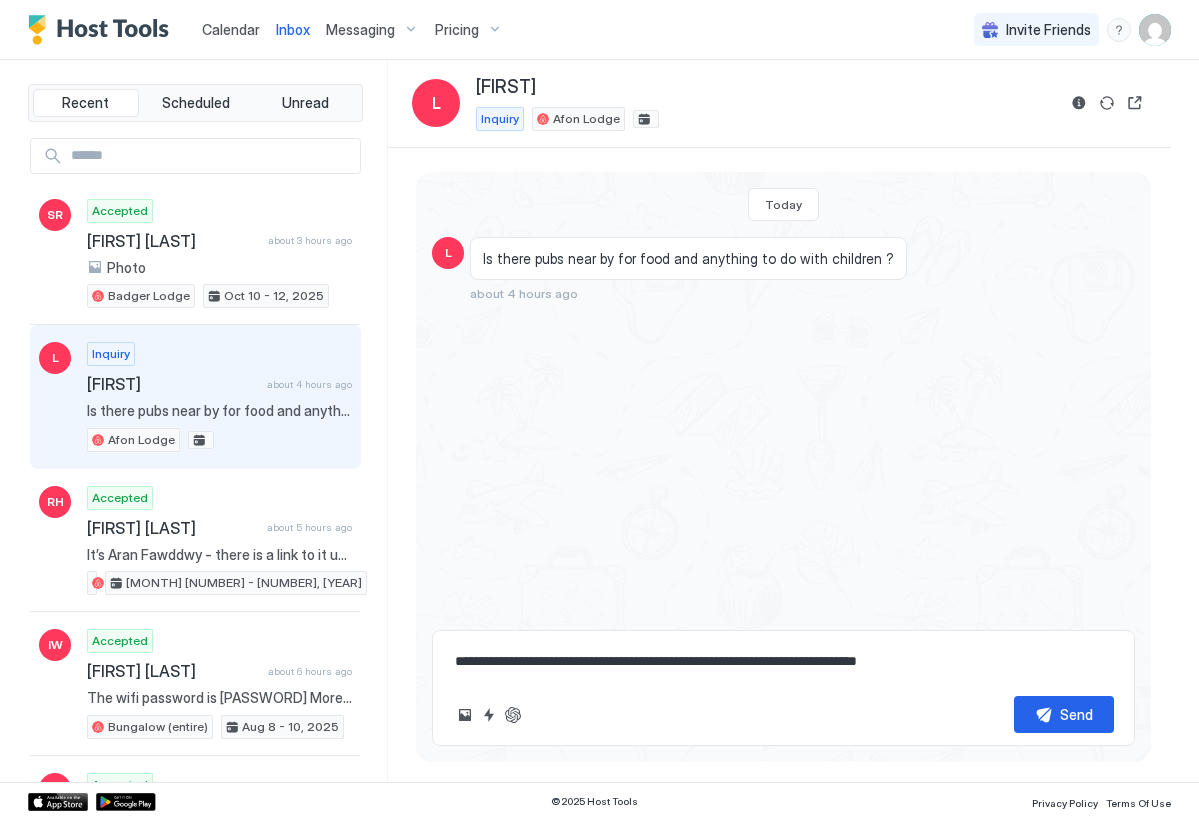 type on "*" 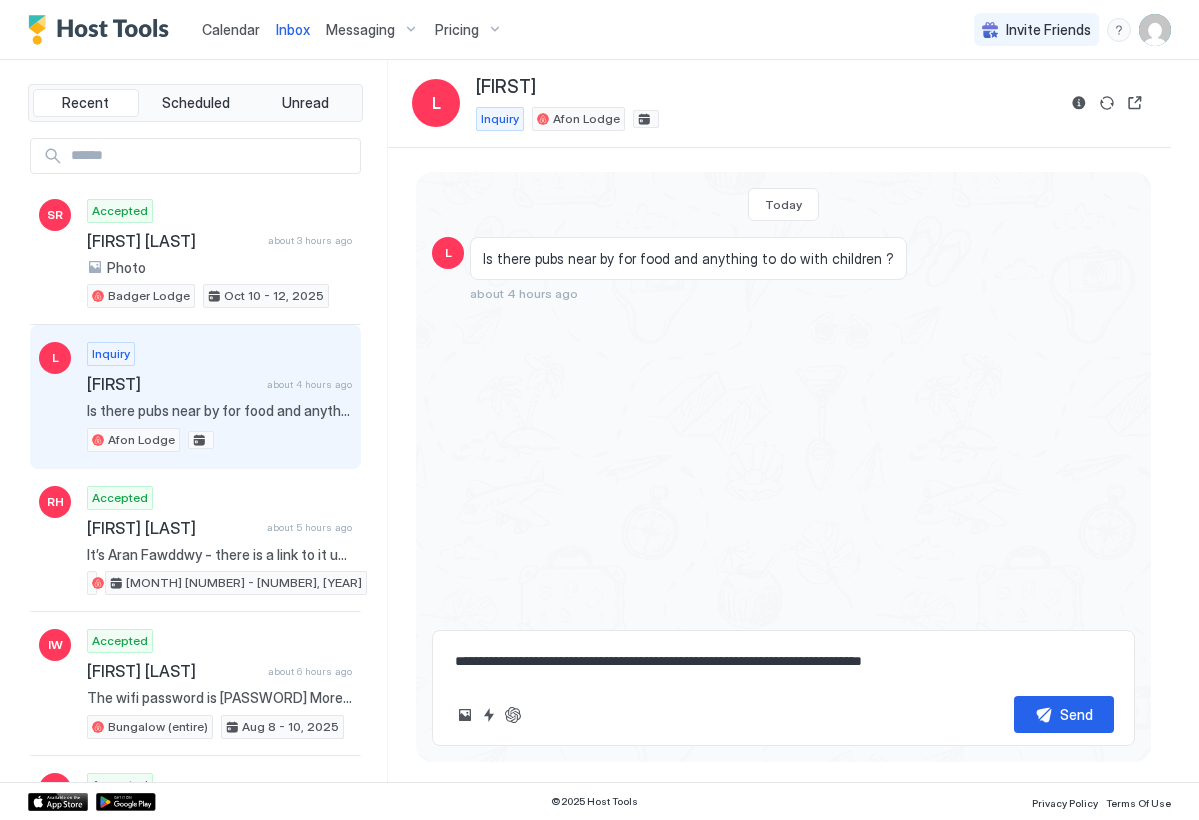type on "*" 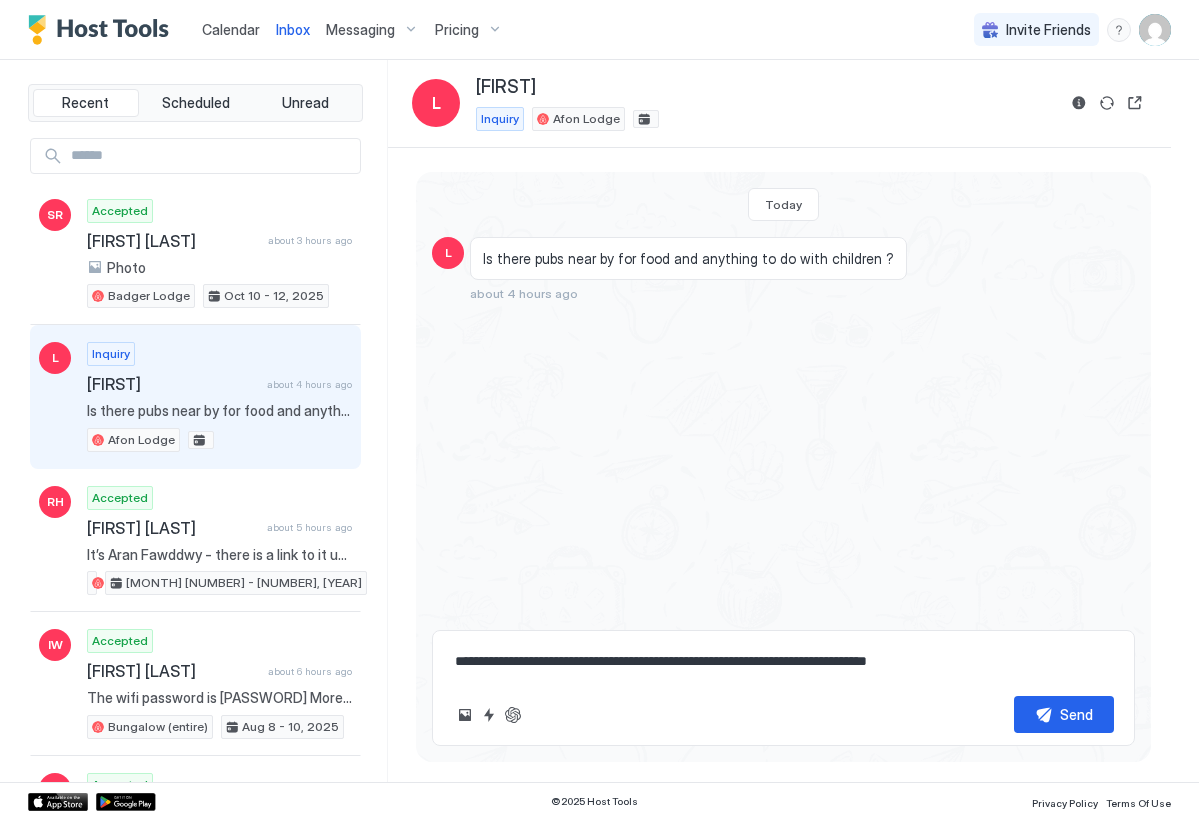 type on "*" 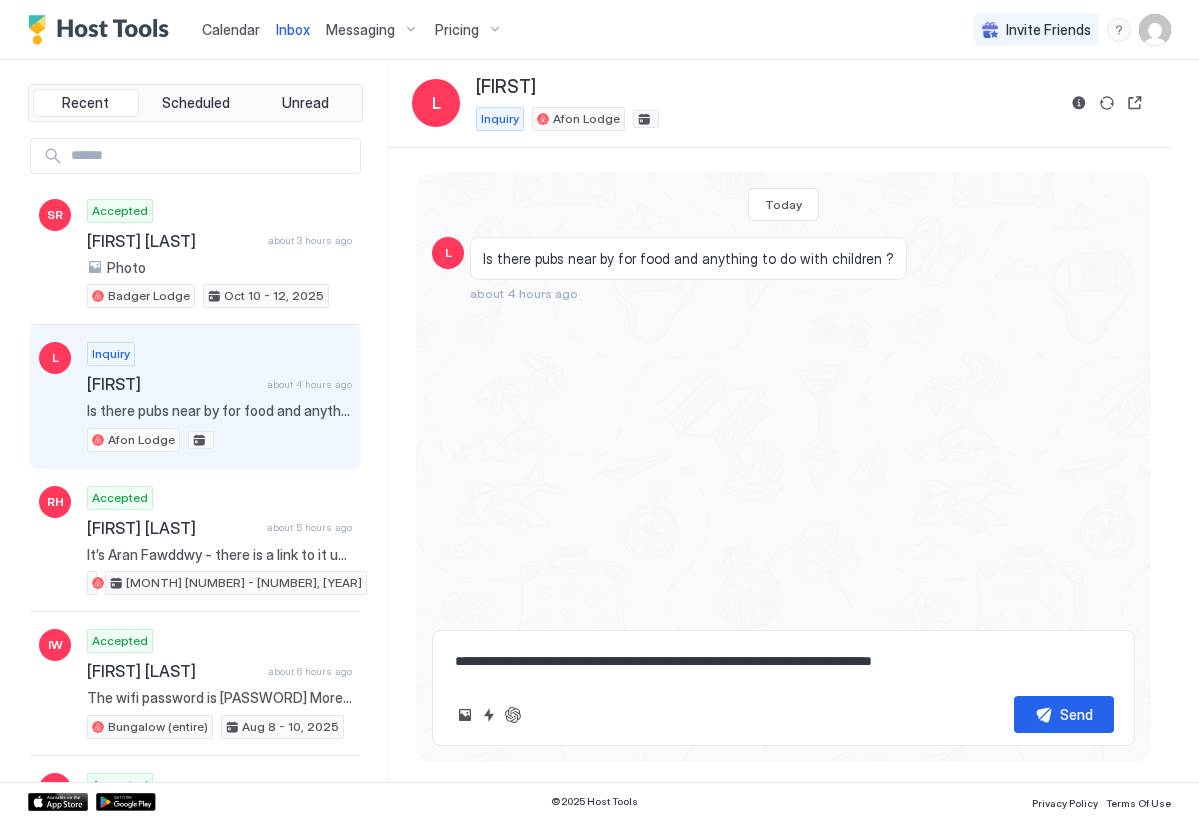 type on "*" 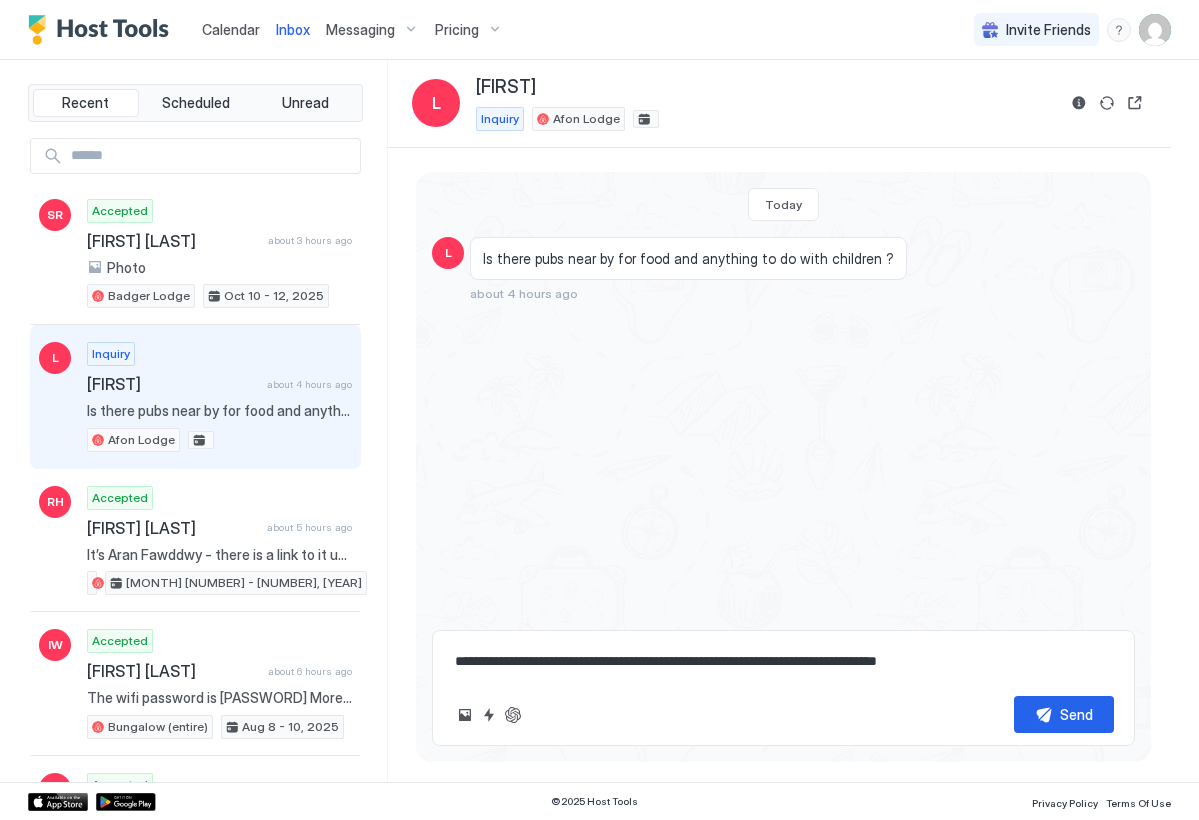 type on "*" 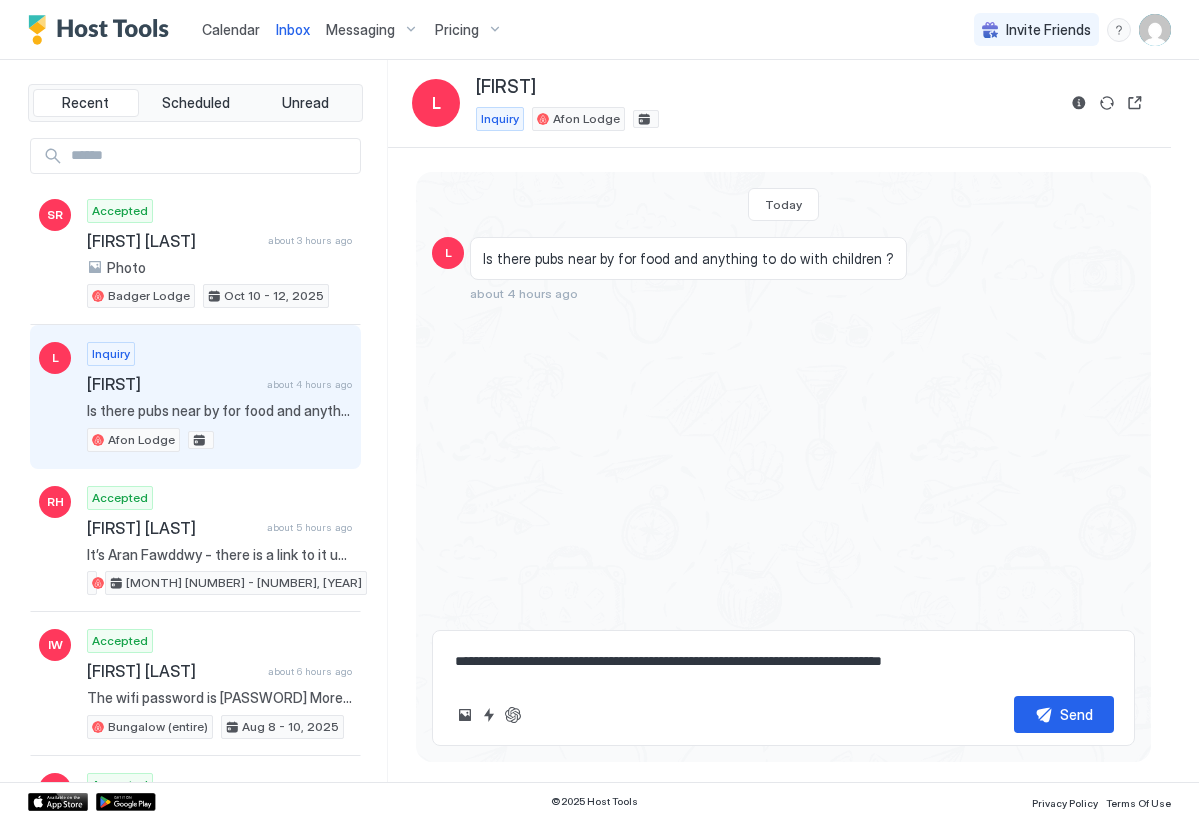 type on "*" 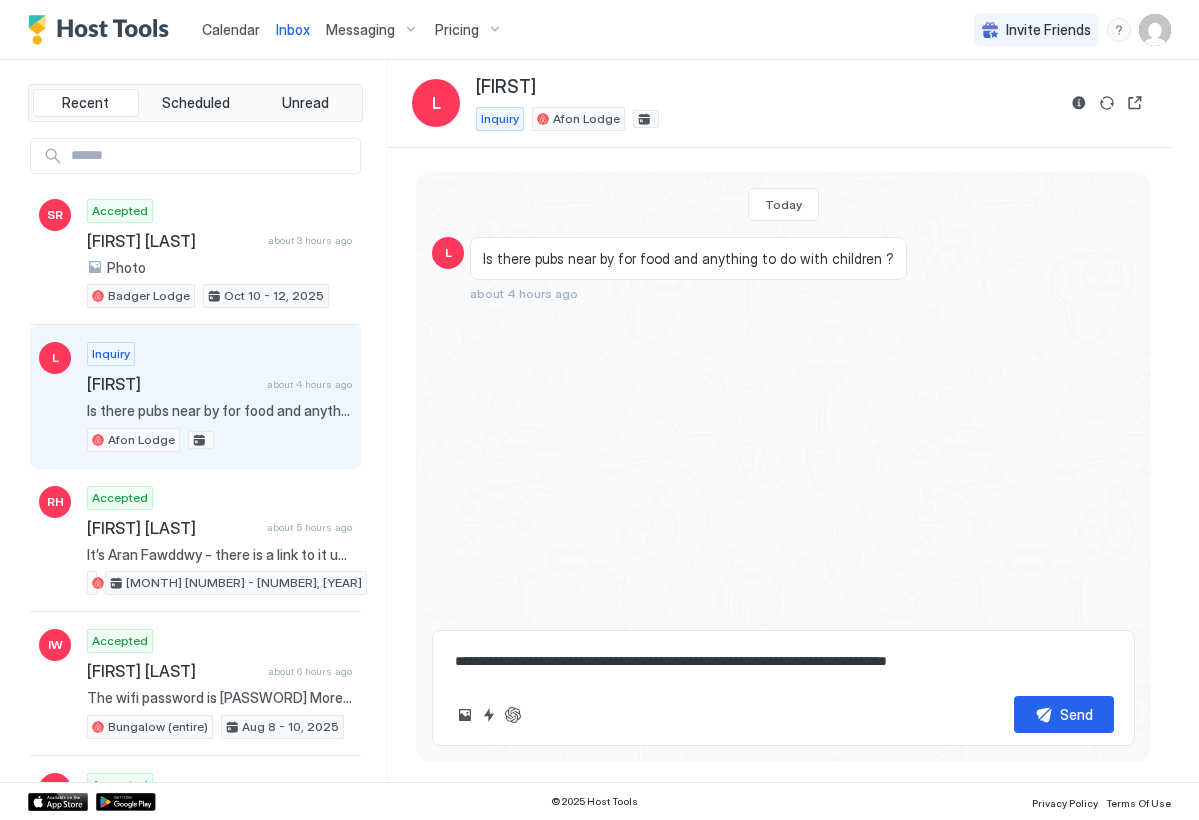 type on "*" 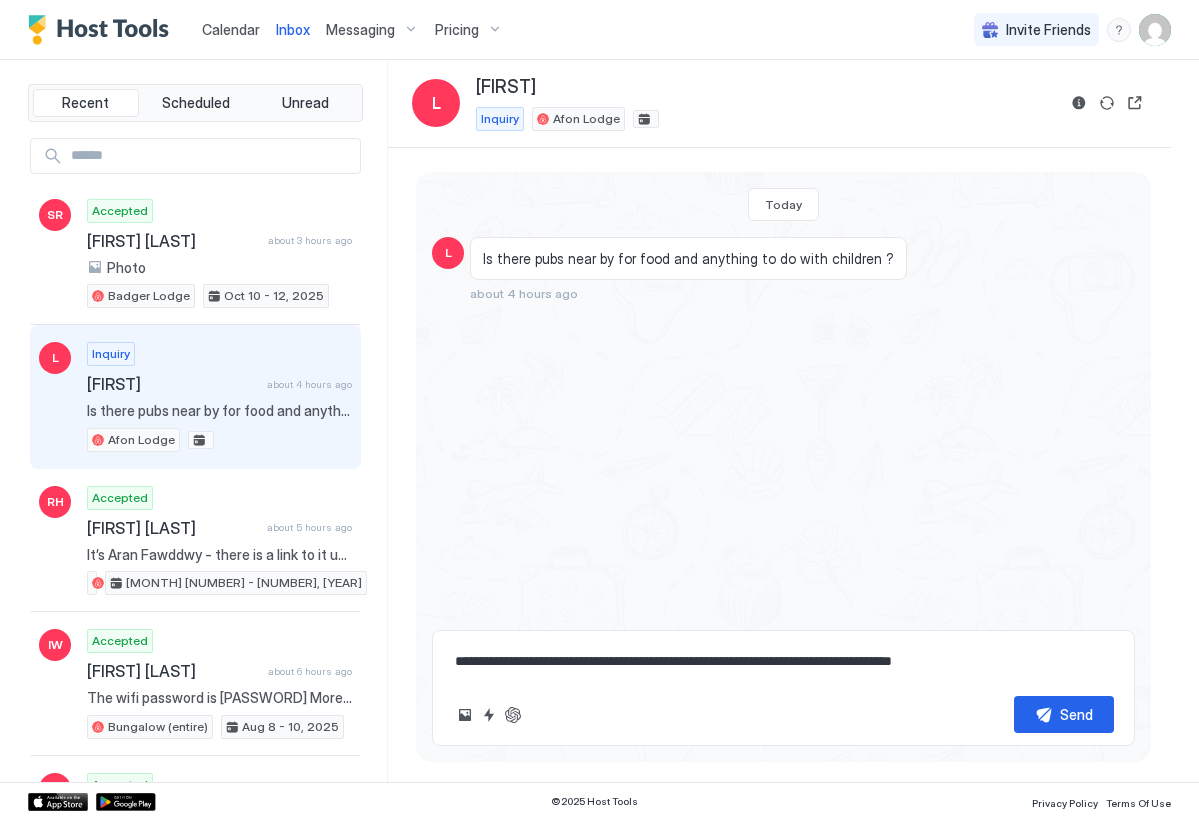 type on "*" 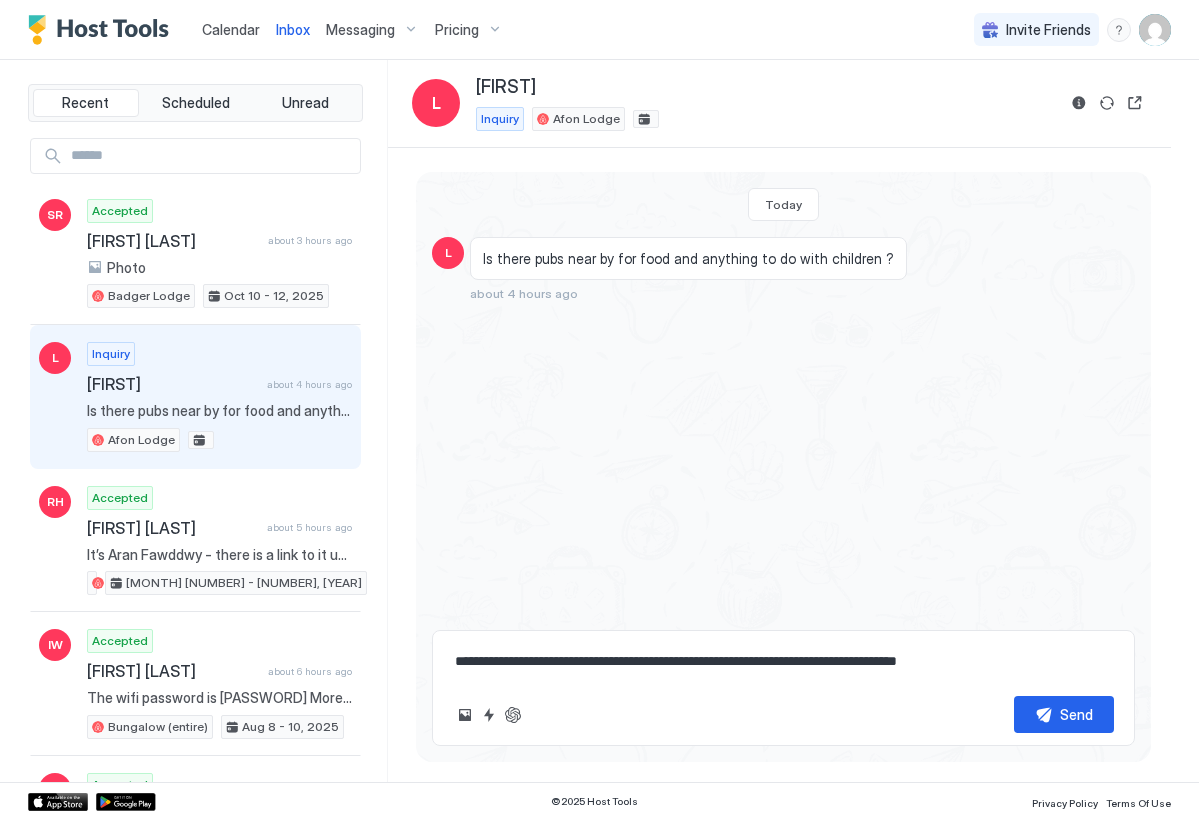 type on "*" 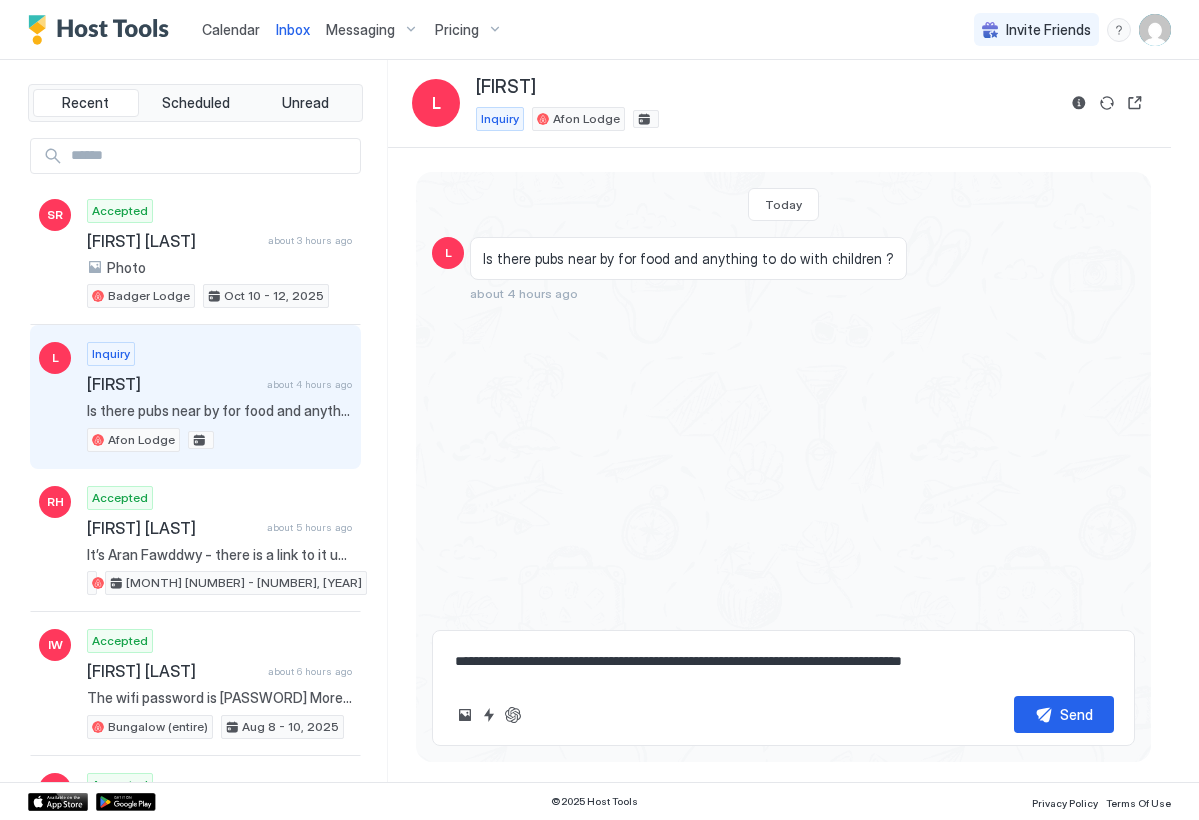 type on "*" 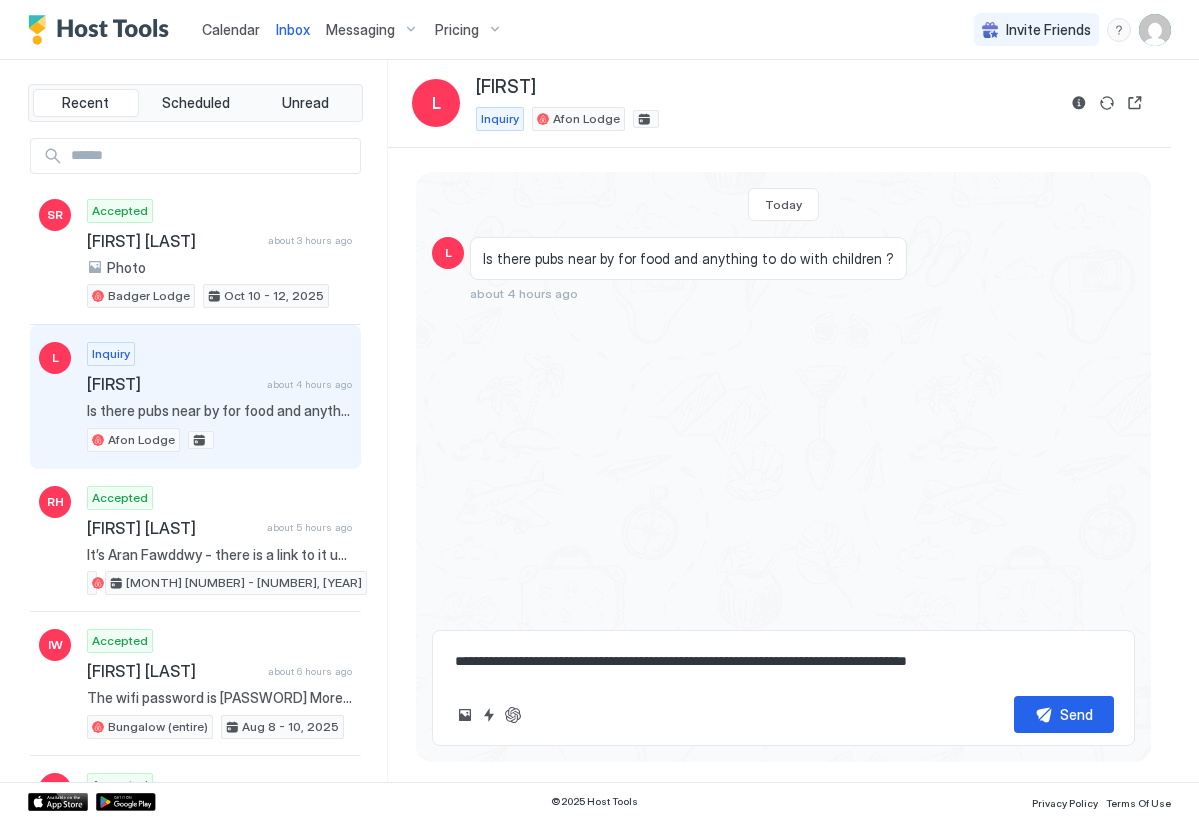 type on "*" 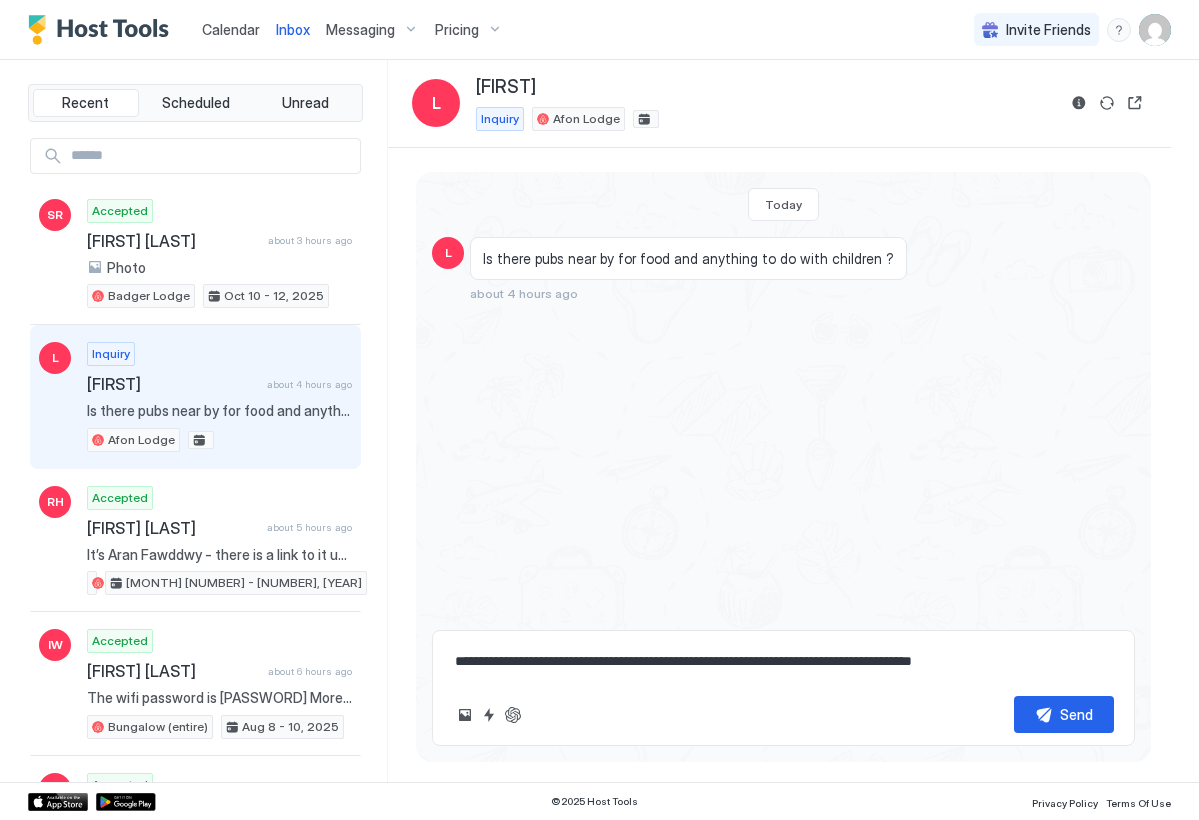 type on "*" 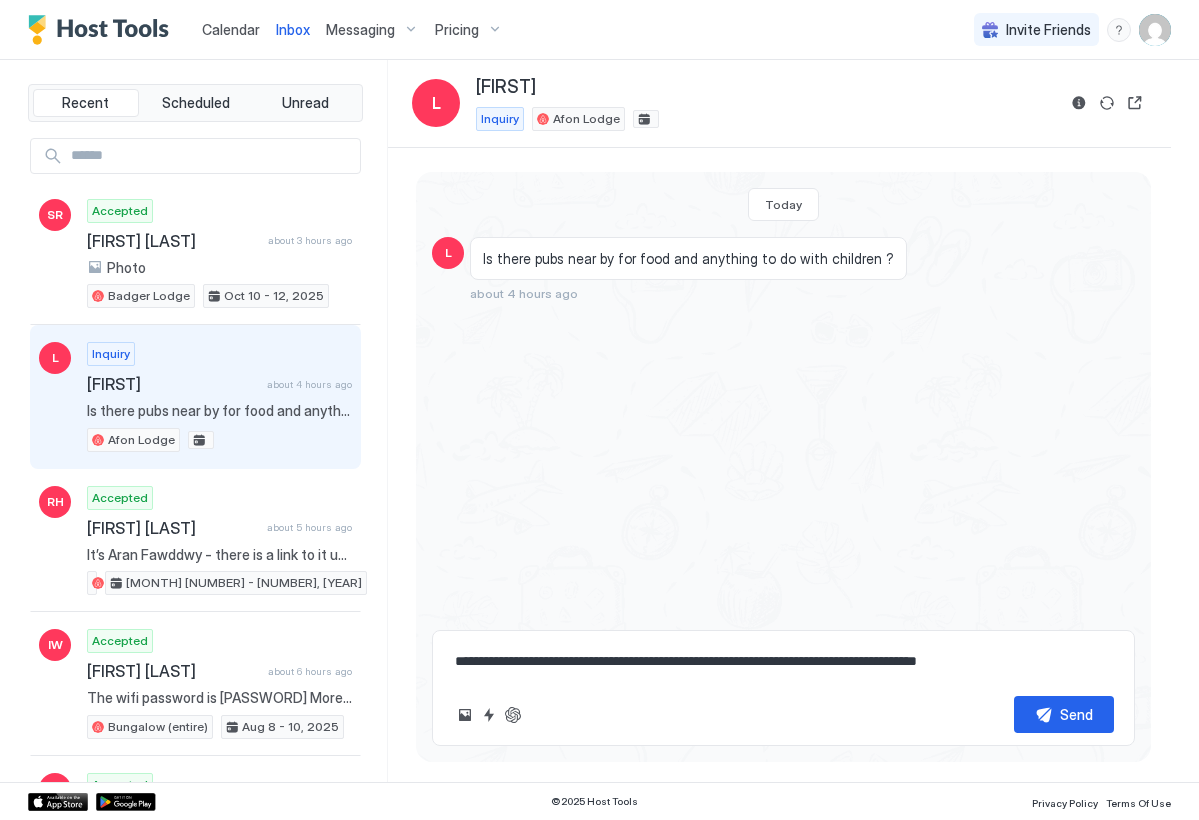type on "*" 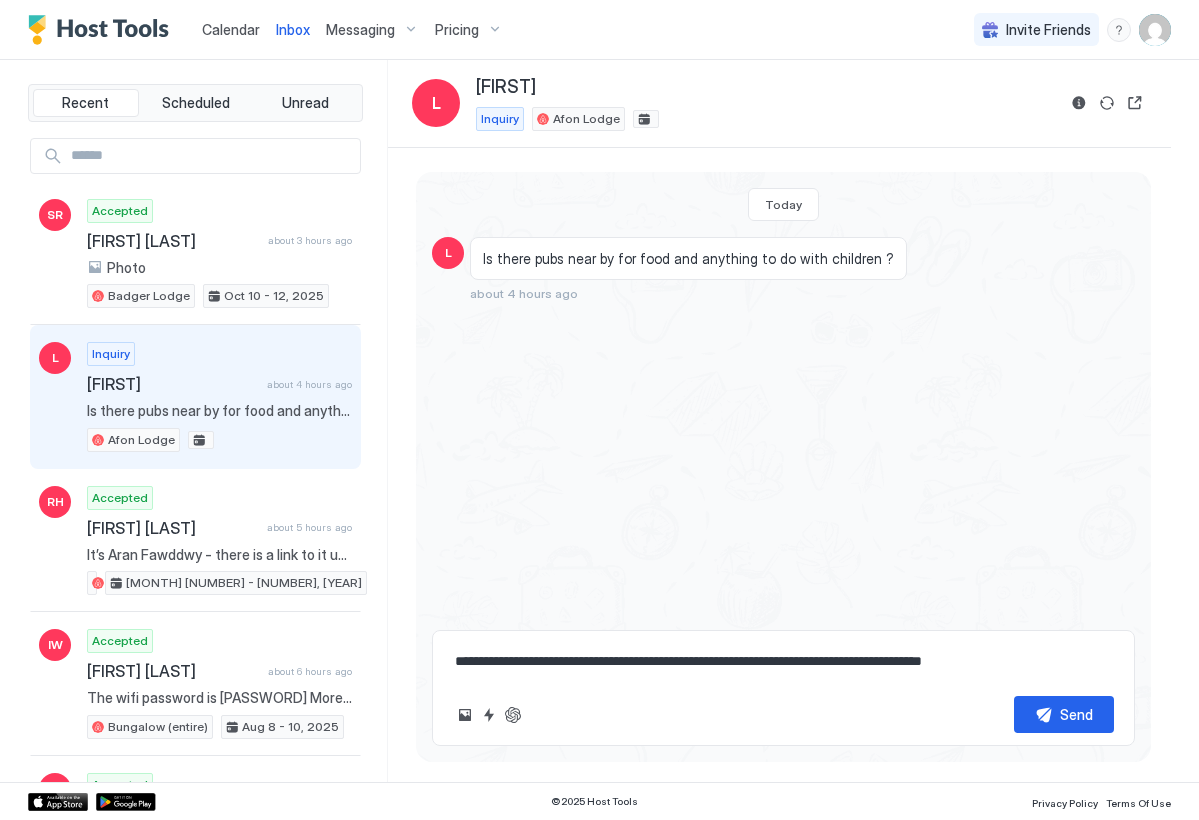 type on "*" 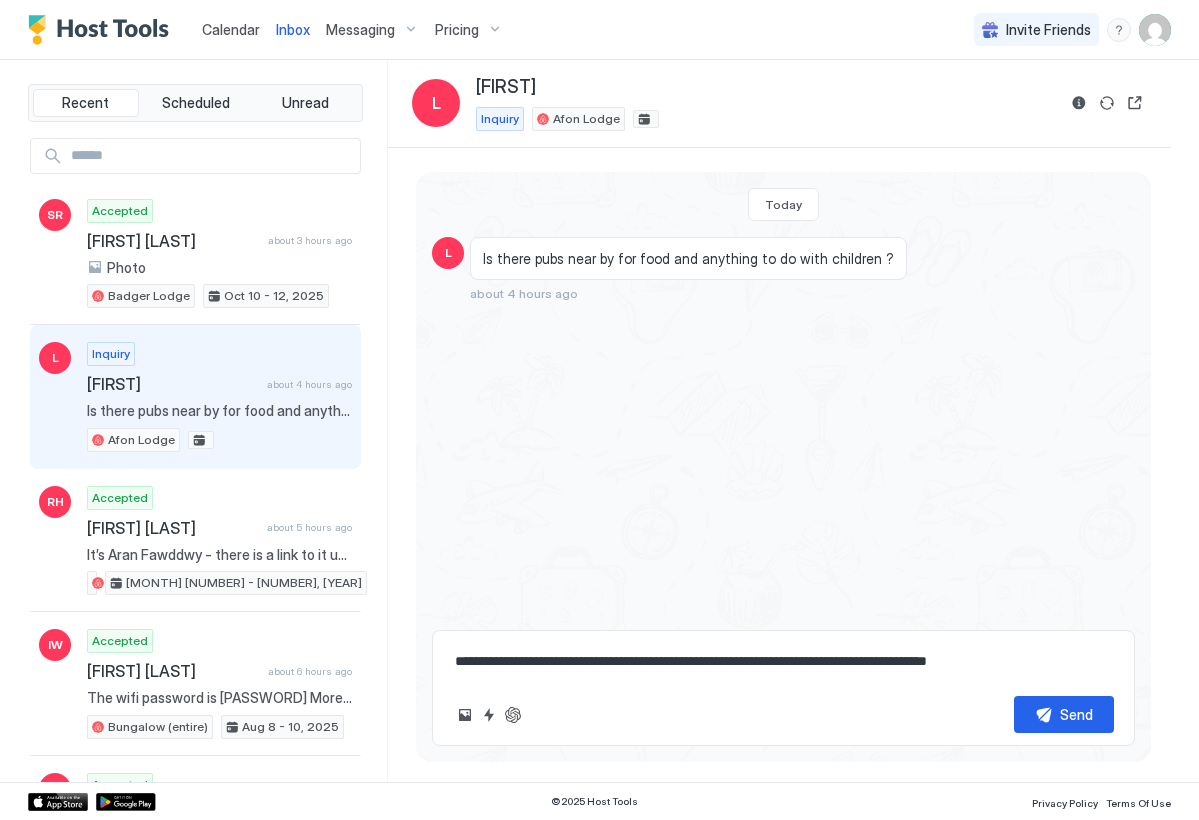 type 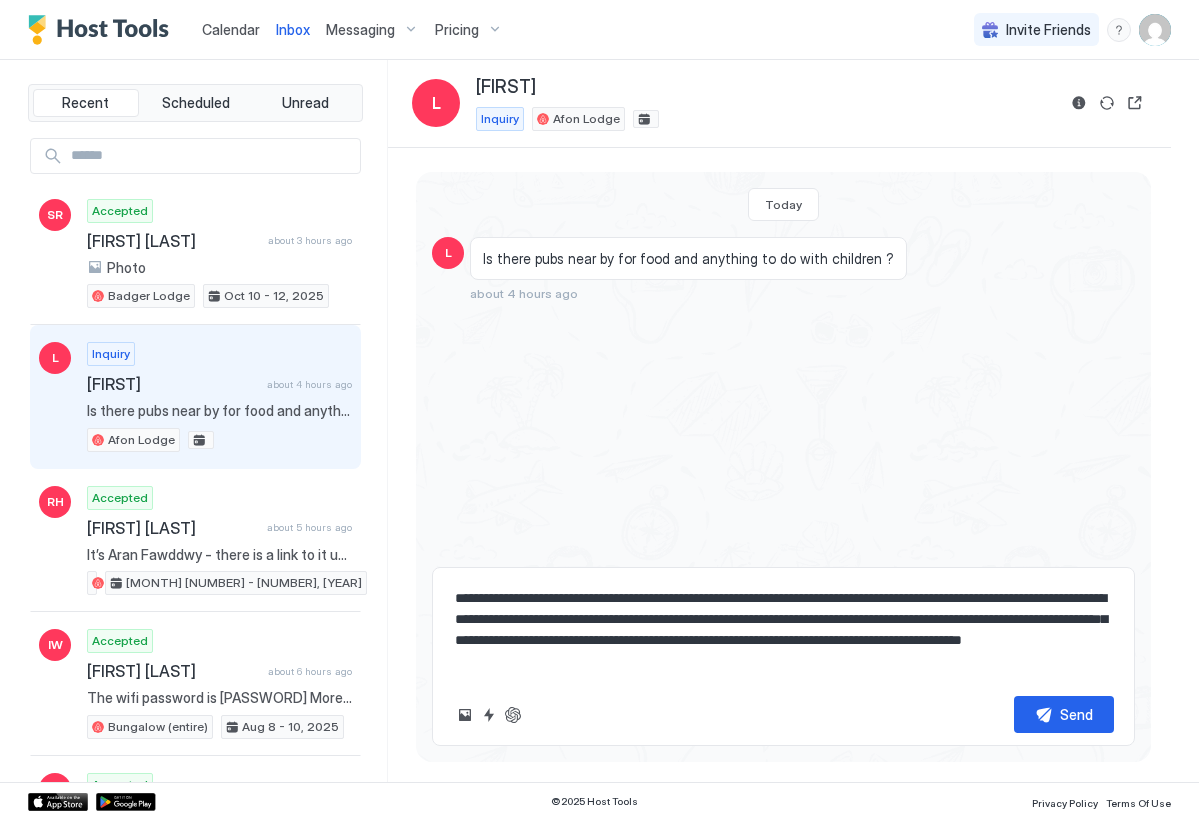 drag, startPoint x: 853, startPoint y: 620, endPoint x: 797, endPoint y: 617, distance: 56.0803 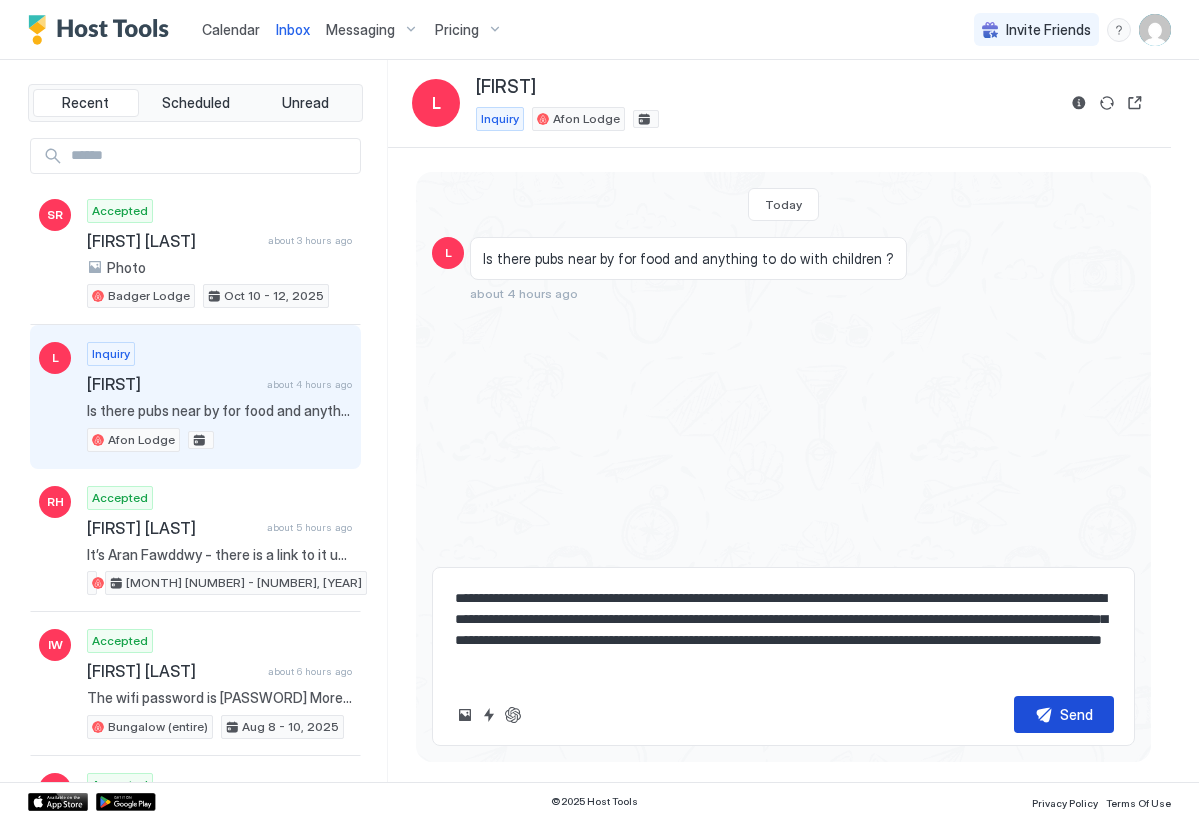 click on "Send" at bounding box center [1076, 714] 